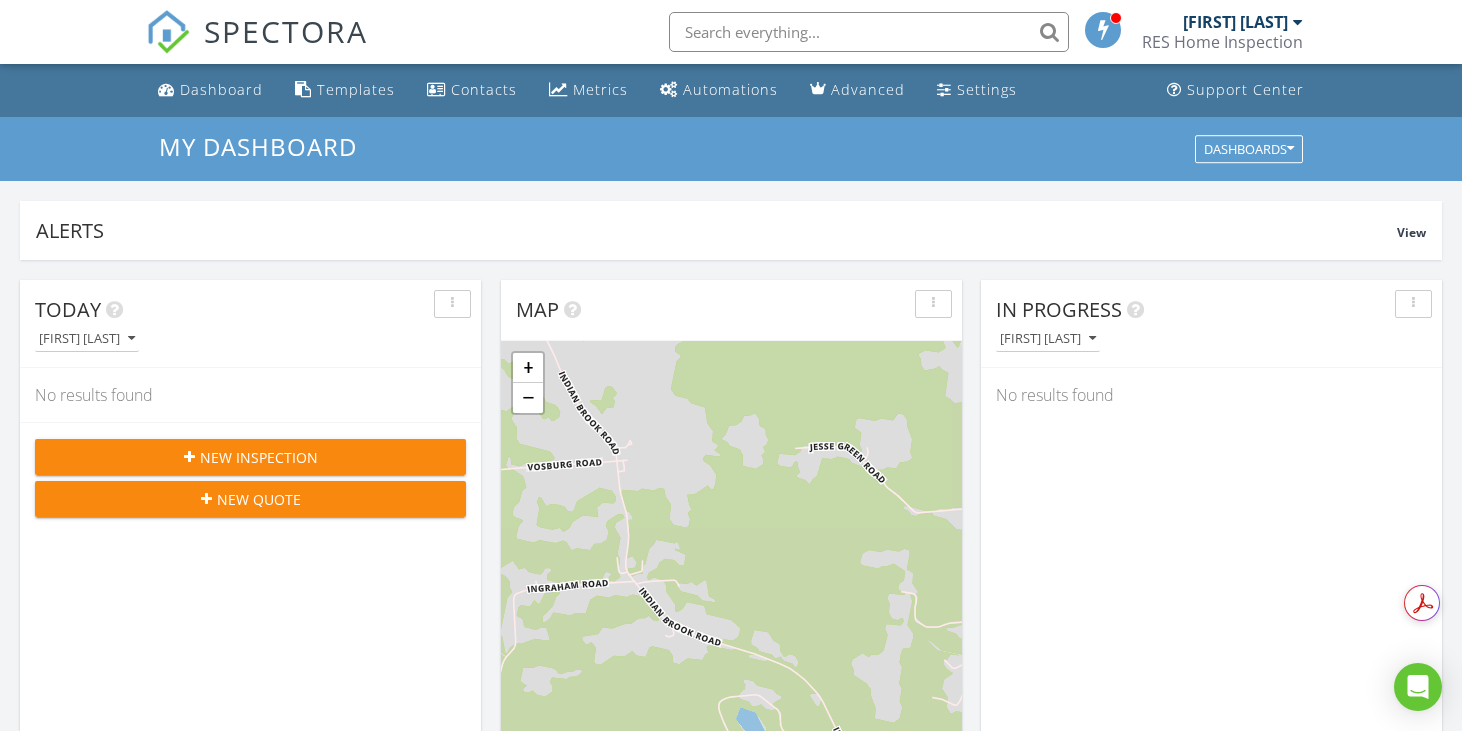 scroll, scrollTop: 500, scrollLeft: 0, axis: vertical 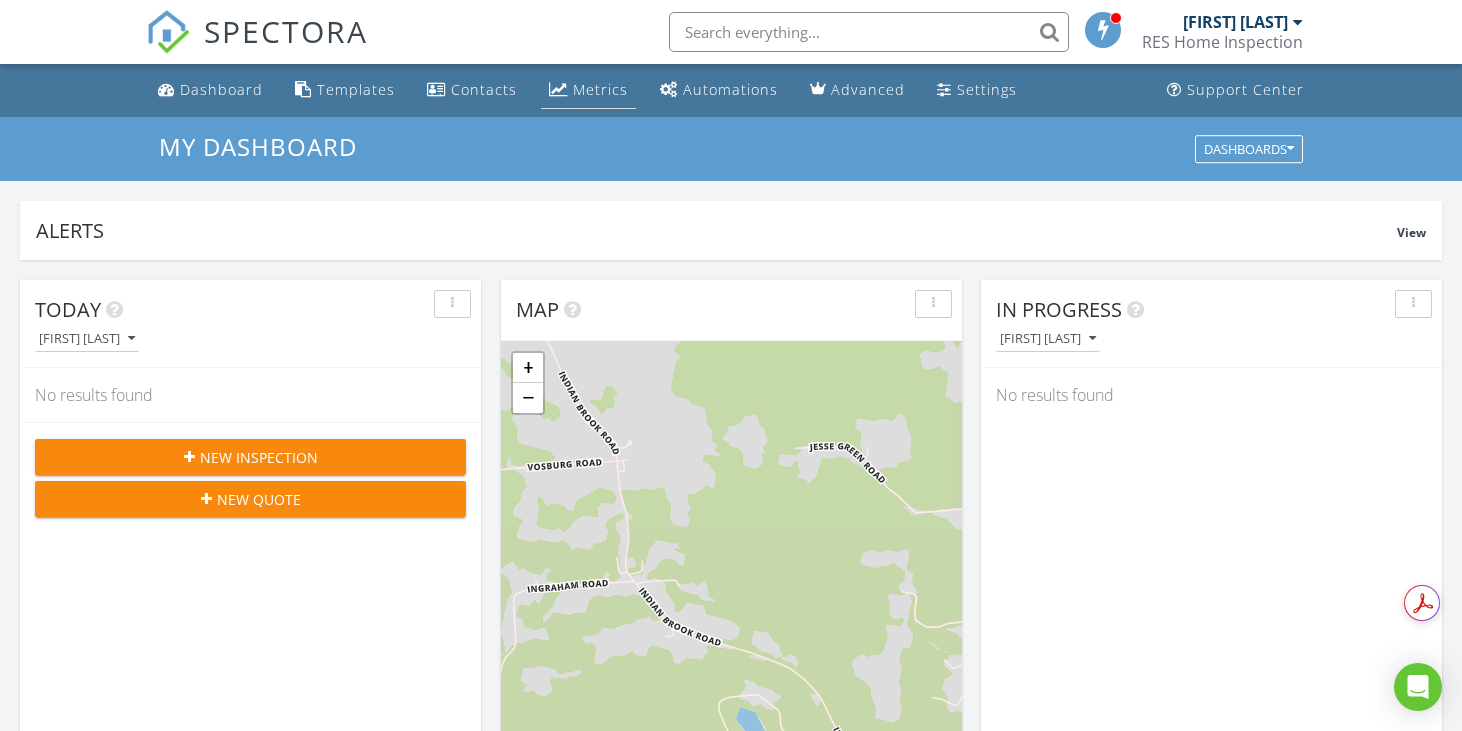 click on "Metrics" at bounding box center (600, 89) 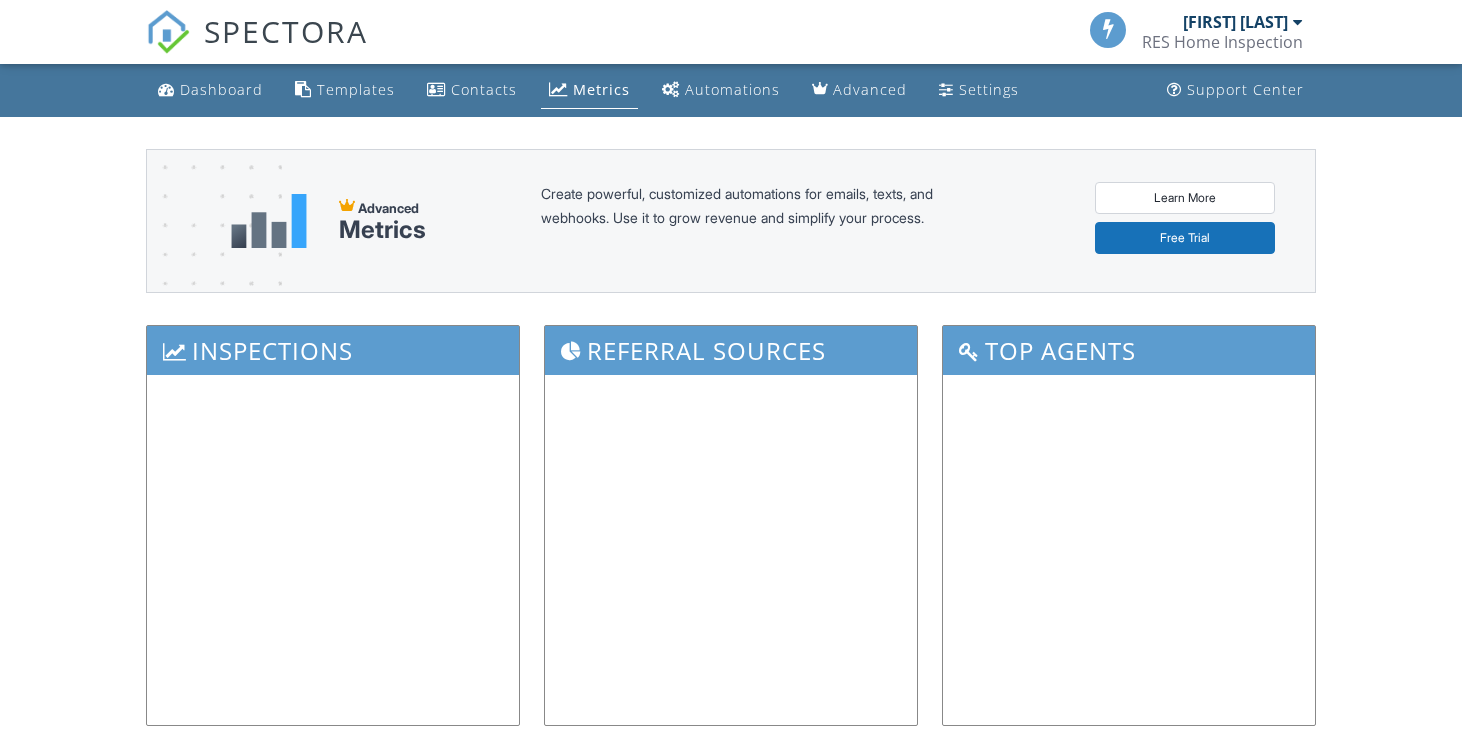 scroll, scrollTop: 0, scrollLeft: 0, axis: both 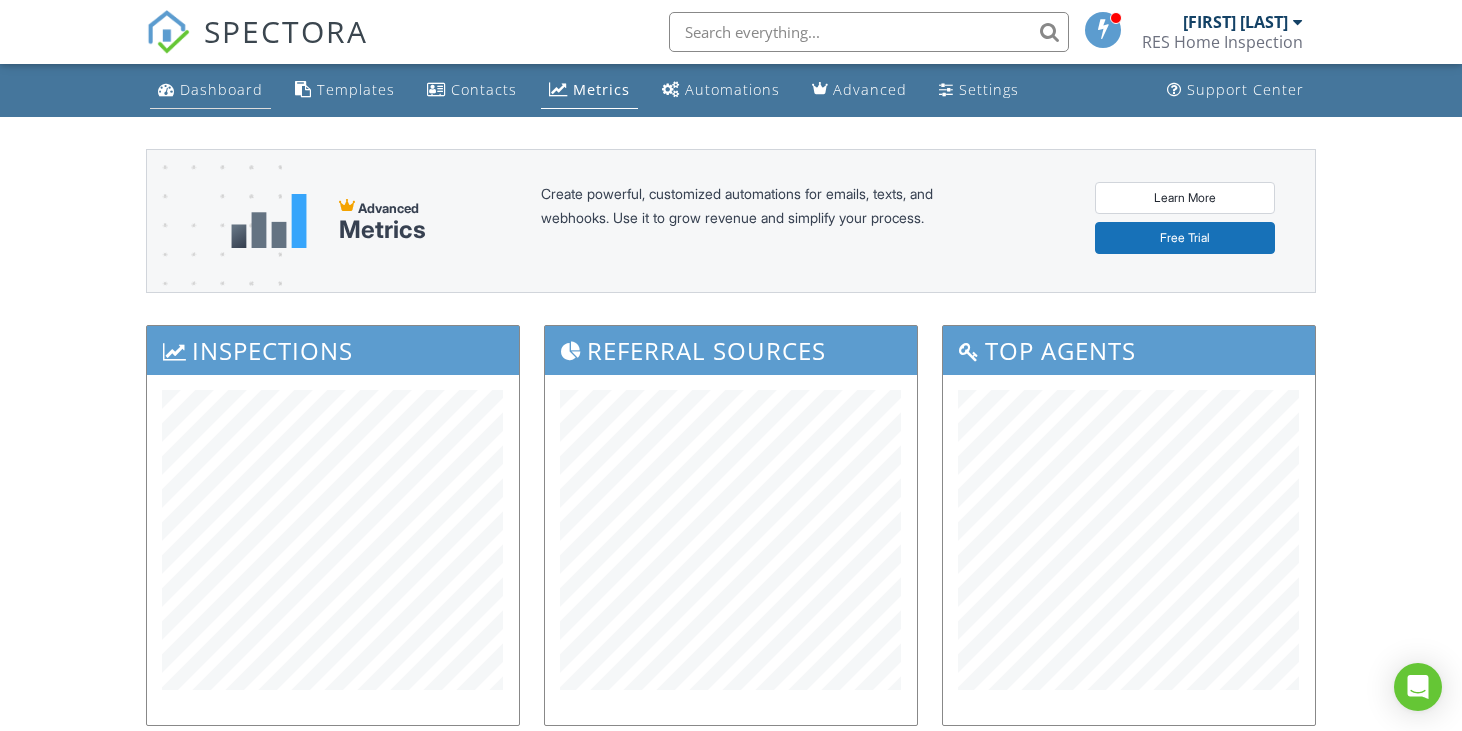 click on "Dashboard" at bounding box center (221, 89) 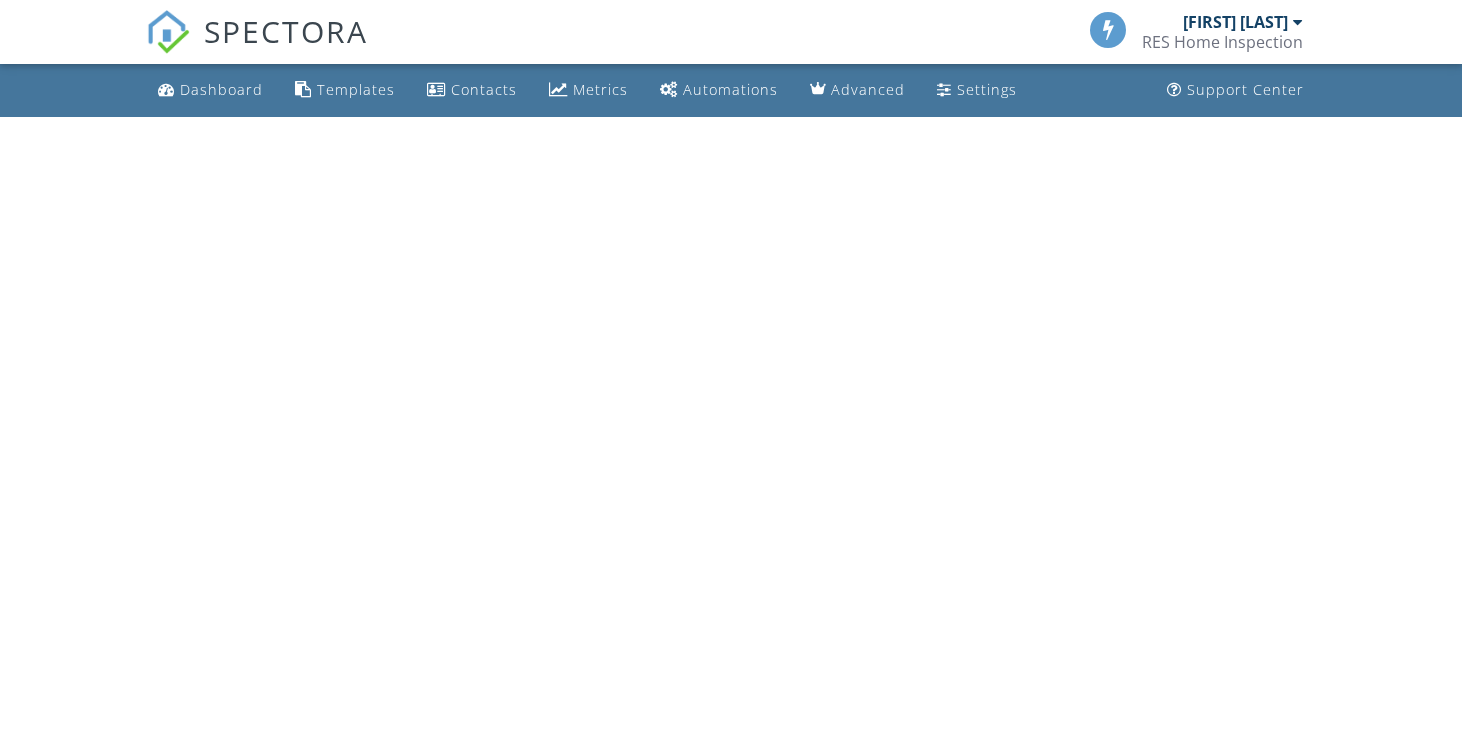 scroll, scrollTop: 0, scrollLeft: 0, axis: both 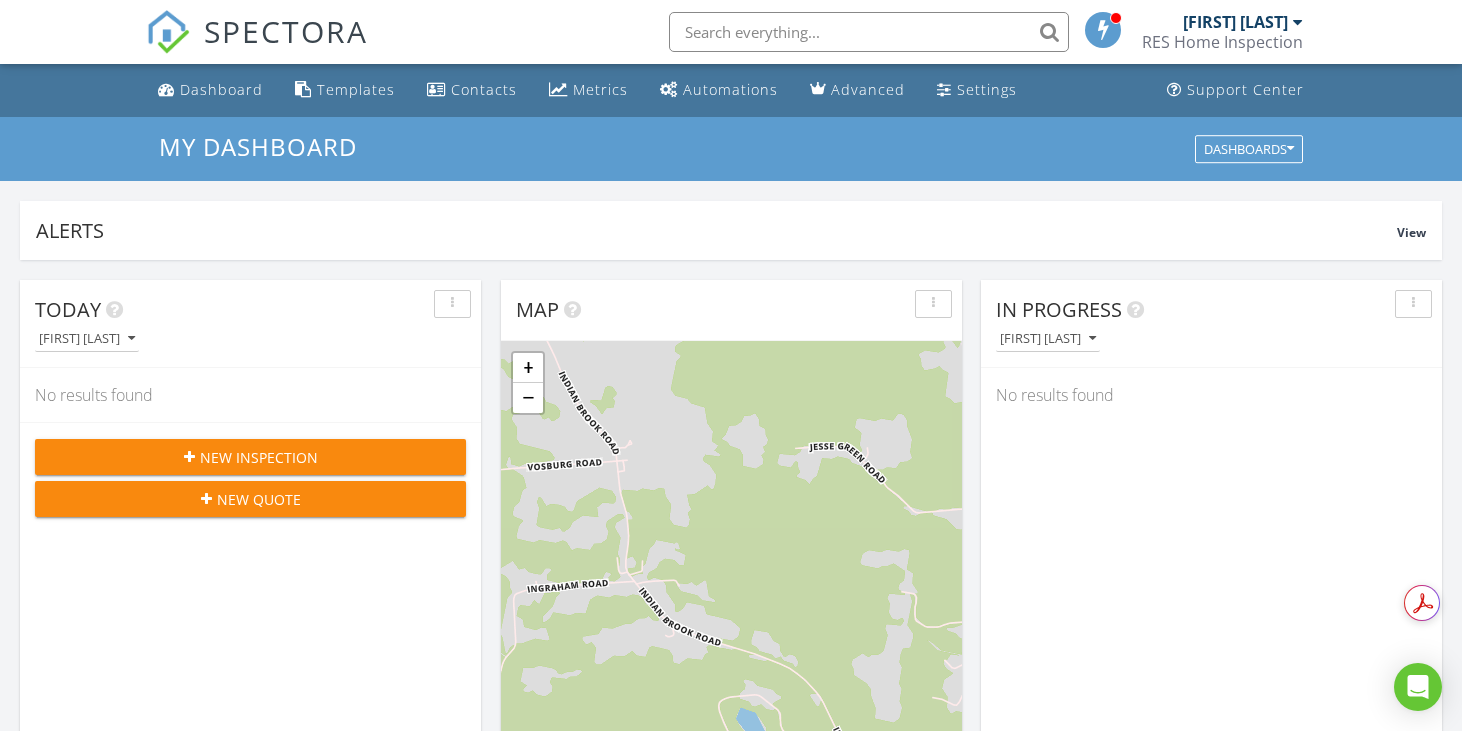 click on "New Inspection" at bounding box center [259, 457] 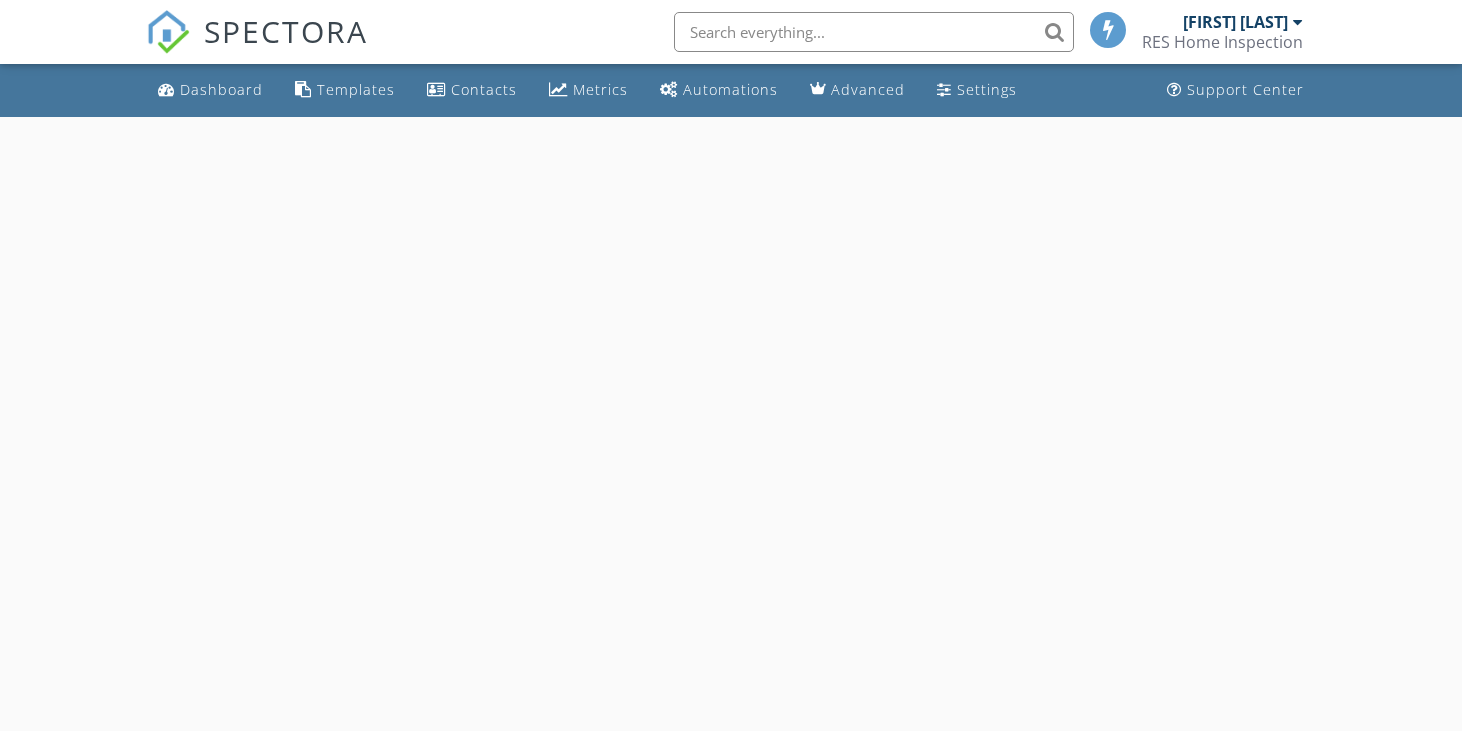 scroll, scrollTop: 0, scrollLeft: 0, axis: both 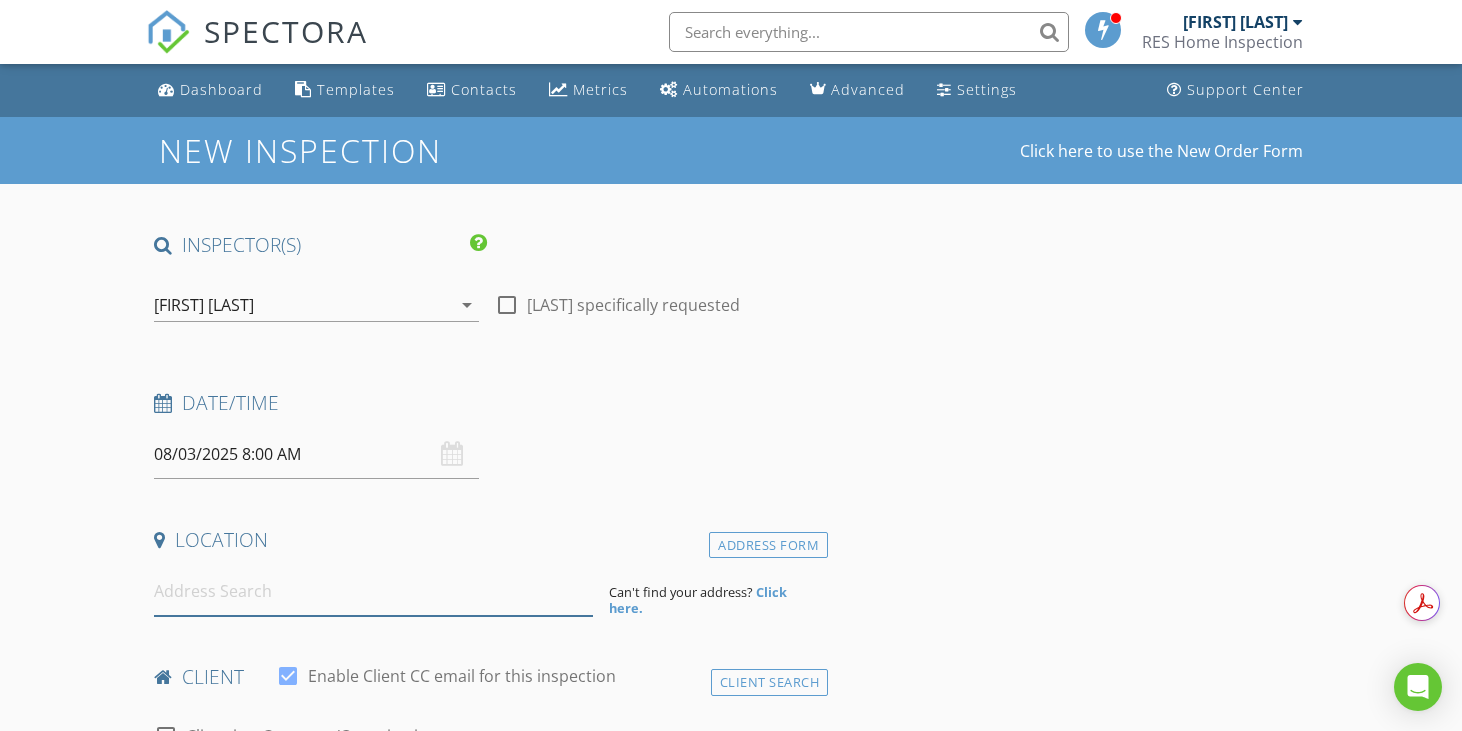 click at bounding box center (373, 591) 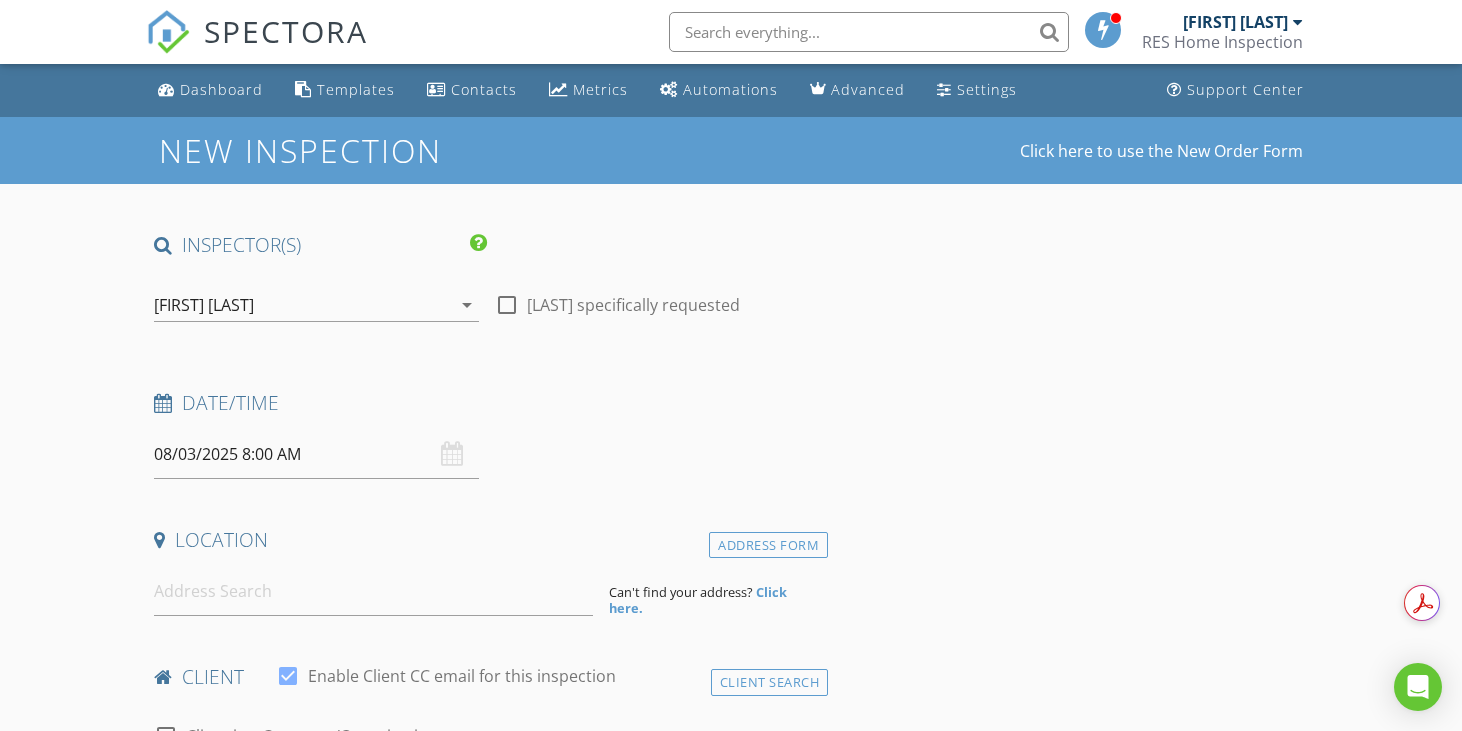 click on "INSPECTOR(S)
check_box   [FIRST] [LAST]   PRIMARY   [FIRST] [LAST] arrow_drop_down   check_box_outline_blank [FIRST] [LAST] specifically requested
Date/Time
08/03/2025 8:00 AM
Location
Address Form       Can't find your address?   Click here.
client
check_box Enable Client CC email for this inspection   Client Search     check_box_outline_blank Client is a Company/Organization     First Name   Last Name   Email   CC Email   Phone           Notes   Private Notes
ADD ADDITIONAL client
SERVICES
check_box_outline_blank   Country Package (Gen Inspection, Radon, Water Quality - Bacteria, Well Water Flow, Septic Dye   check_box_outline_blank   City Package (Gen Inspection & Radon Test)   check_box_outline_blank   Walk-Through Consultation (No Report)   check_box_outline_blank" at bounding box center [731, 1700] 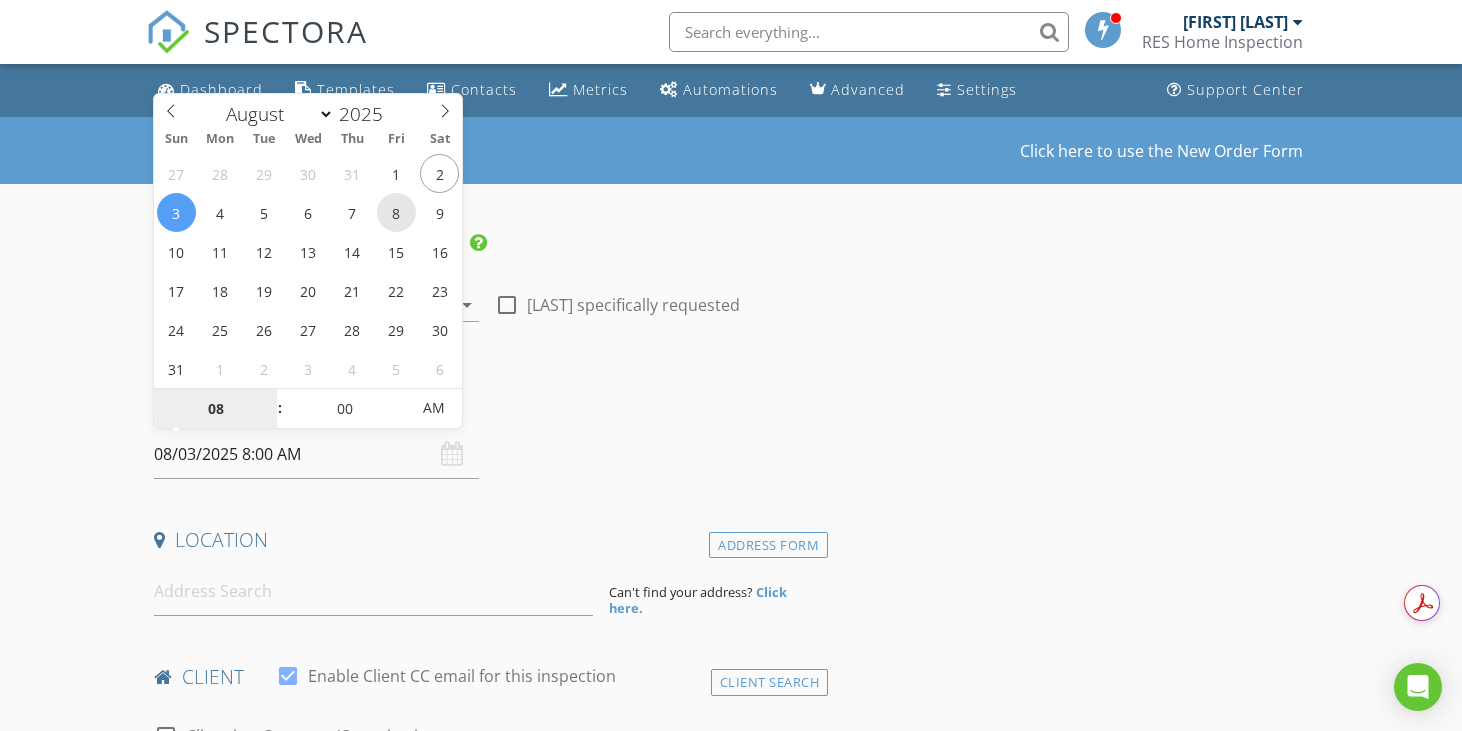 type on "08/08/2025 8:00 AM" 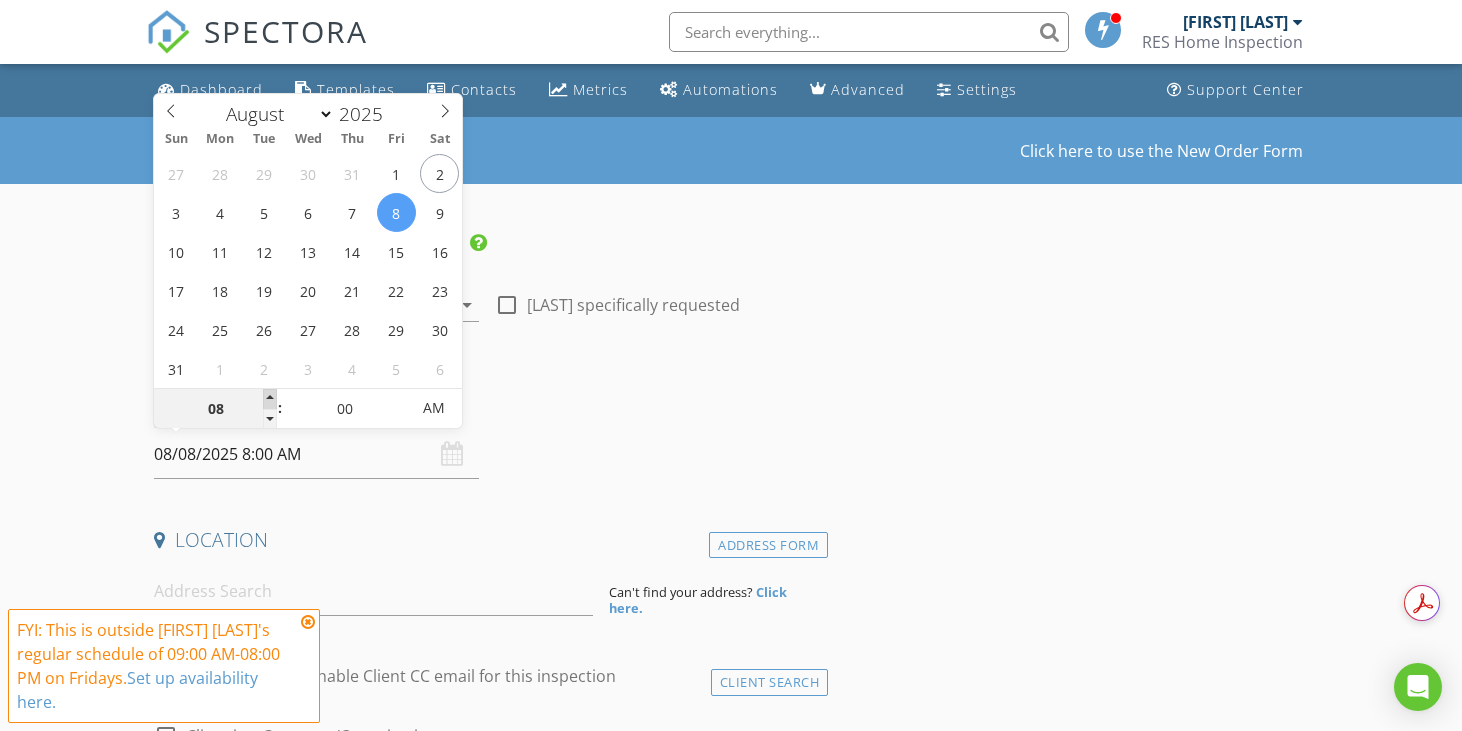 type on "09" 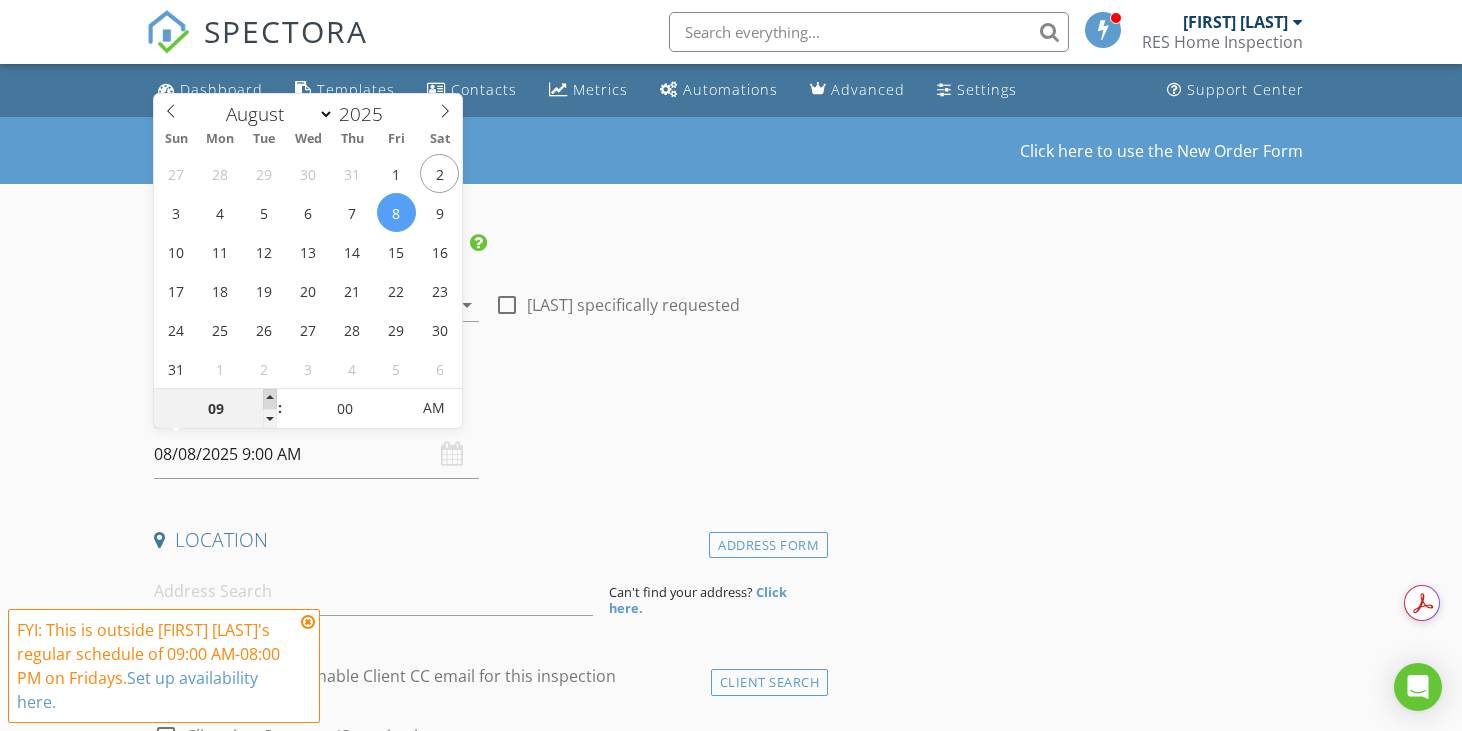 click at bounding box center [270, 399] 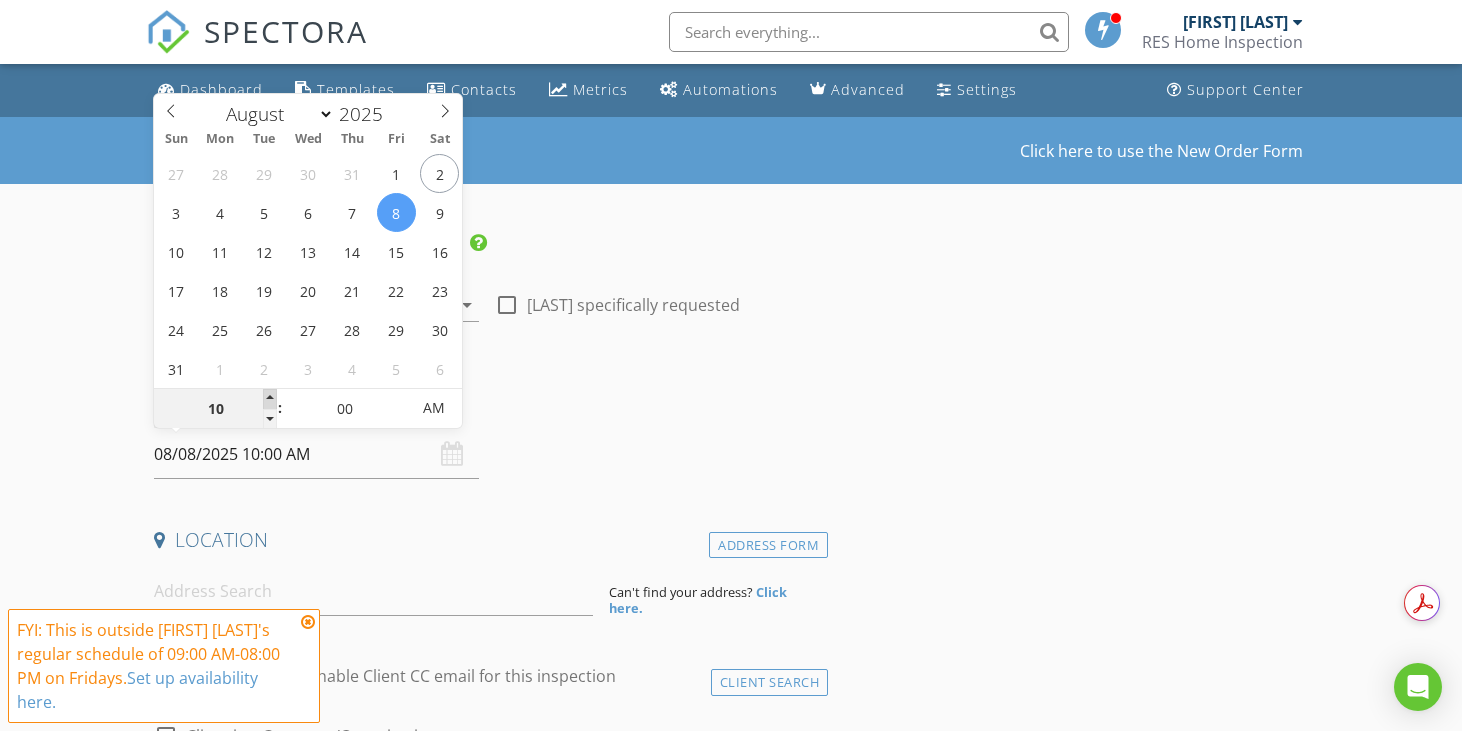 click at bounding box center [270, 399] 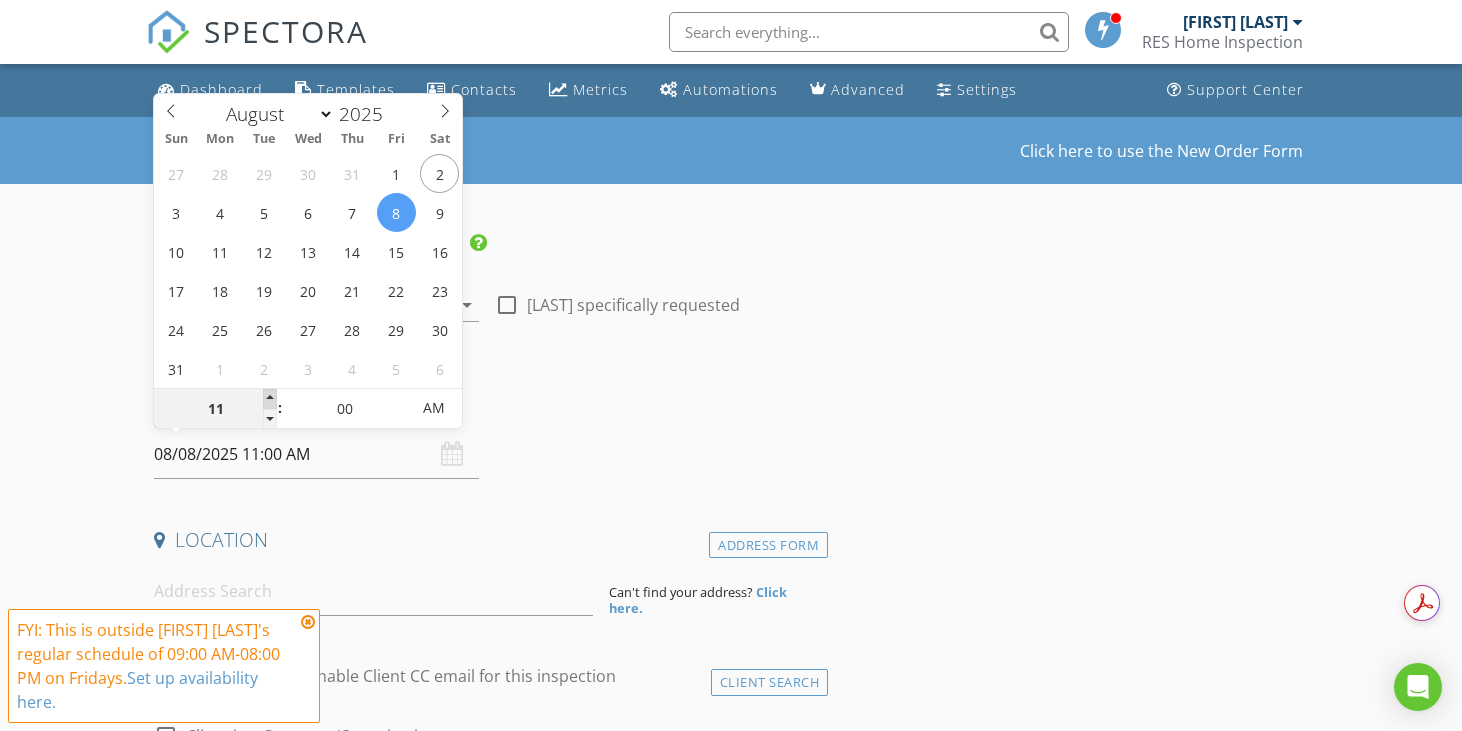 click at bounding box center (270, 399) 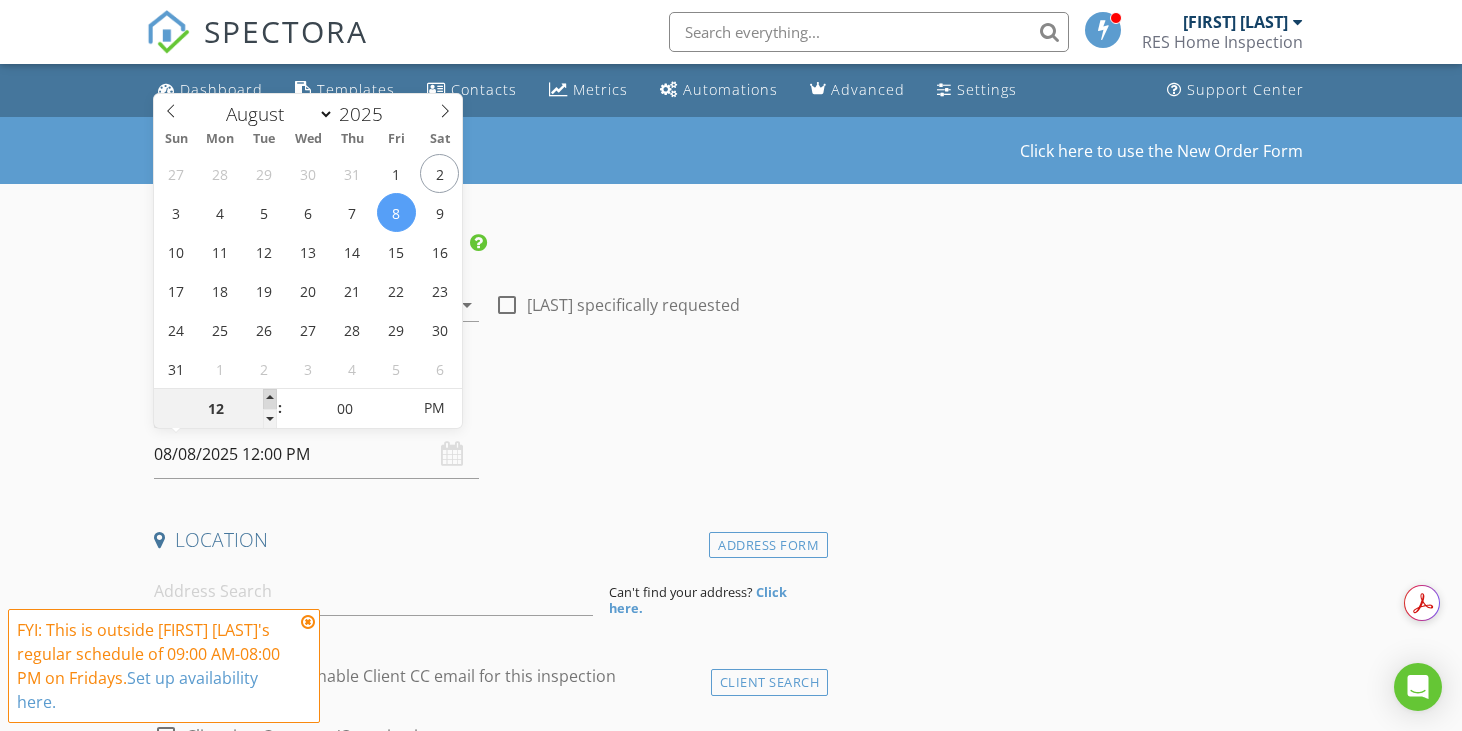 click at bounding box center [270, 399] 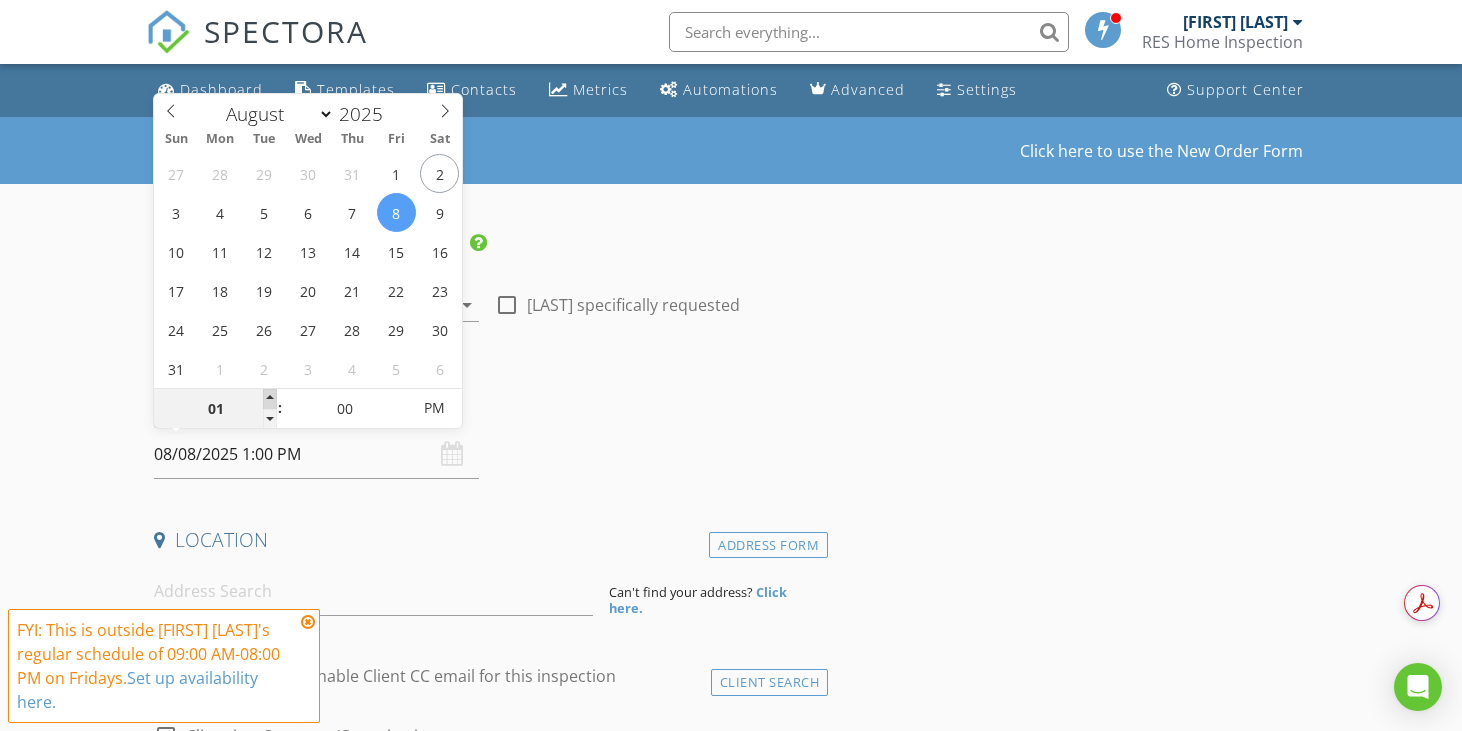 click at bounding box center (270, 399) 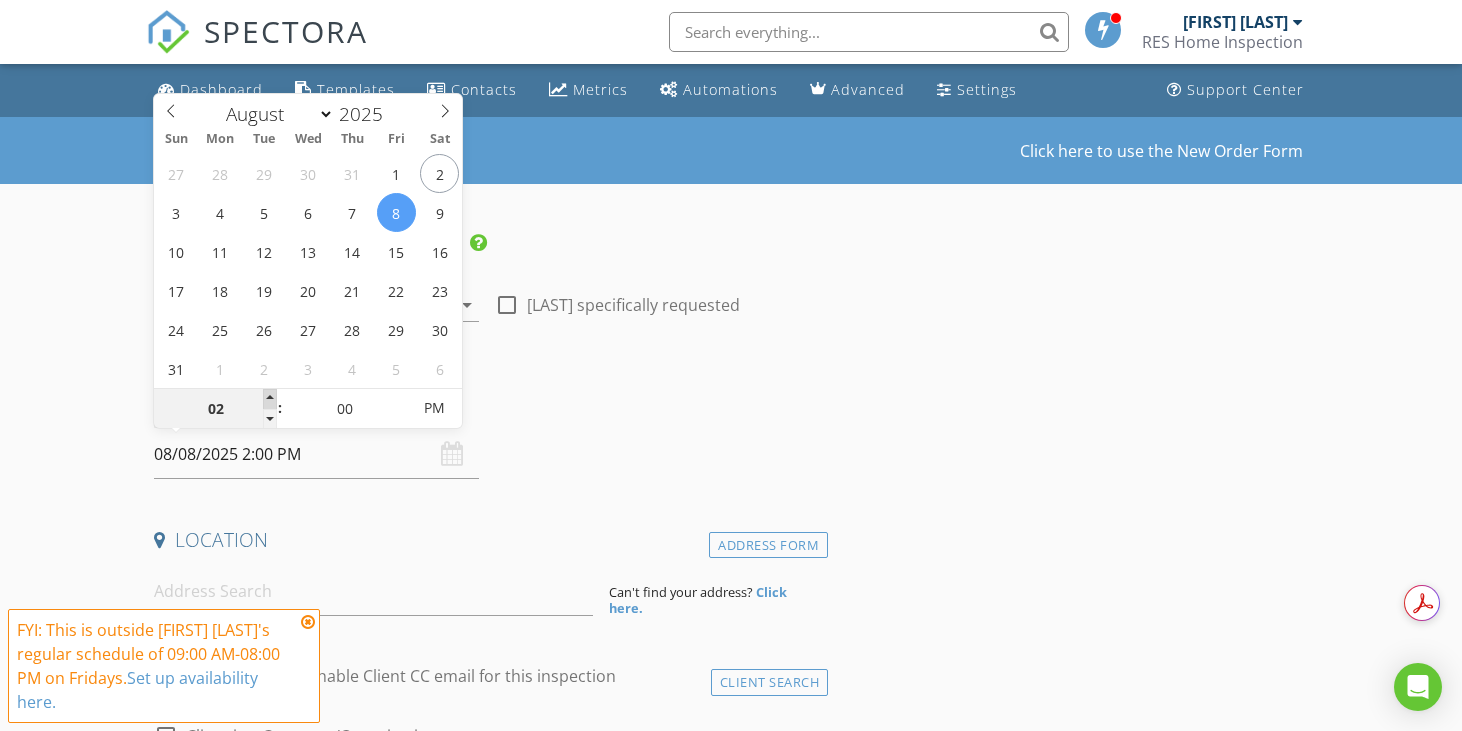 click at bounding box center (270, 399) 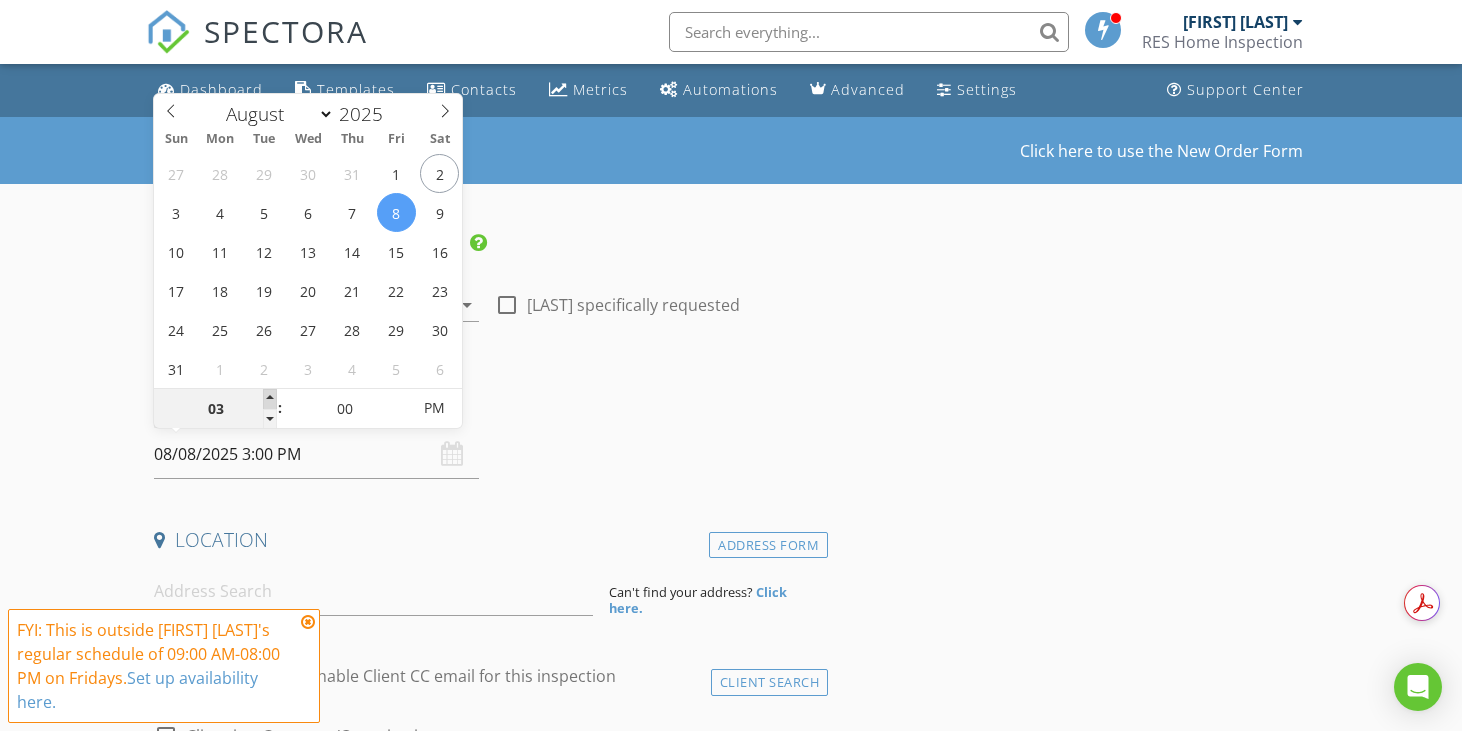 click at bounding box center (270, 399) 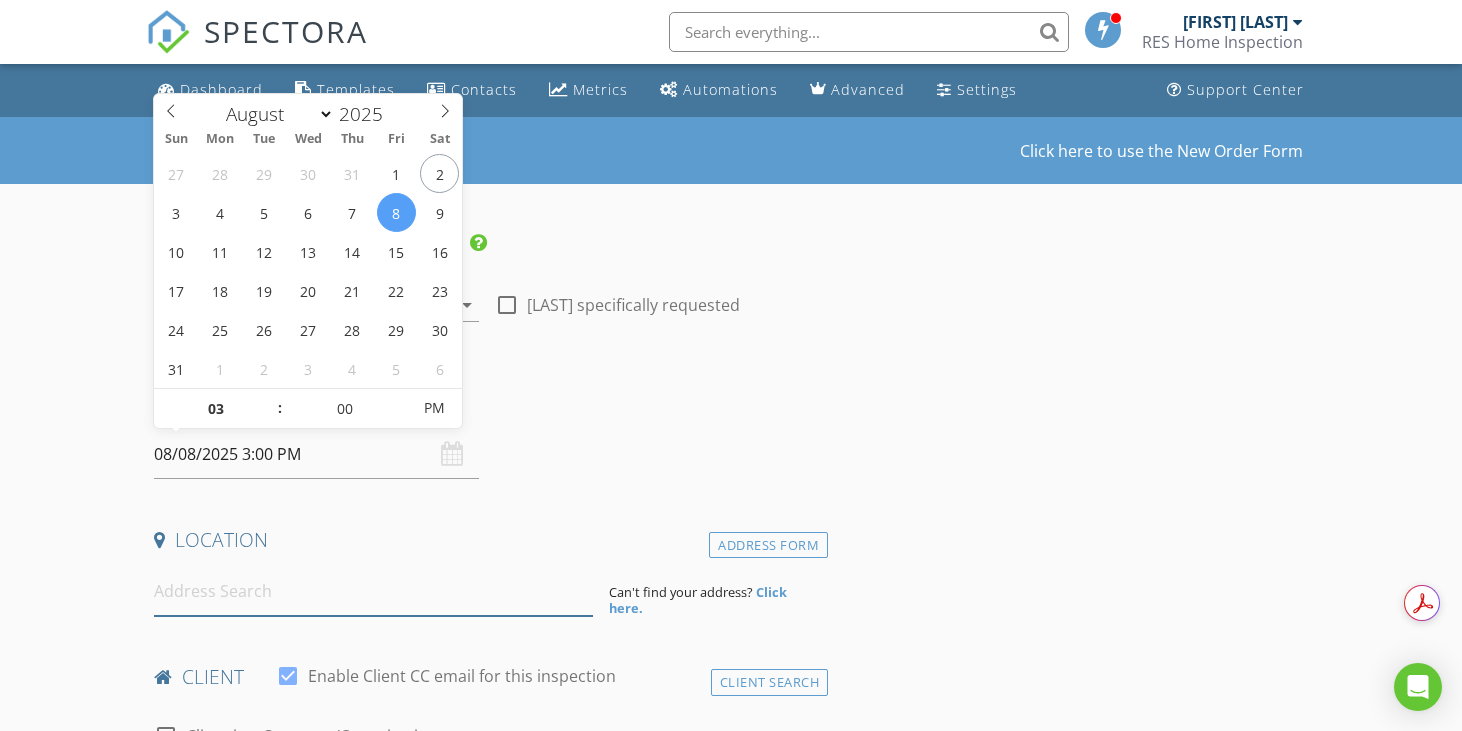 click at bounding box center [373, 591] 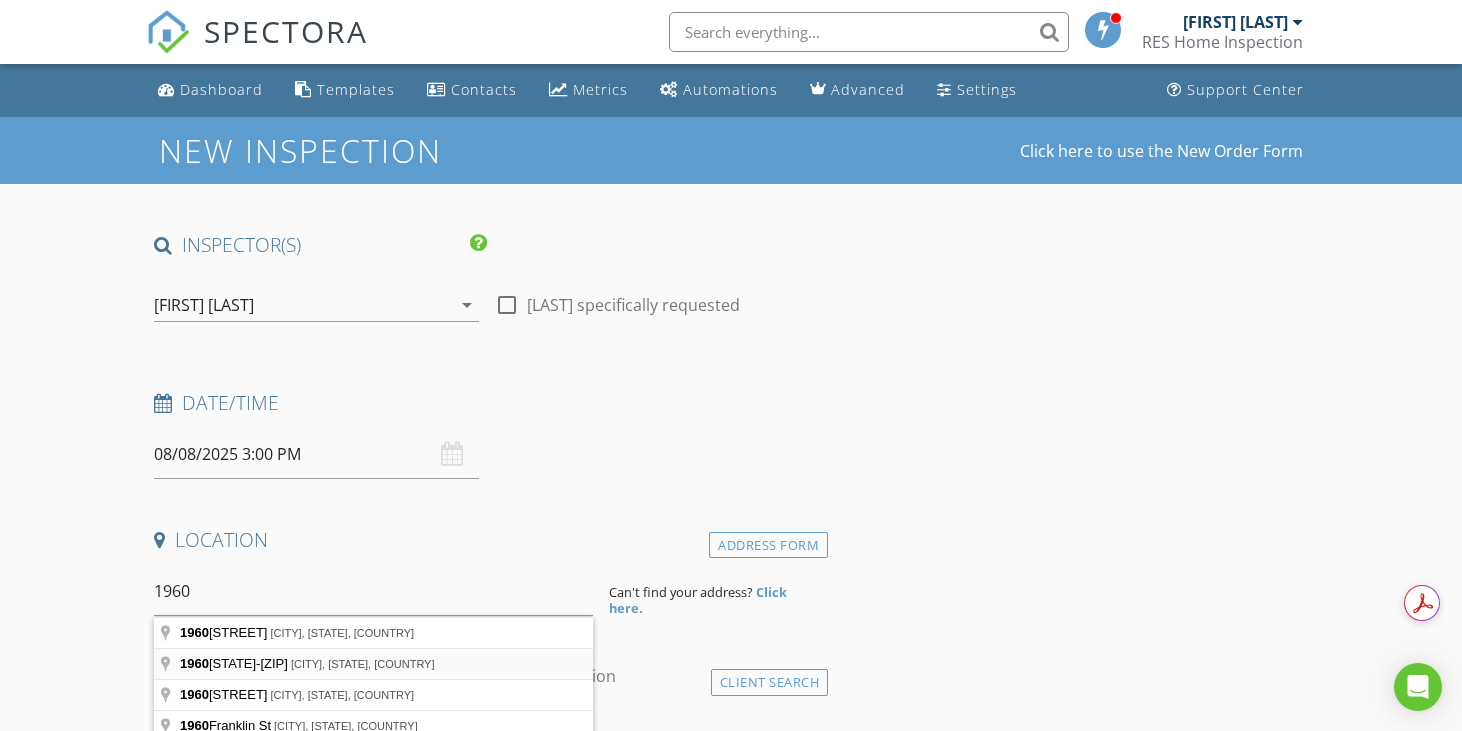 type on "1960 New York 12, Binghamton, NY, USA" 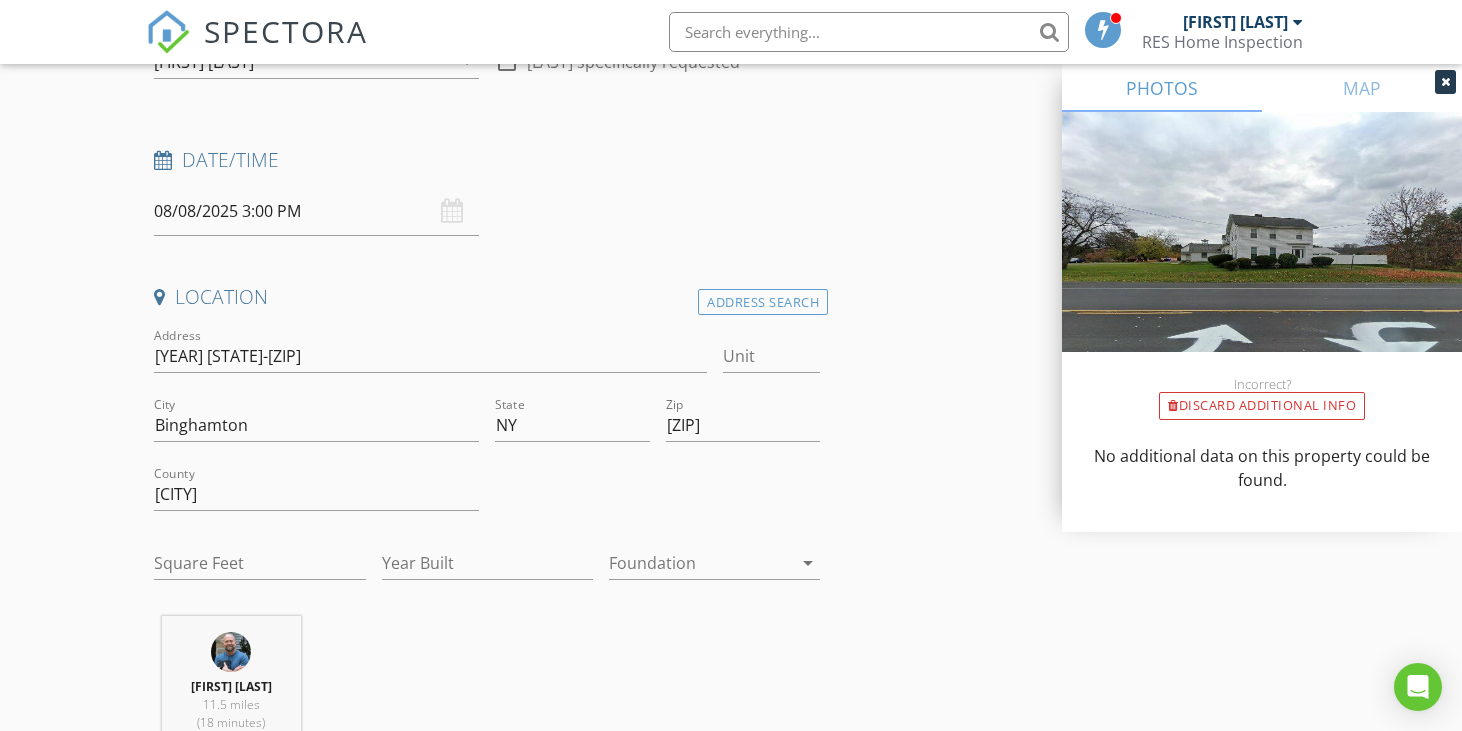 scroll, scrollTop: 300, scrollLeft: 0, axis: vertical 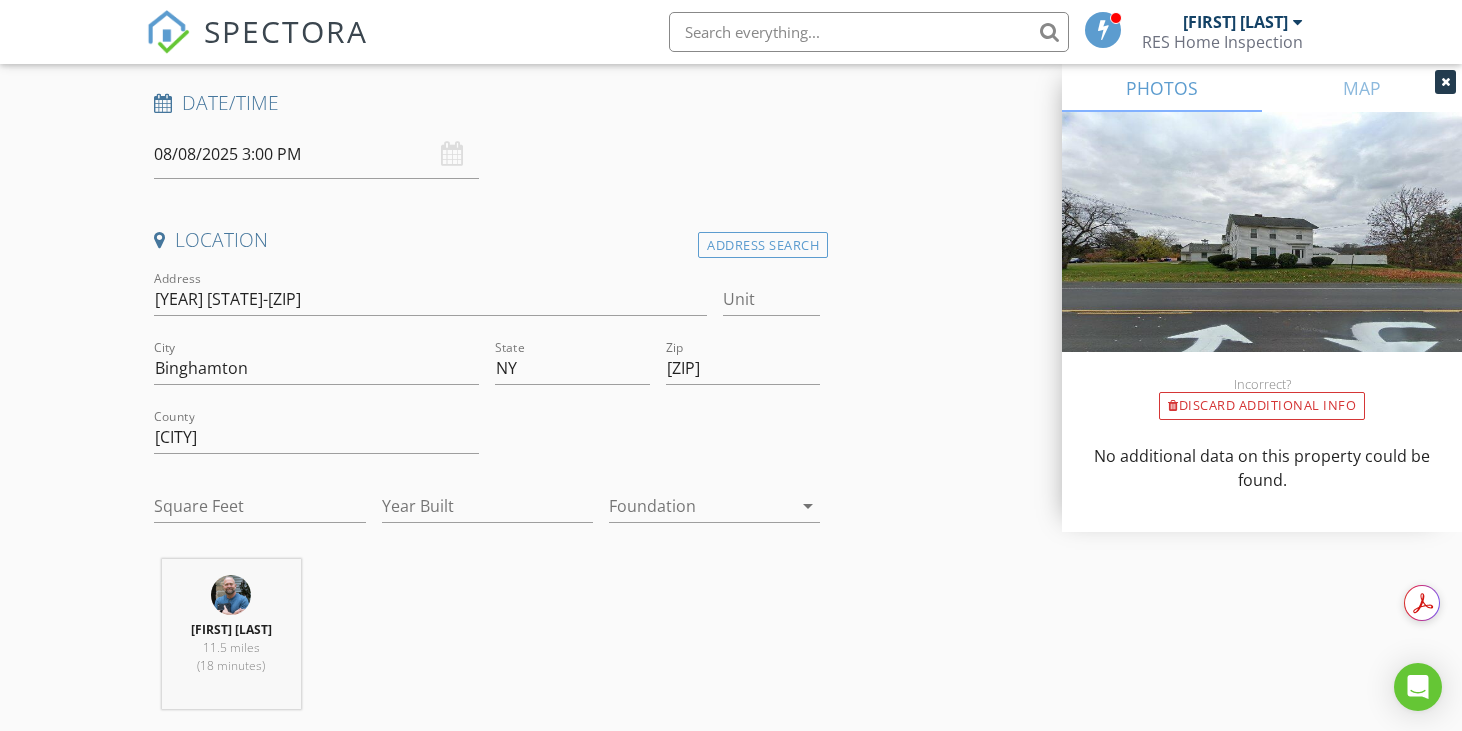 click on "Shane Storman     11.5 miles     (18 minutes)" at bounding box center [487, 642] 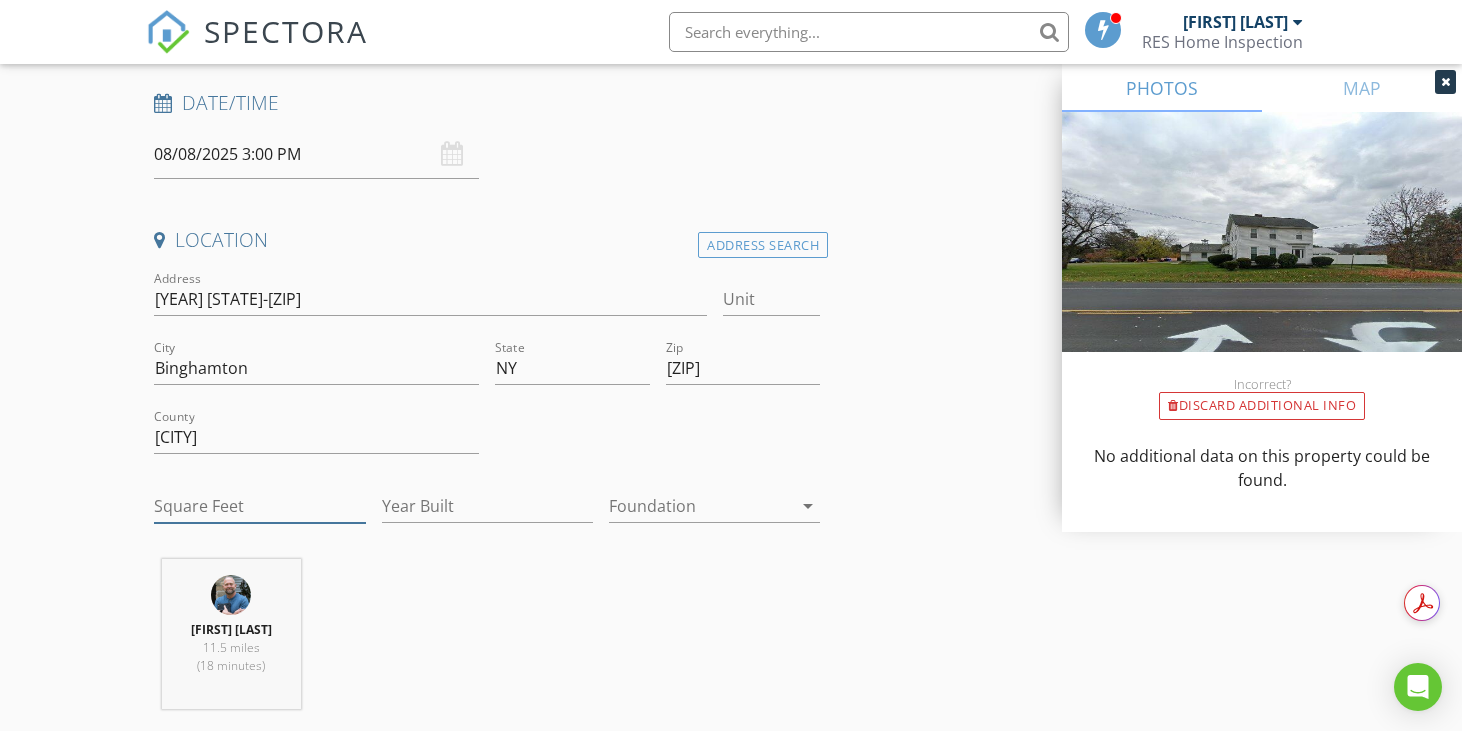 click on "Square Feet" at bounding box center [259, 506] 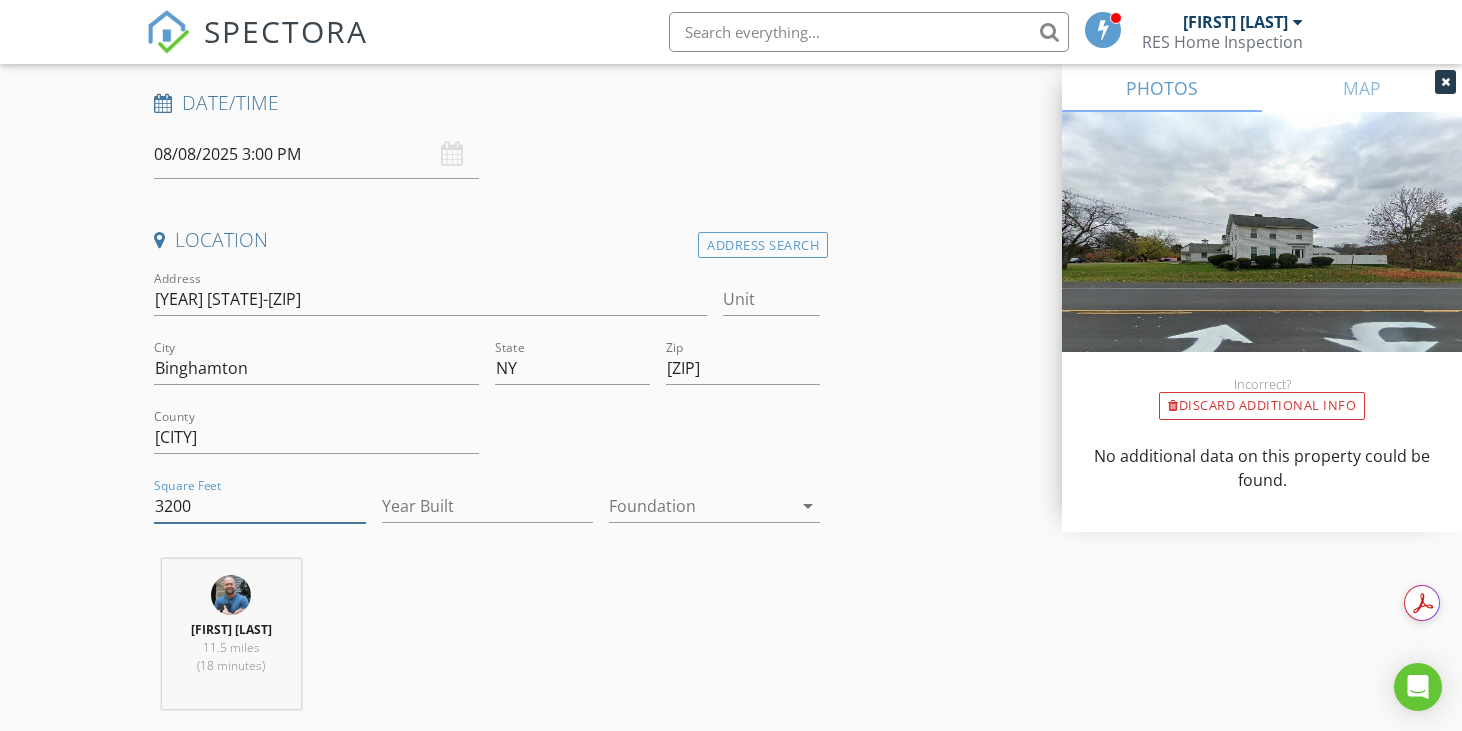 type on "3200" 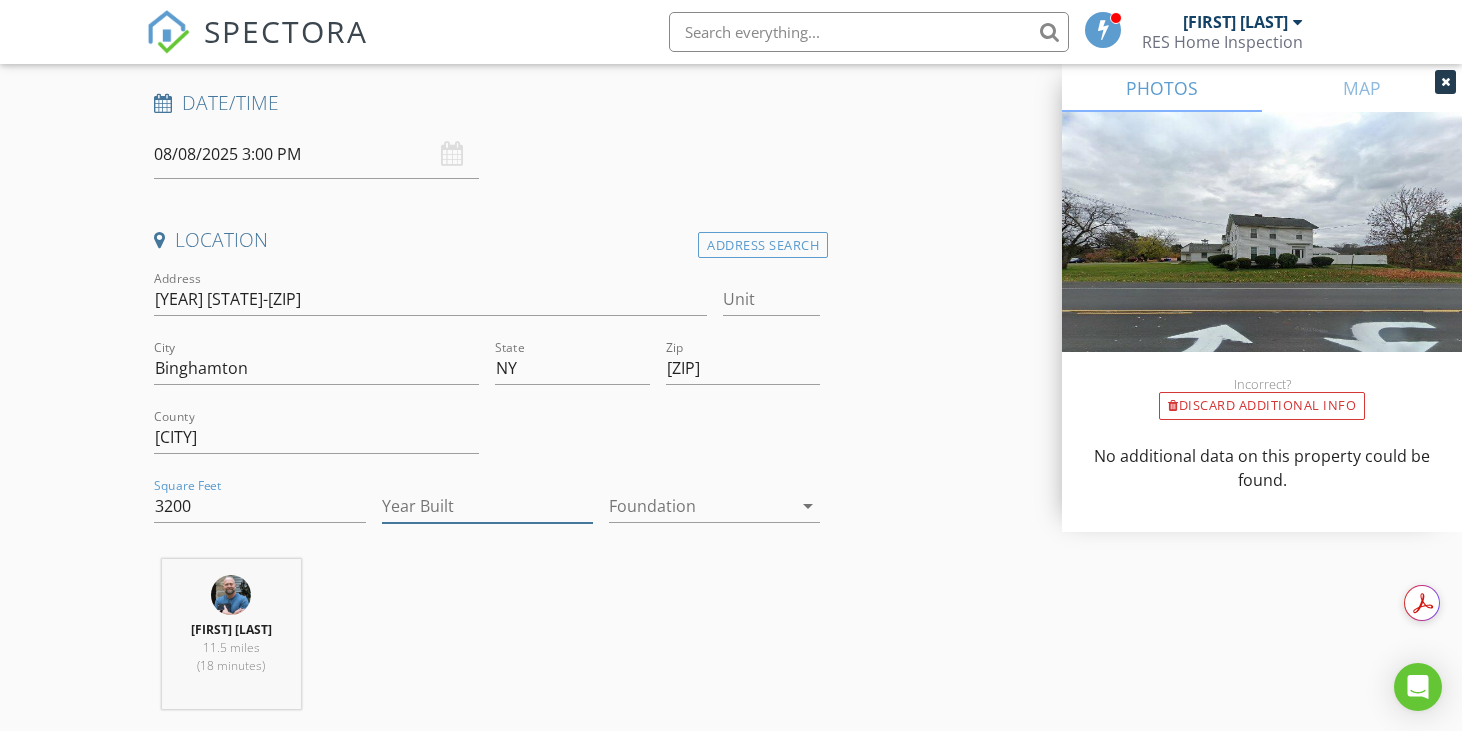click on "Year Built" at bounding box center (487, 506) 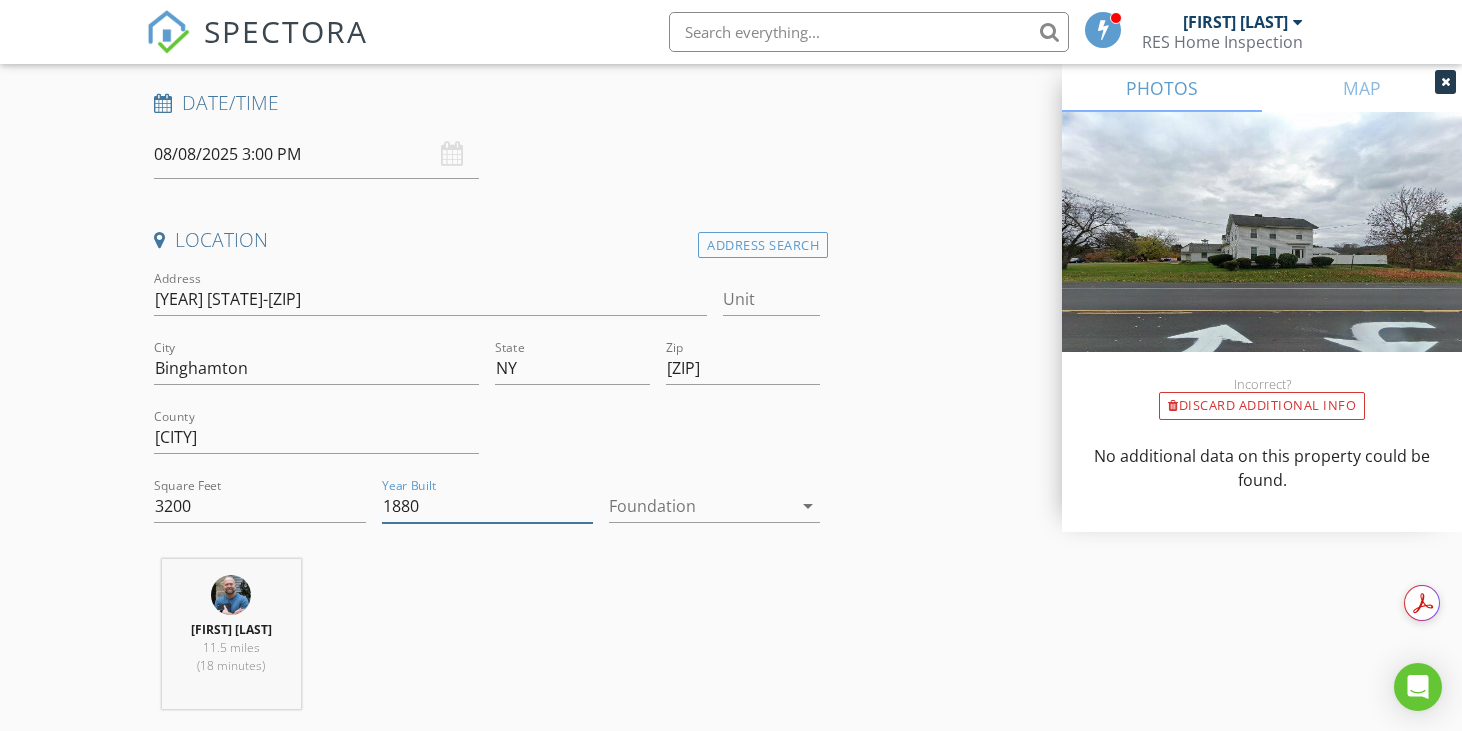 type on "1880" 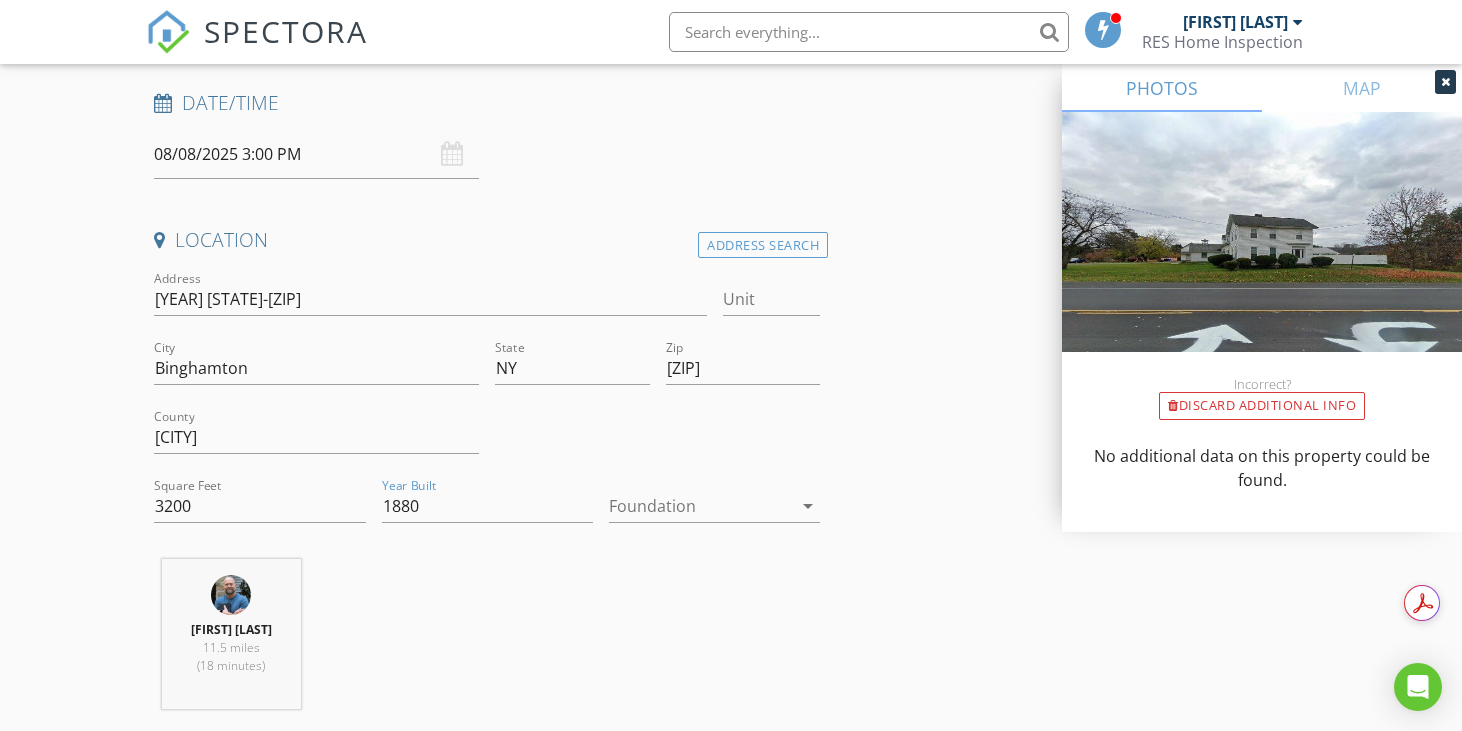 click on "arrow_drop_down" at bounding box center [808, 506] 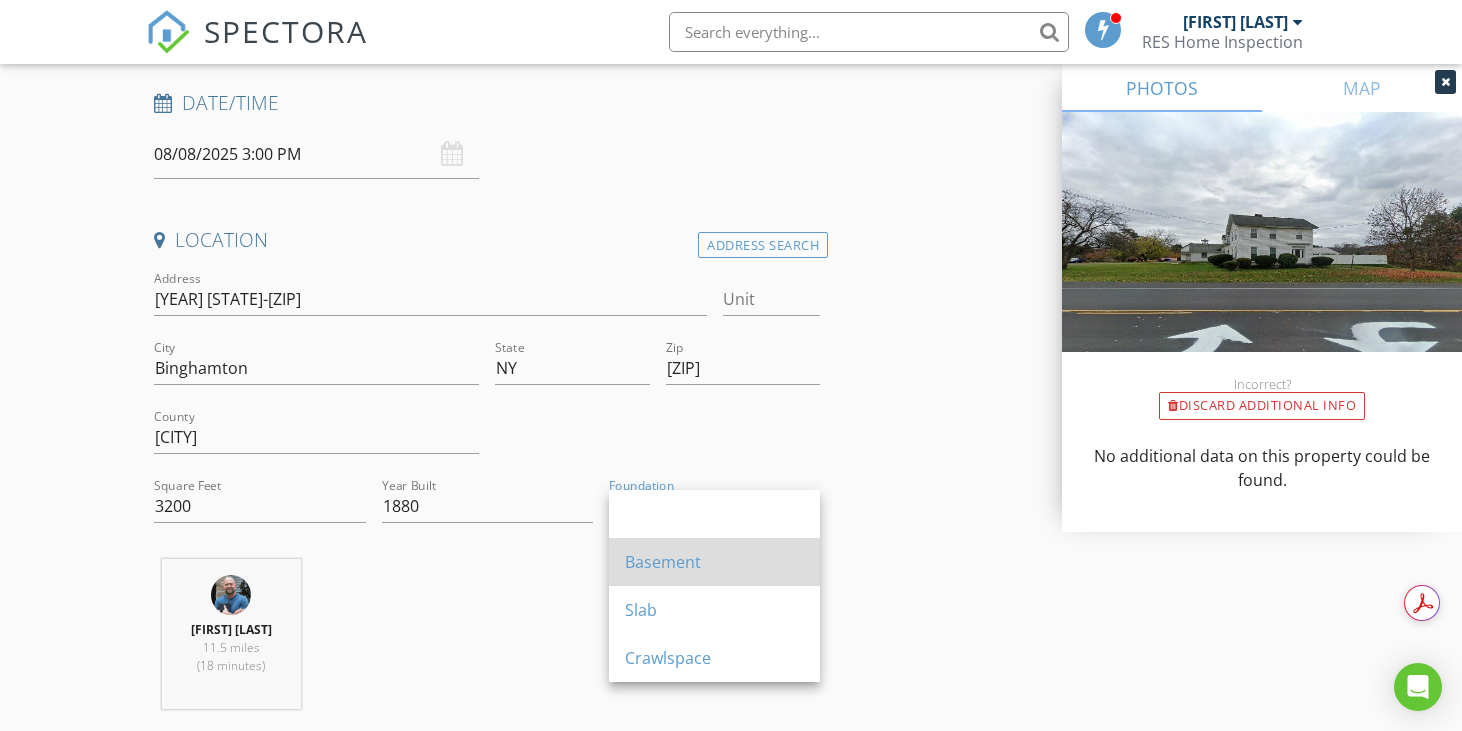 click on "Basement" at bounding box center [714, 562] 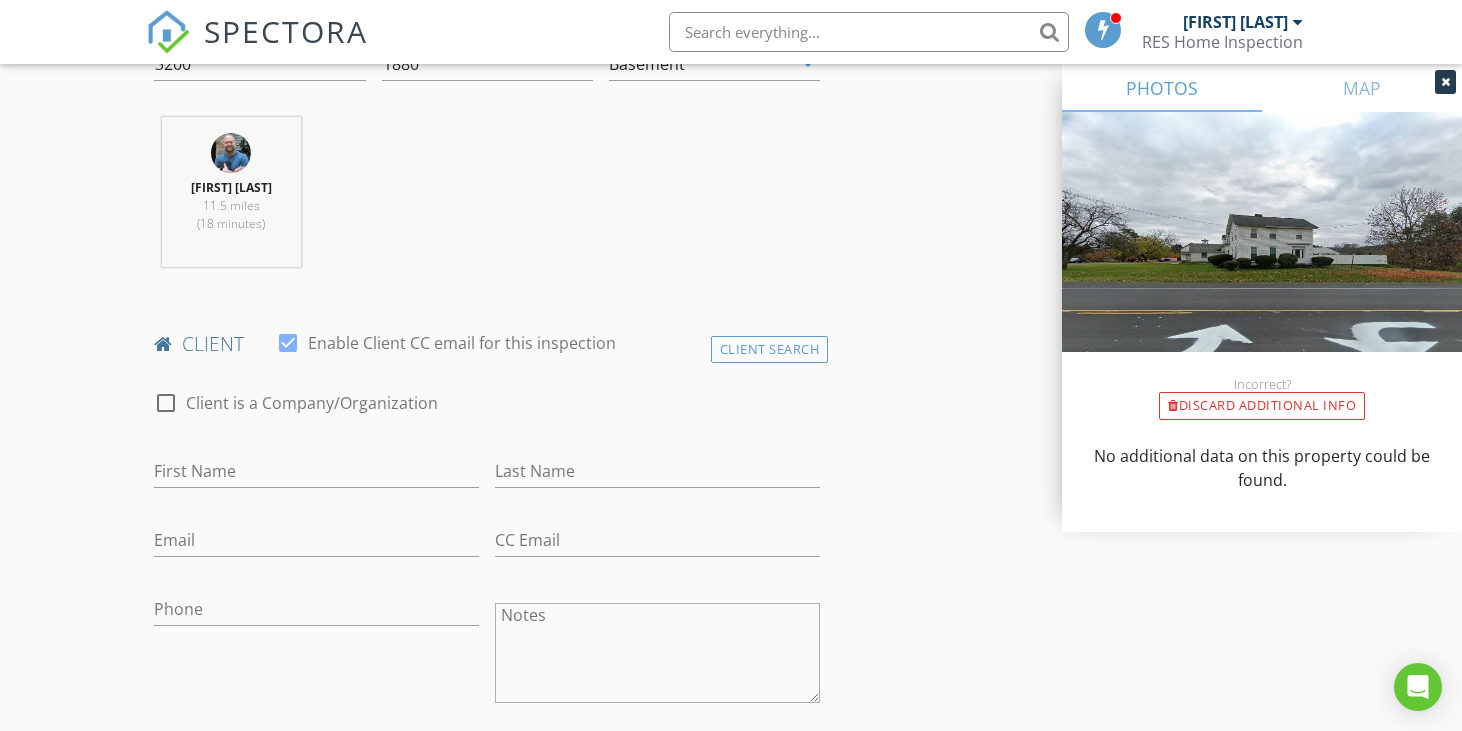 scroll, scrollTop: 800, scrollLeft: 0, axis: vertical 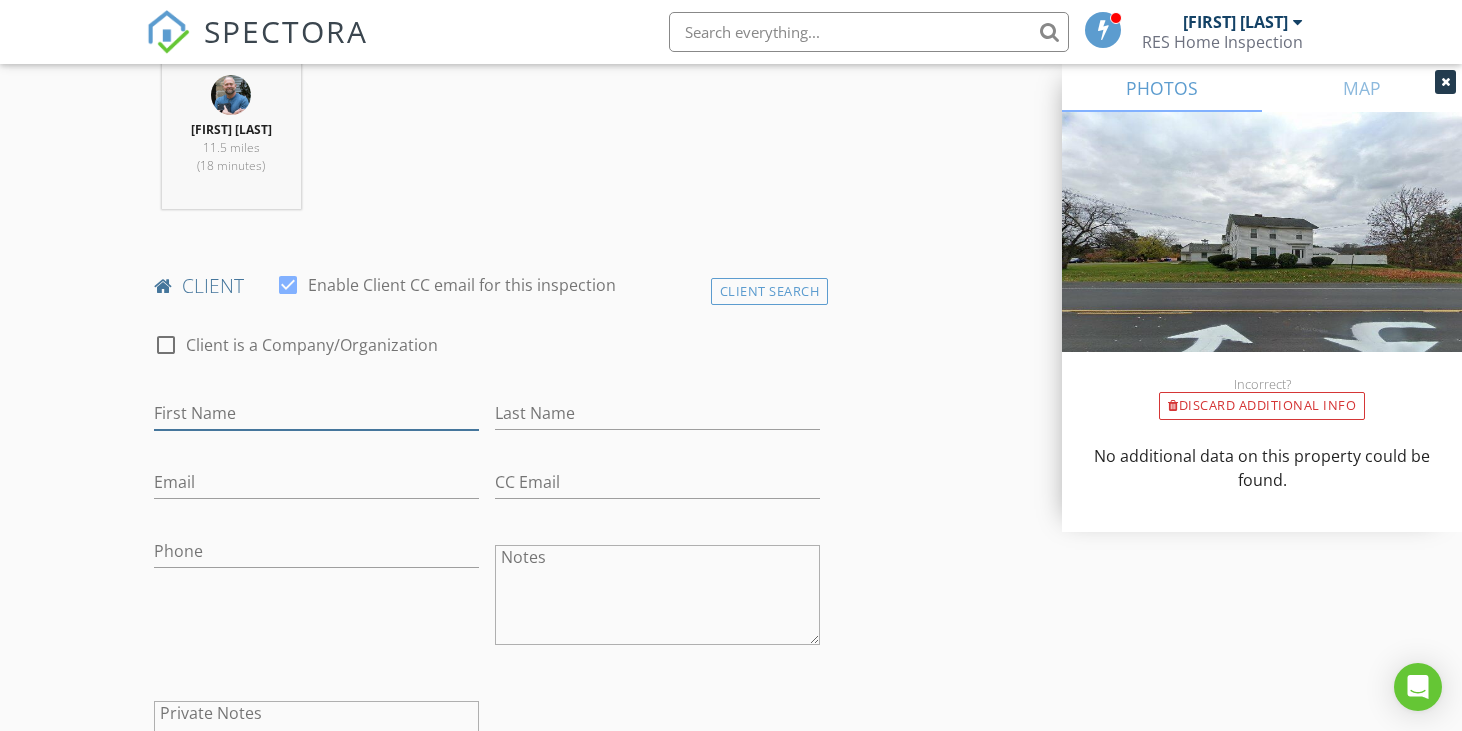 click on "First Name" at bounding box center [316, 413] 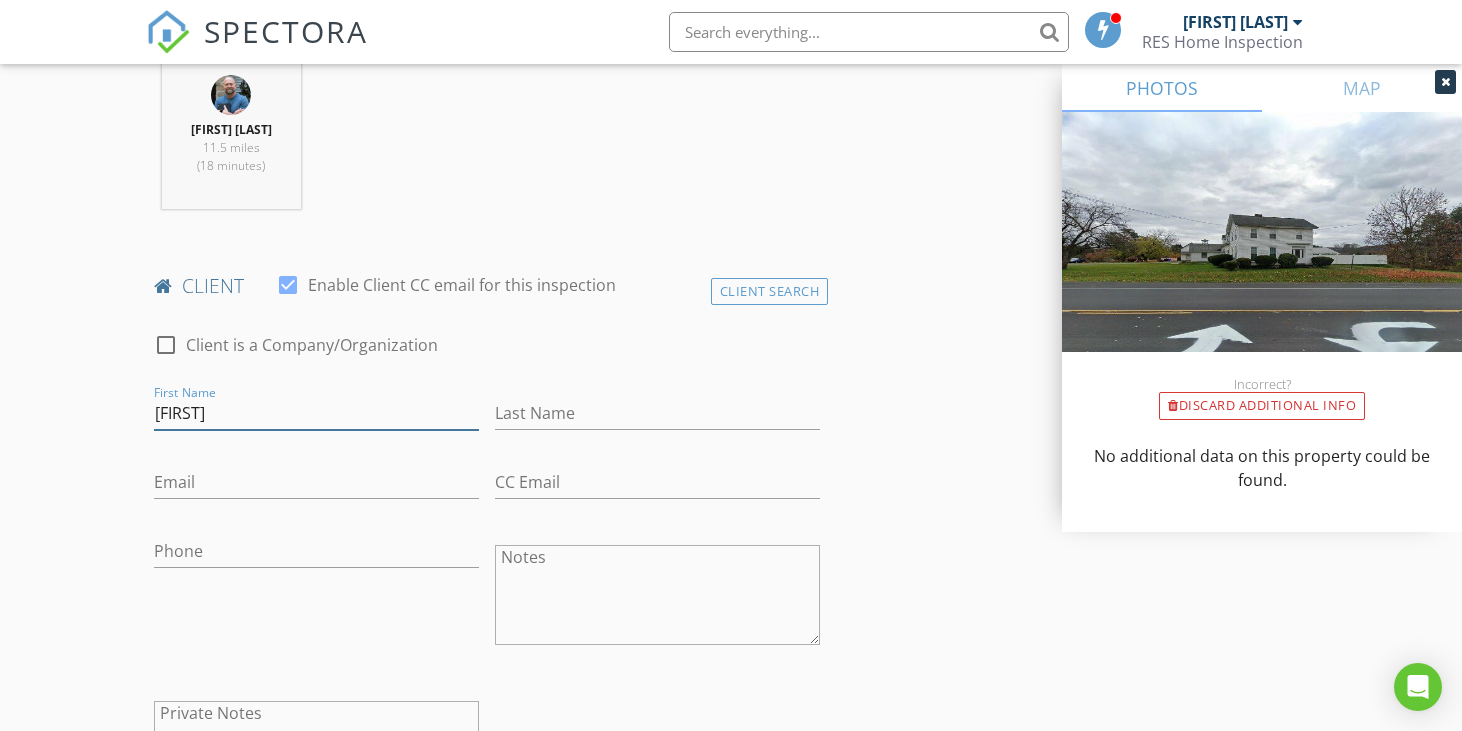 type on "[NAME]" 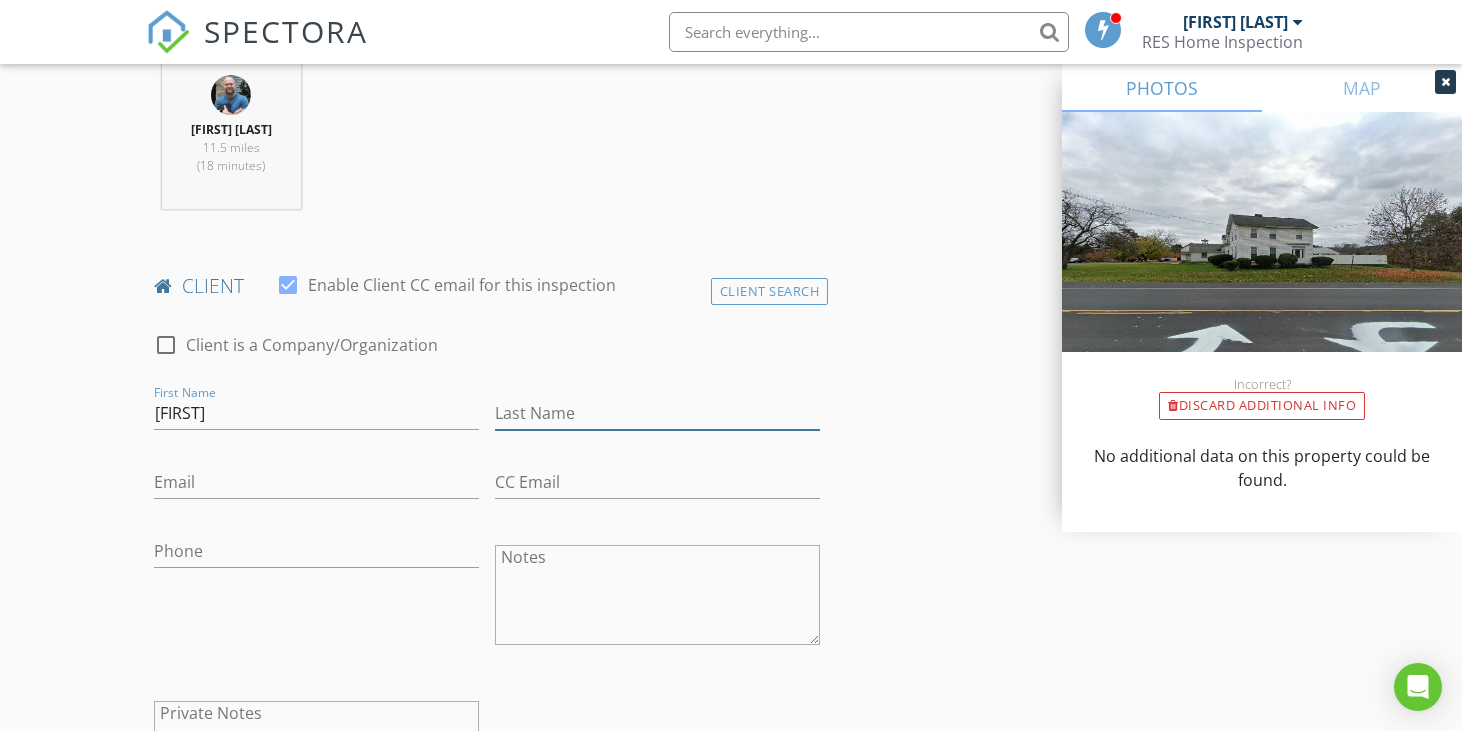 click on "Last Name" at bounding box center (657, 413) 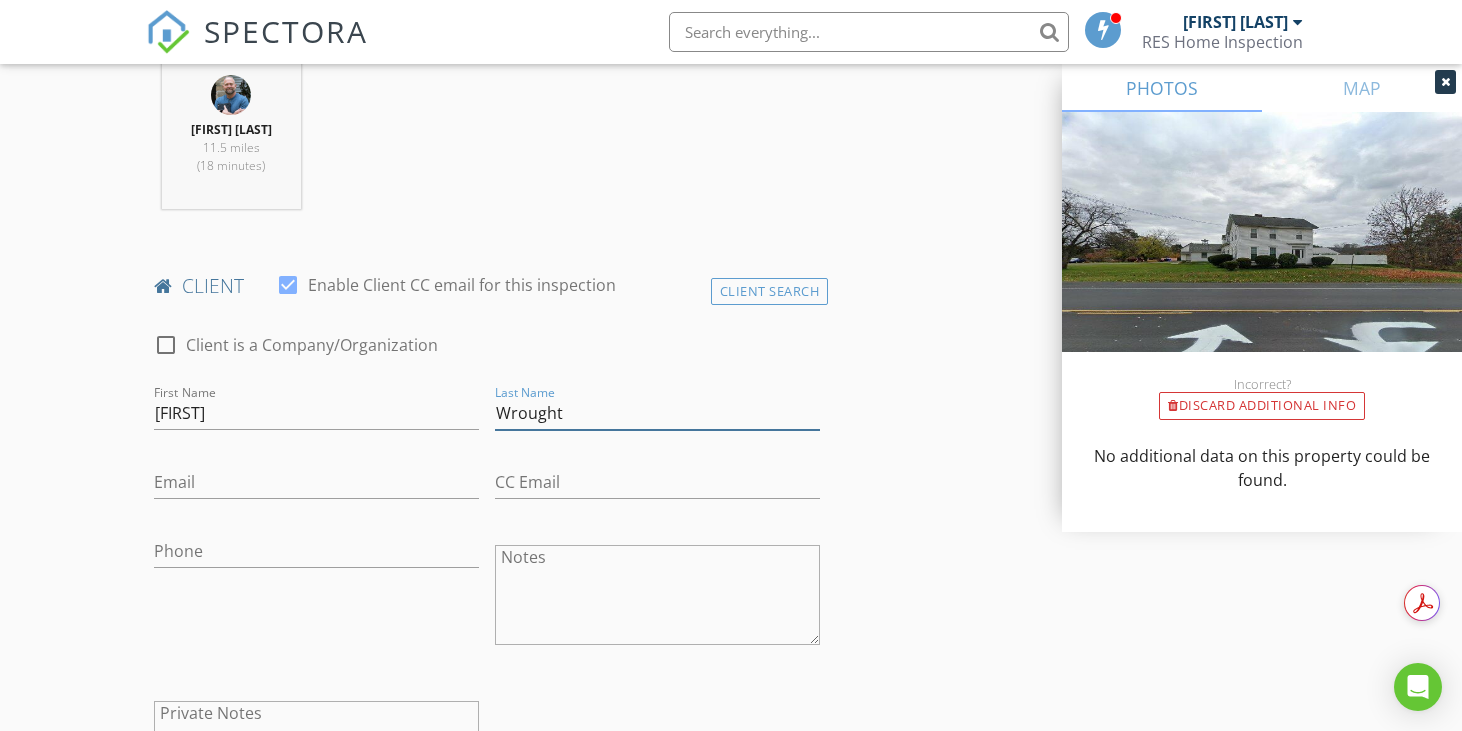 drag, startPoint x: 517, startPoint y: 408, endPoint x: 496, endPoint y: 457, distance: 53.310413 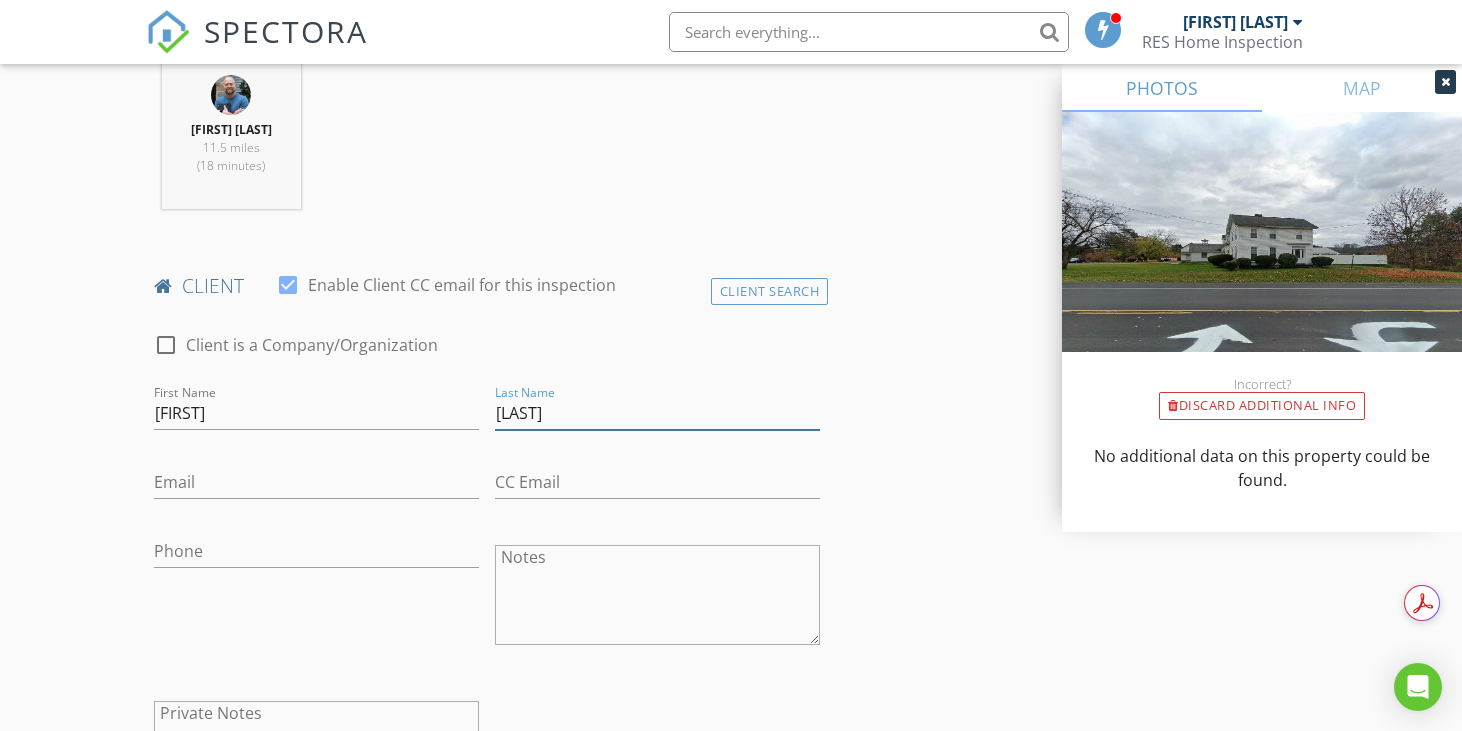 type on "[LAST]" 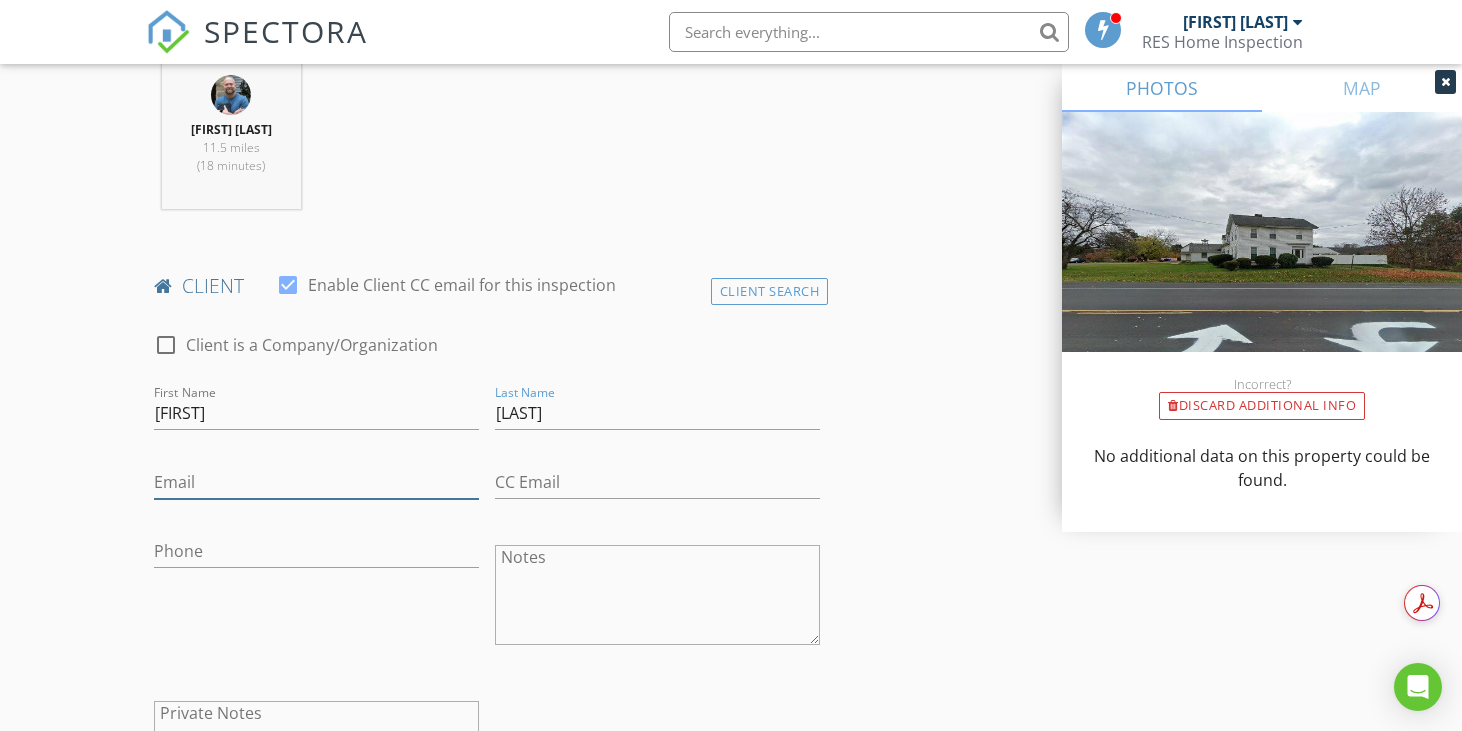 click on "Email" at bounding box center (316, 482) 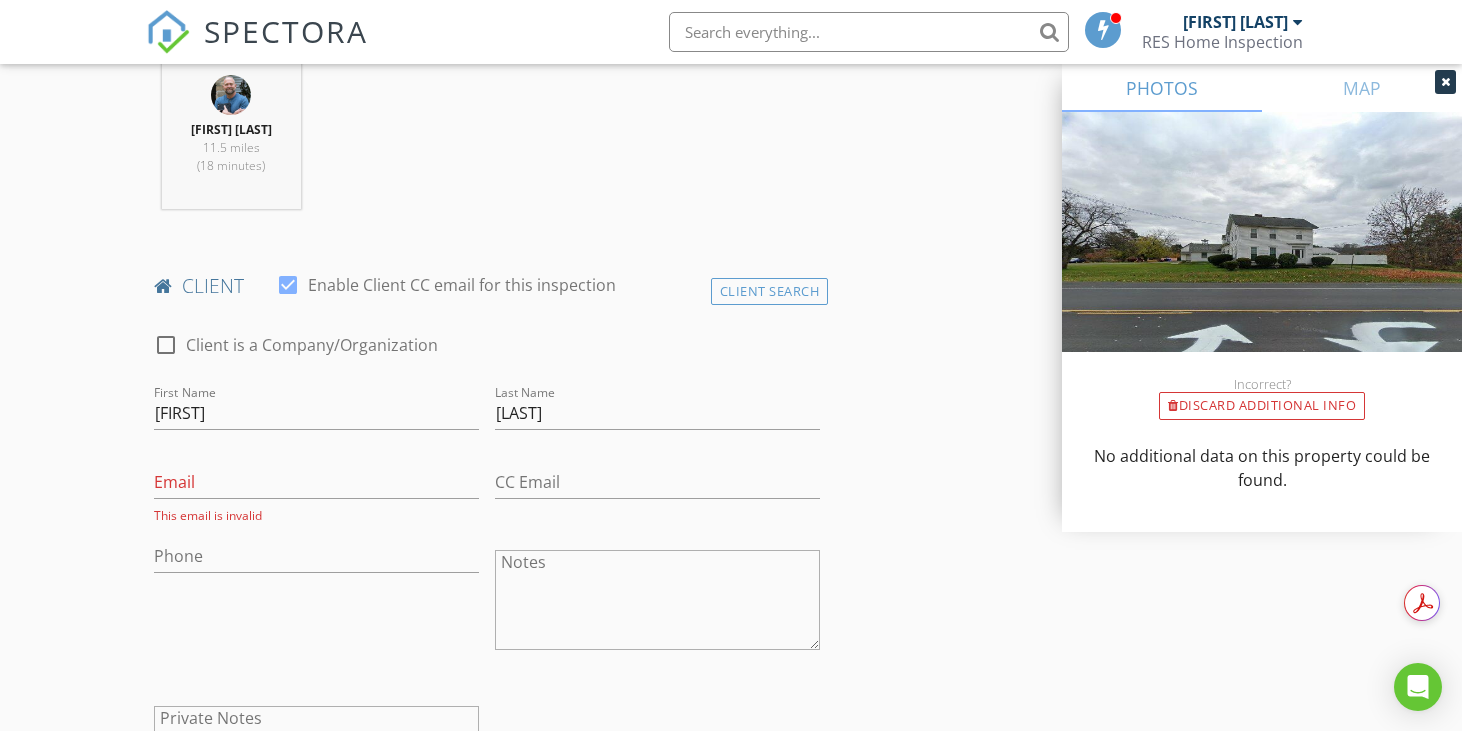 click on "check_box_outline_blank Client is a Company/Organization     First Name Ricky   Last Name Rought   Email This email is invalid   CC Email   Phone           Notes   Private Notes" at bounding box center (487, 574) 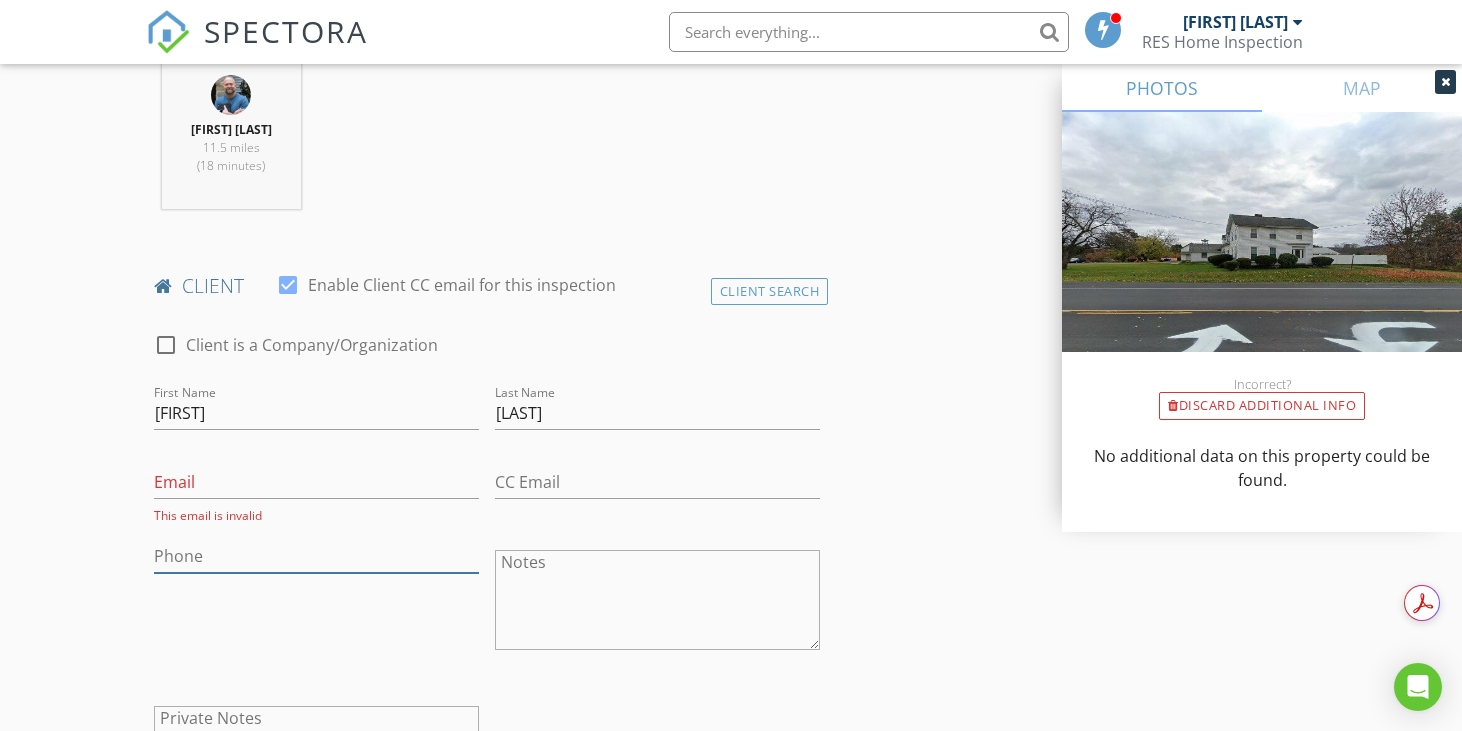 click on "Phone" at bounding box center (316, 556) 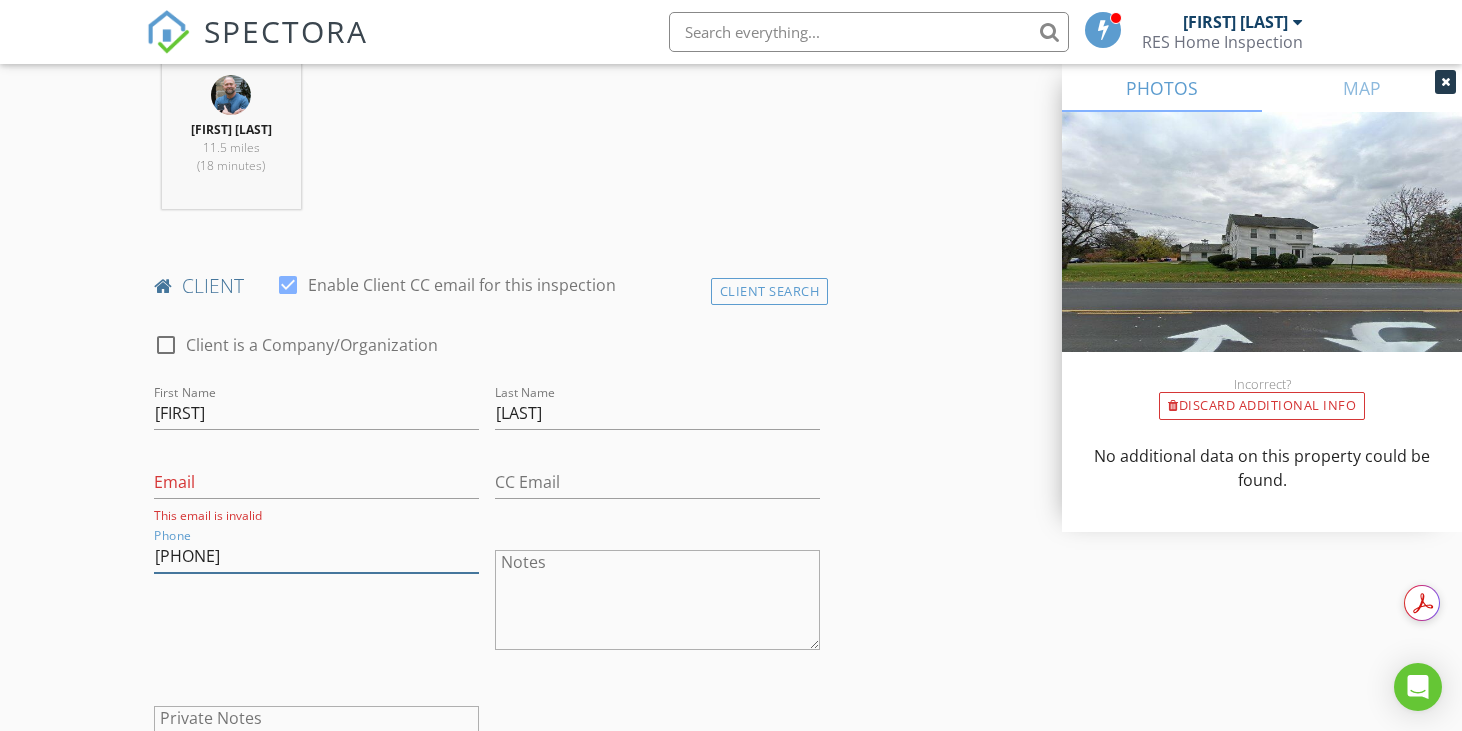 type on "[PHONE]" 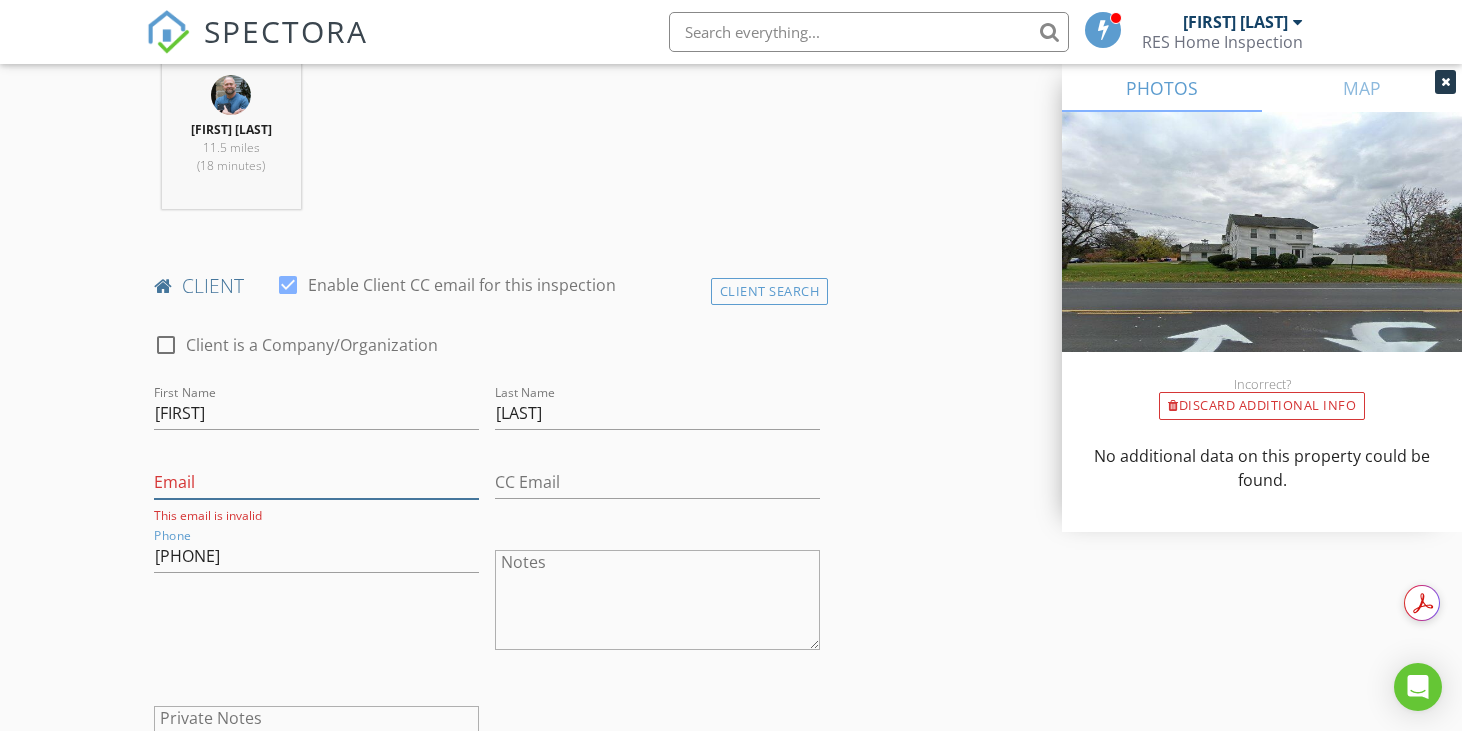 click on "Email" at bounding box center [316, 482] 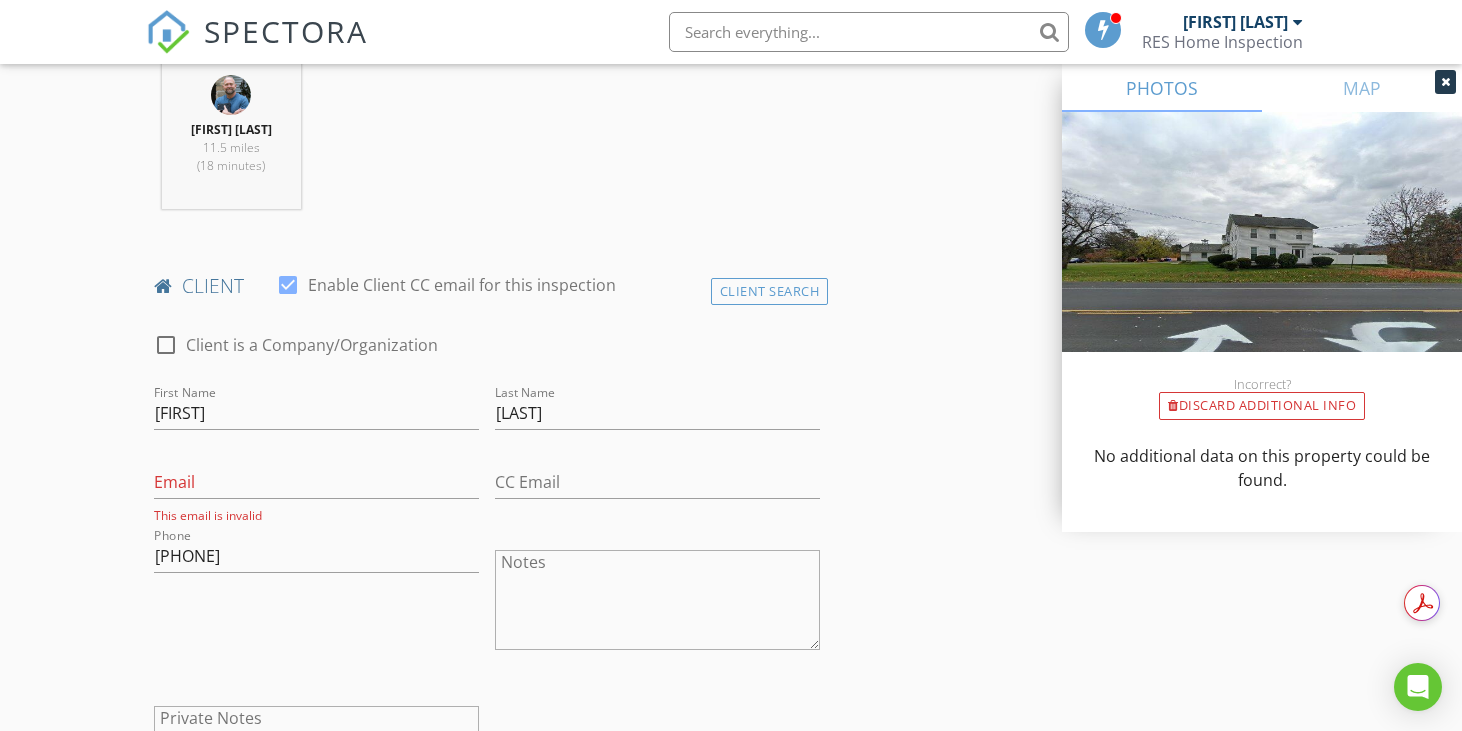 click on "check_box_outline_blank Client is a Company/Organization     First Name Ricky   Last Name Rought   Email This email is invalid   CC Email   Phone 607-759-3835           Notes   Private Notes" at bounding box center [487, 574] 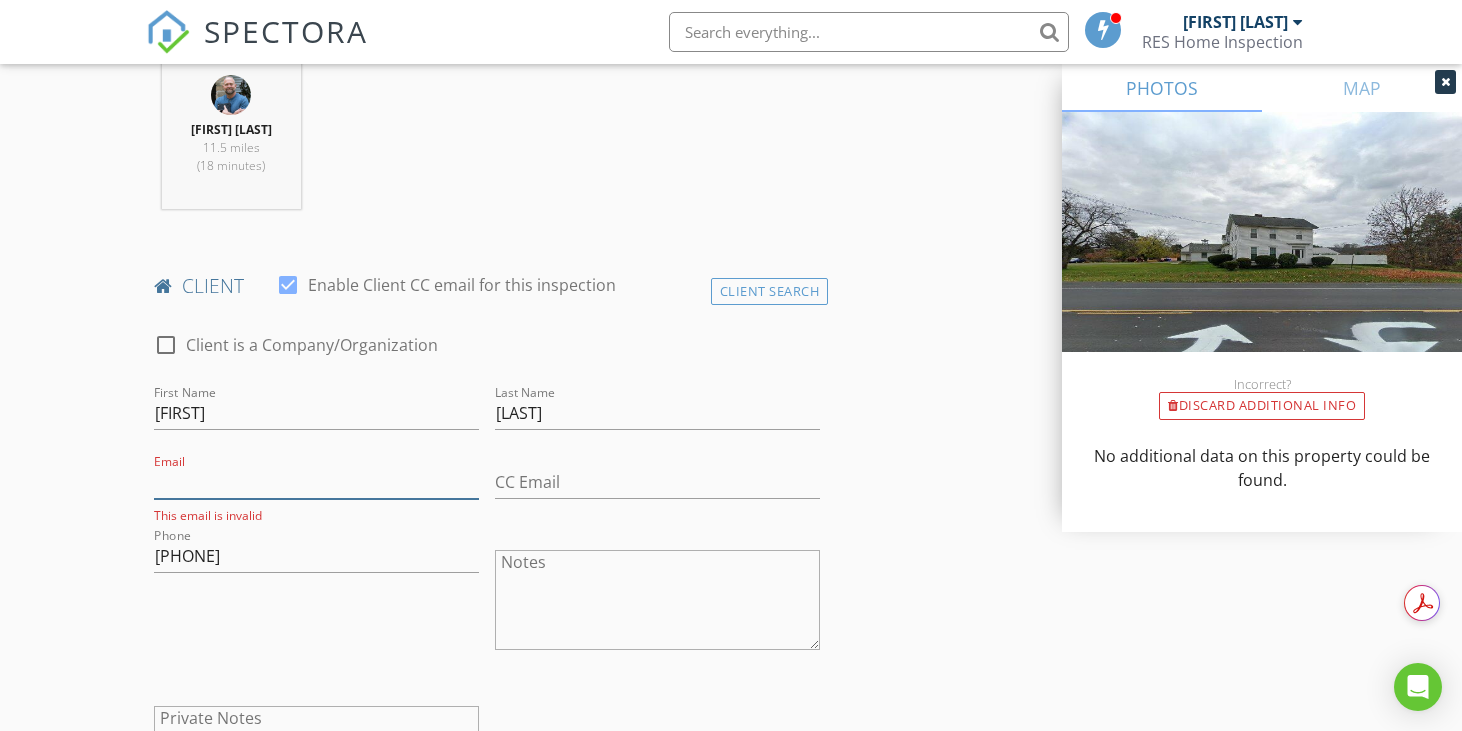 click on "Email" at bounding box center [316, 482] 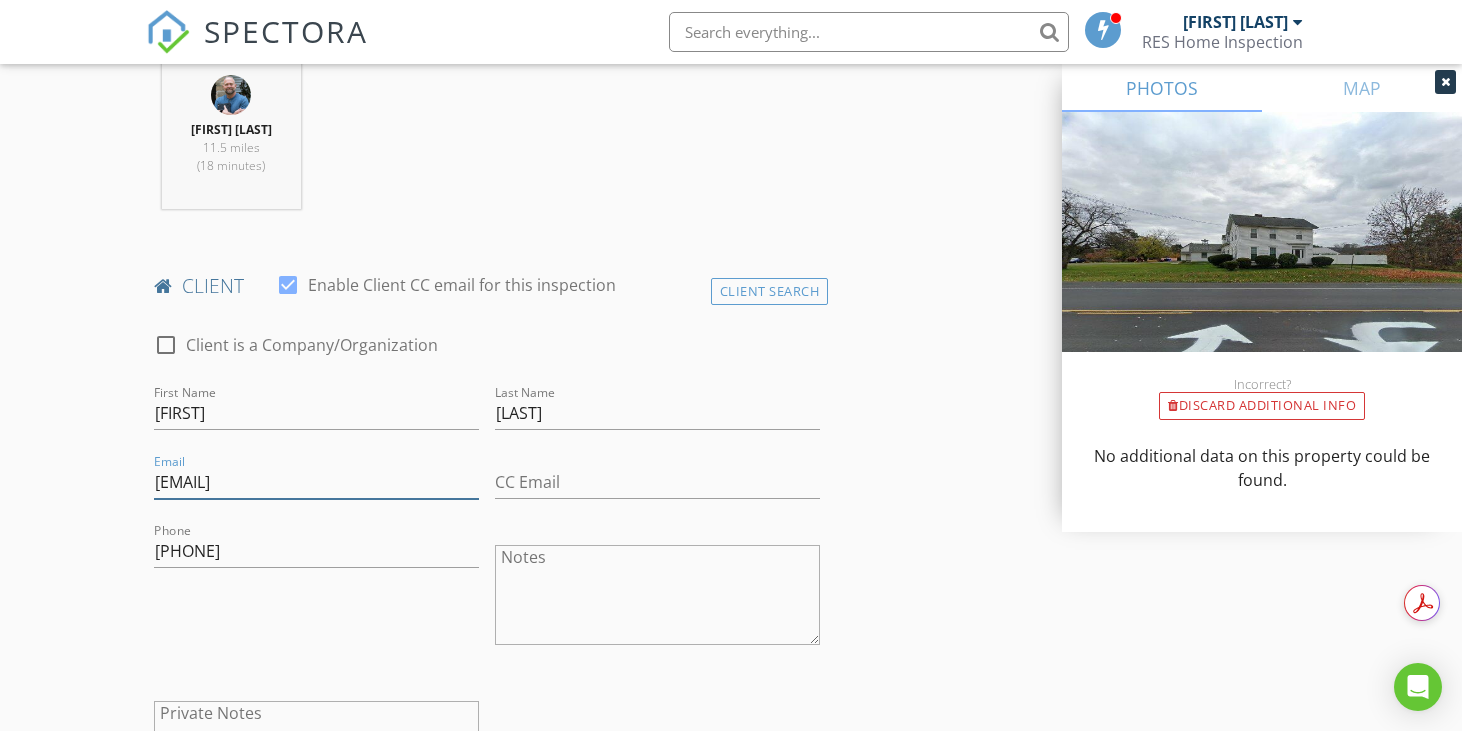 type on "[EMAIL]" 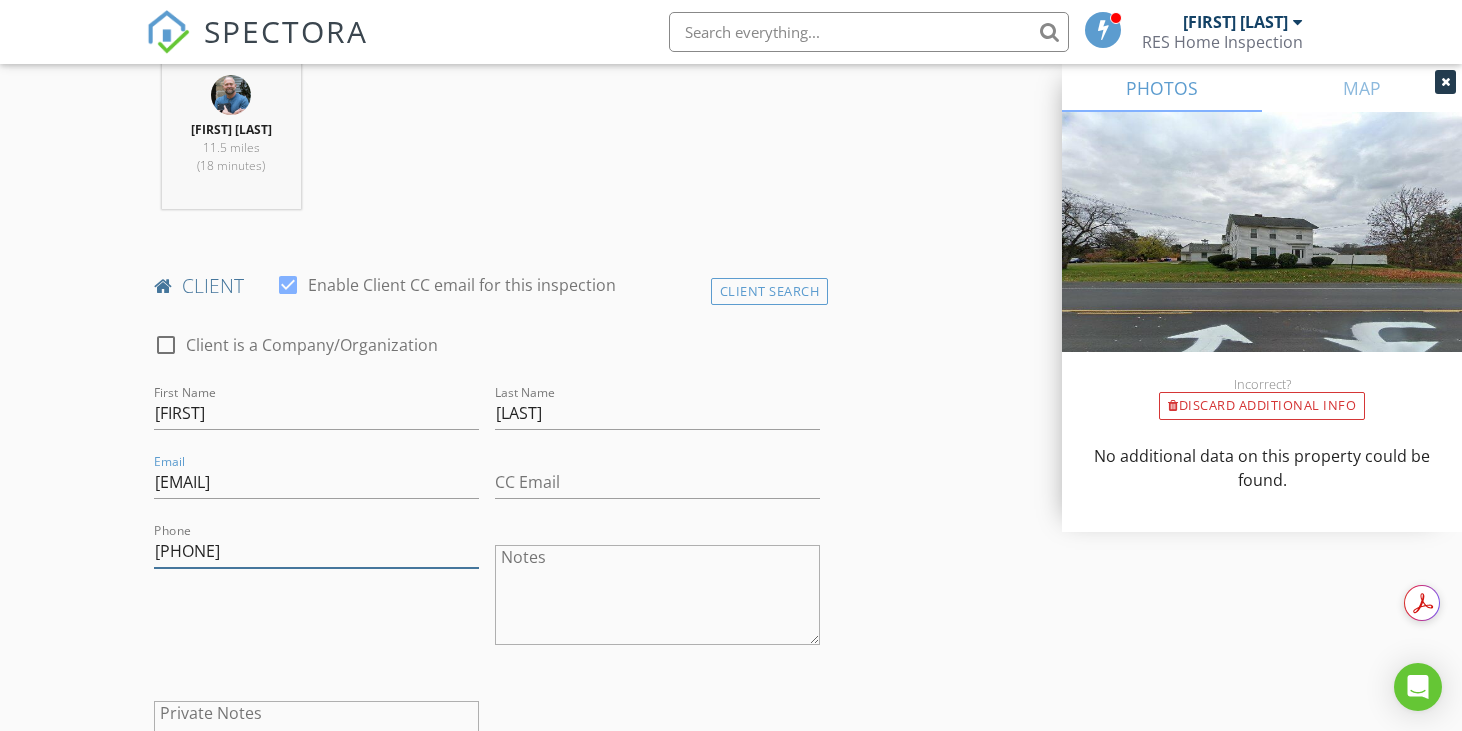 click on "[PHONE]" at bounding box center [316, 551] 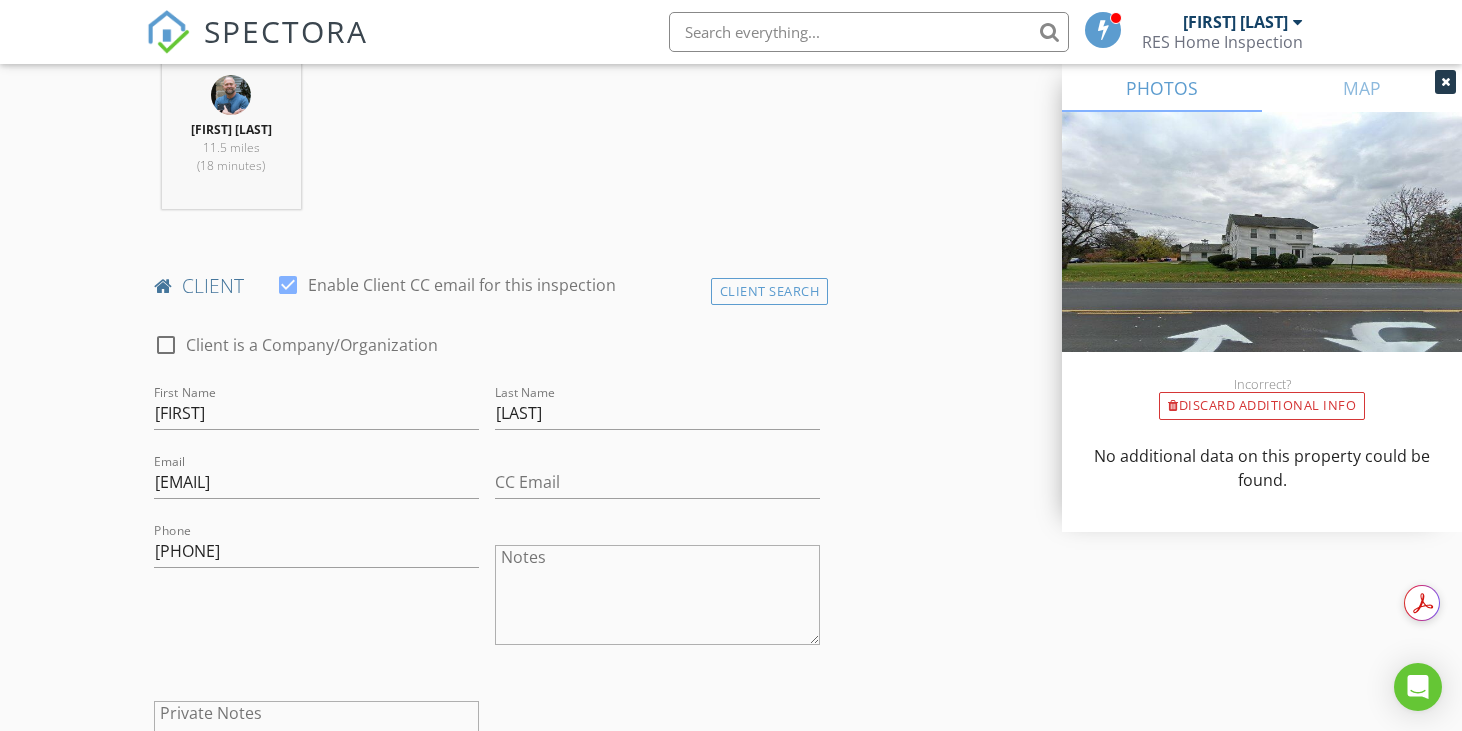 click on "check_box_outline_blank Client is a Company/Organization     First Name Ricky   Last Name Rought   Email rickyrought@icloud.com   CC Email   Phone 607-759-3835           Notes   Private Notes" at bounding box center [487, 572] 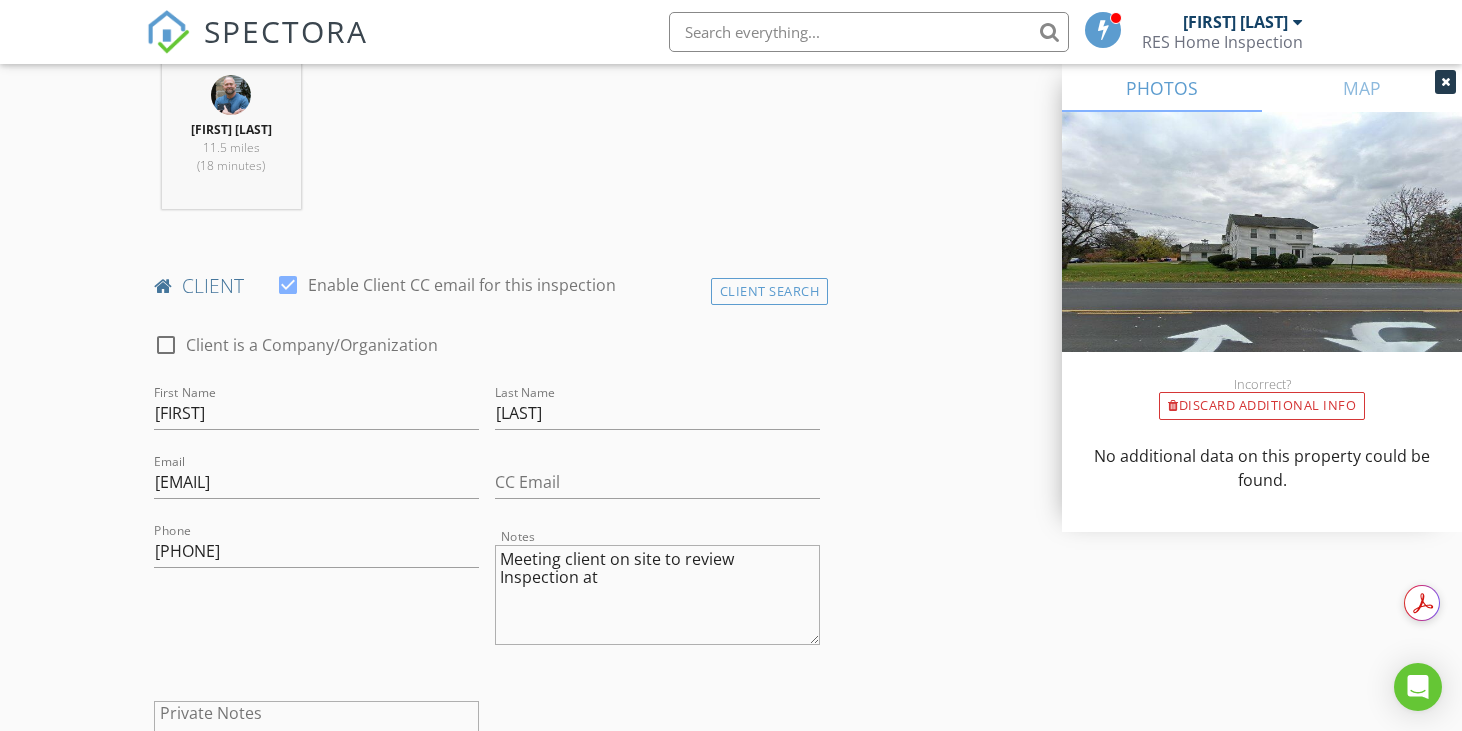 click on "check_box_outline_blank Client is a Company/Organization     First Name Ricky   Last Name Rought   Email rickyrought@icloud.com   CC Email   Phone 607-759-3835           Notes Meeting client on site to review Inspection at   Private Notes" at bounding box center [487, 572] 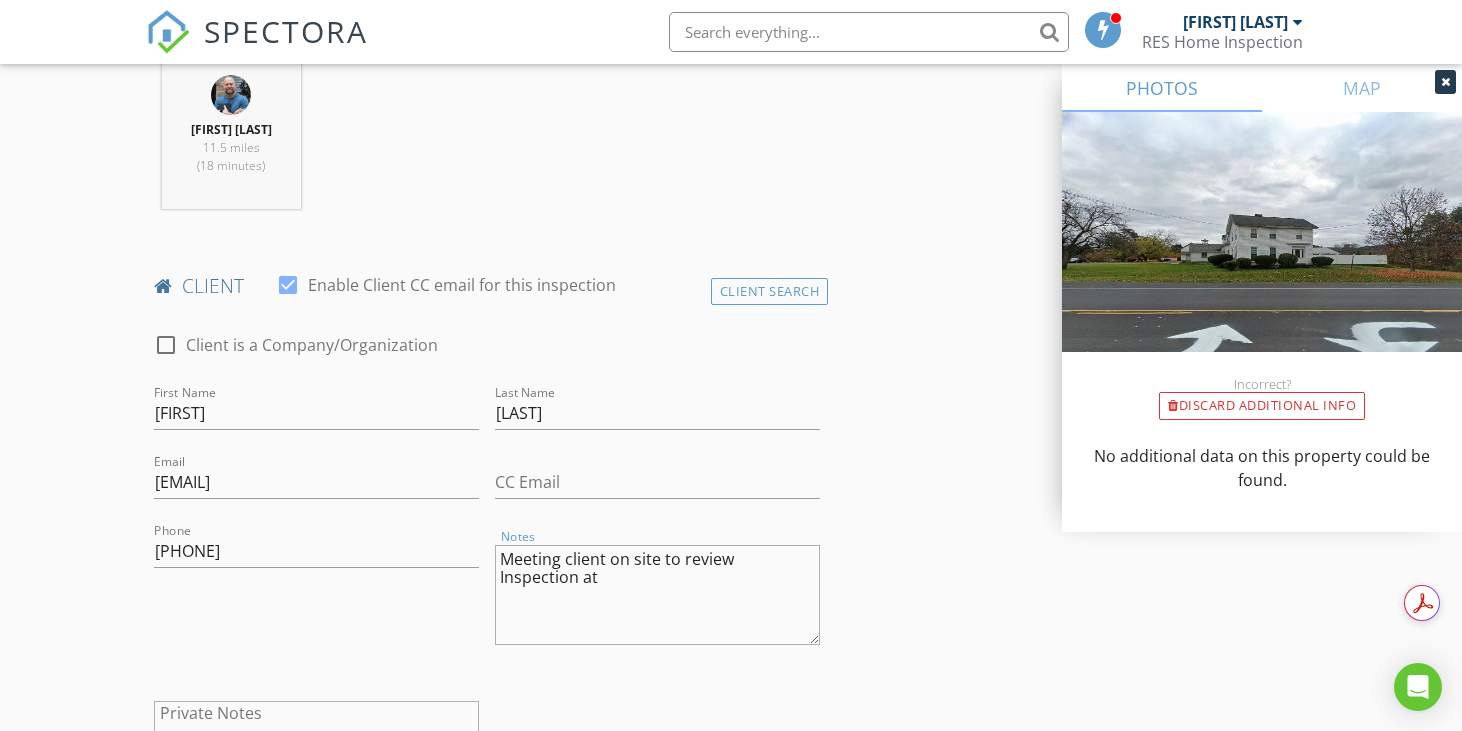 click on "Meeting client on site to review Inspection at" at bounding box center [657, 595] 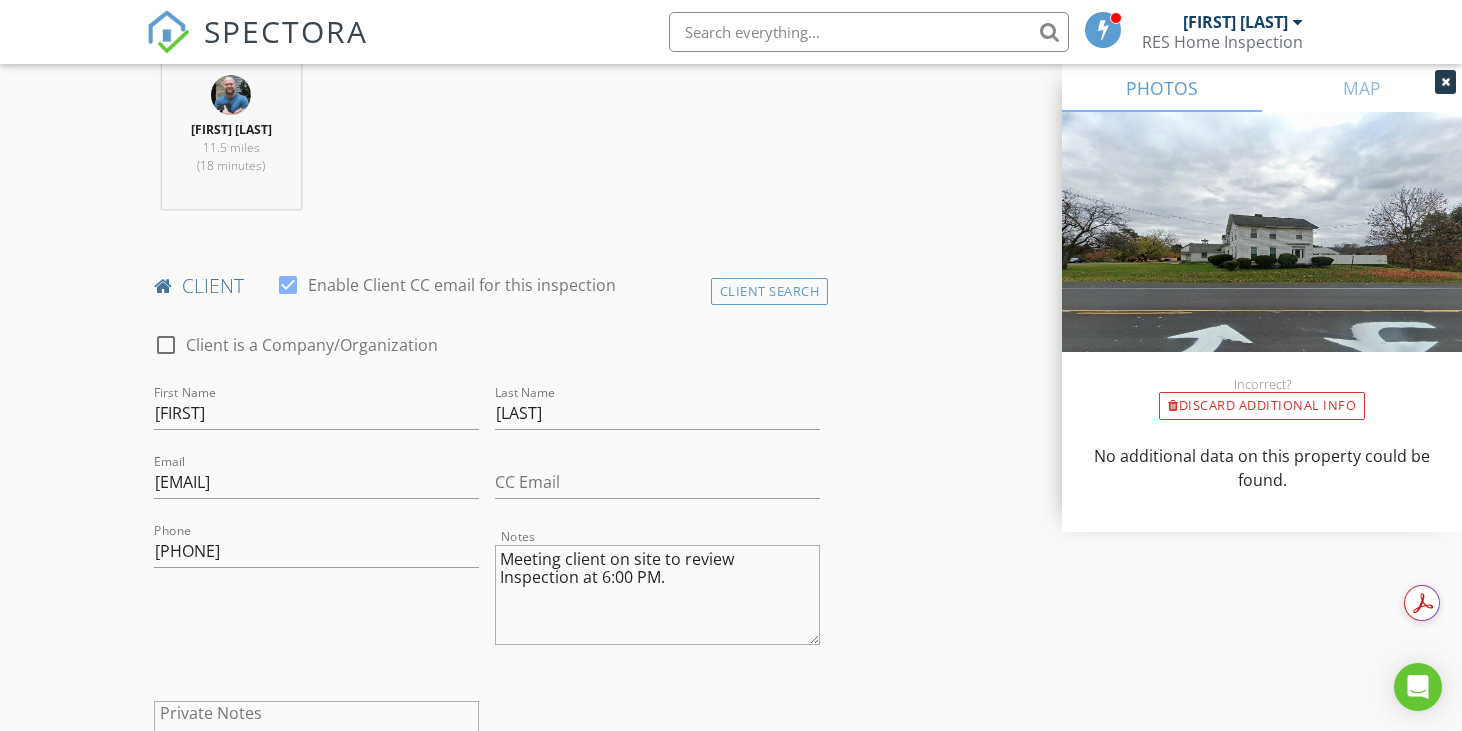 click on "check_box_outline_blank Client is a Company/Organization     First Name Ricky   Last Name Rought   Email rickyrought@icloud.com   CC Email   Phone 607-759-3835           Notes Meeting client on site to review Inspection at 6:00 PM.   Private Notes" at bounding box center (487, 572) 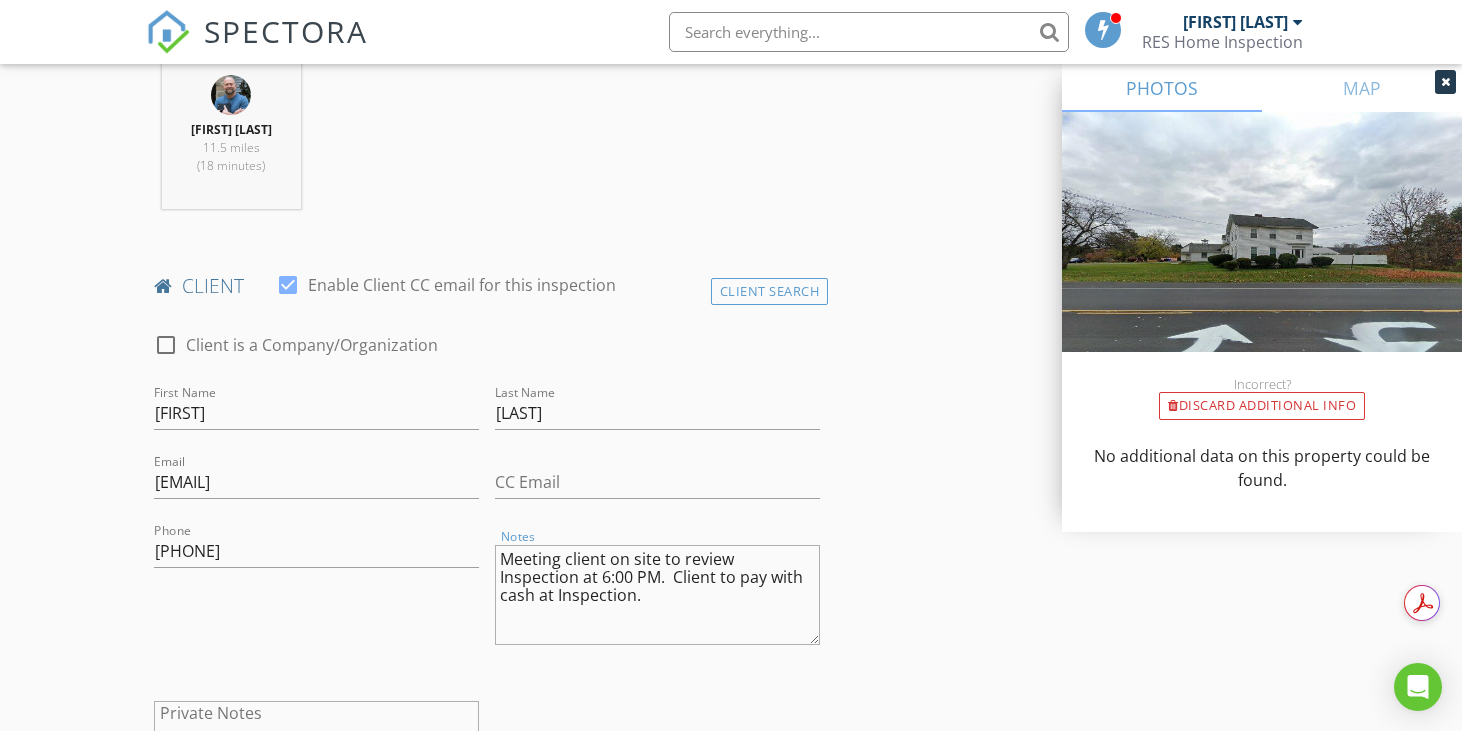 drag, startPoint x: 591, startPoint y: 576, endPoint x: 656, endPoint y: 614, distance: 75.29276 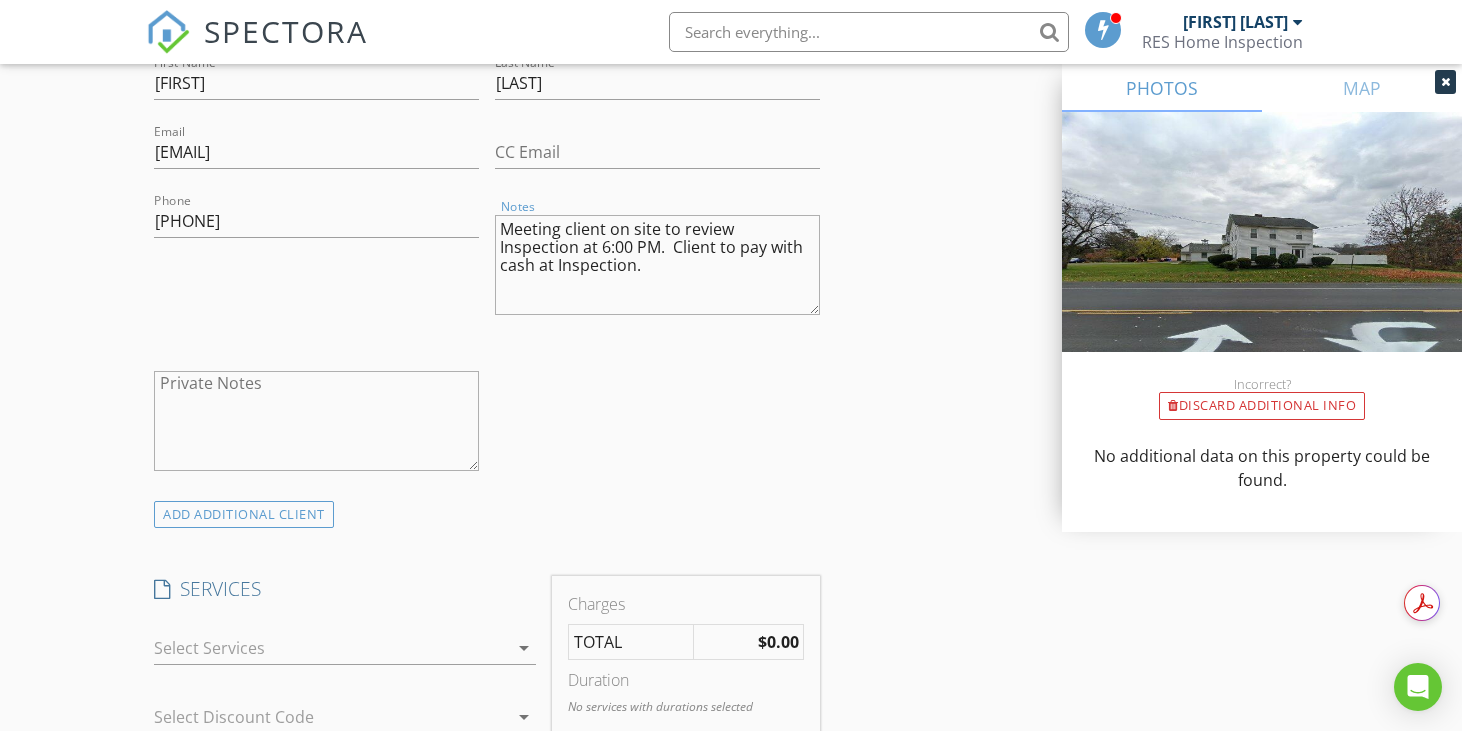 scroll, scrollTop: 1200, scrollLeft: 0, axis: vertical 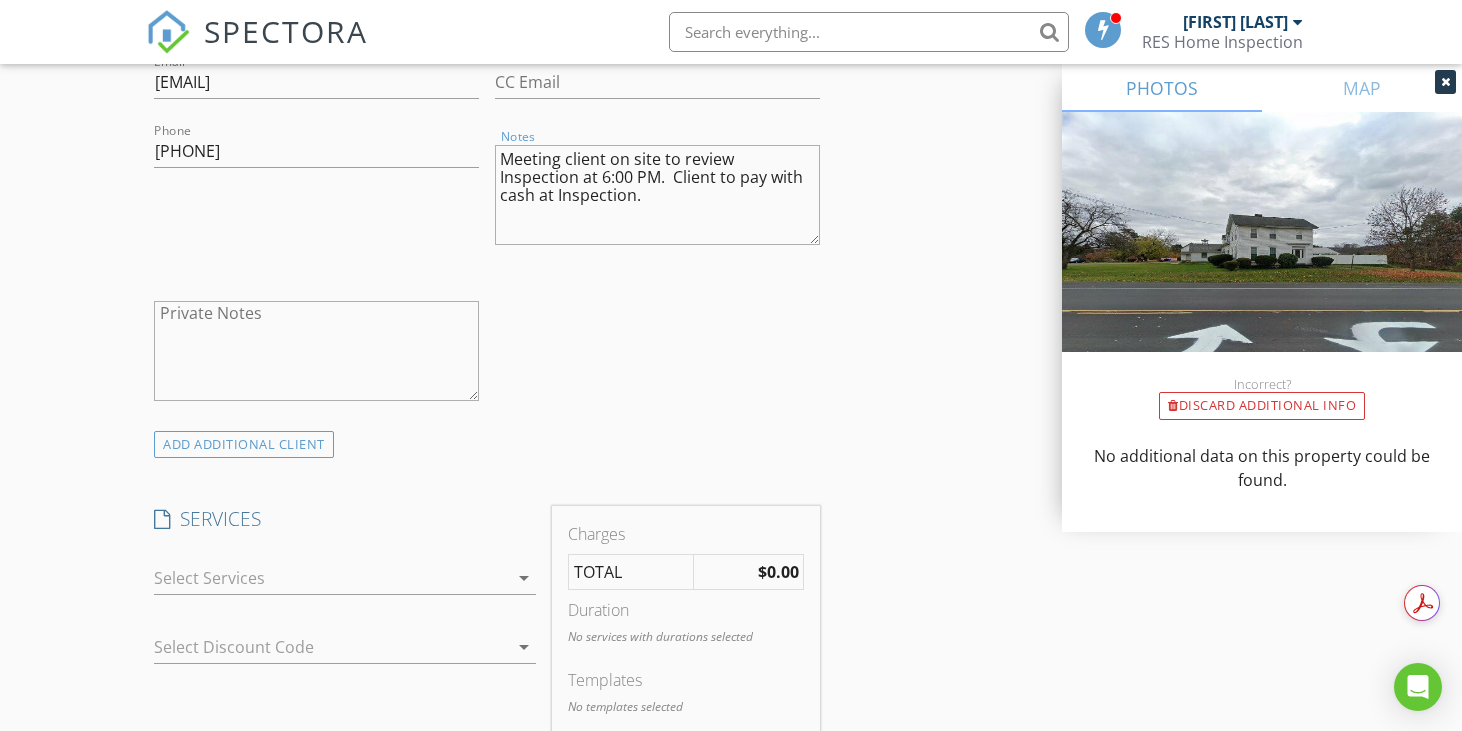 type on "Meeting client on site to review Inspection at 6:00 PM.  Client to pay with cash at Inspection." 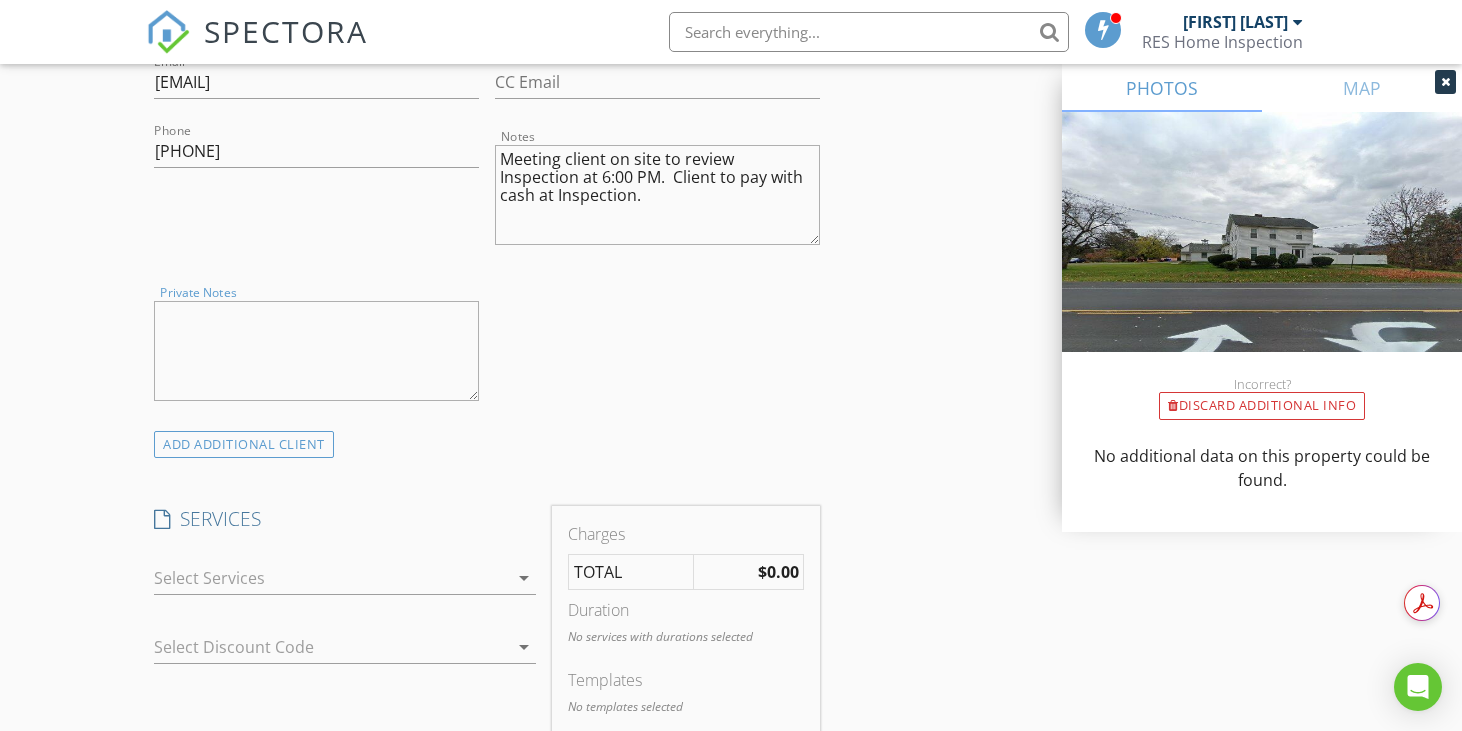 paste on "Client to pay with cash at Inspection." 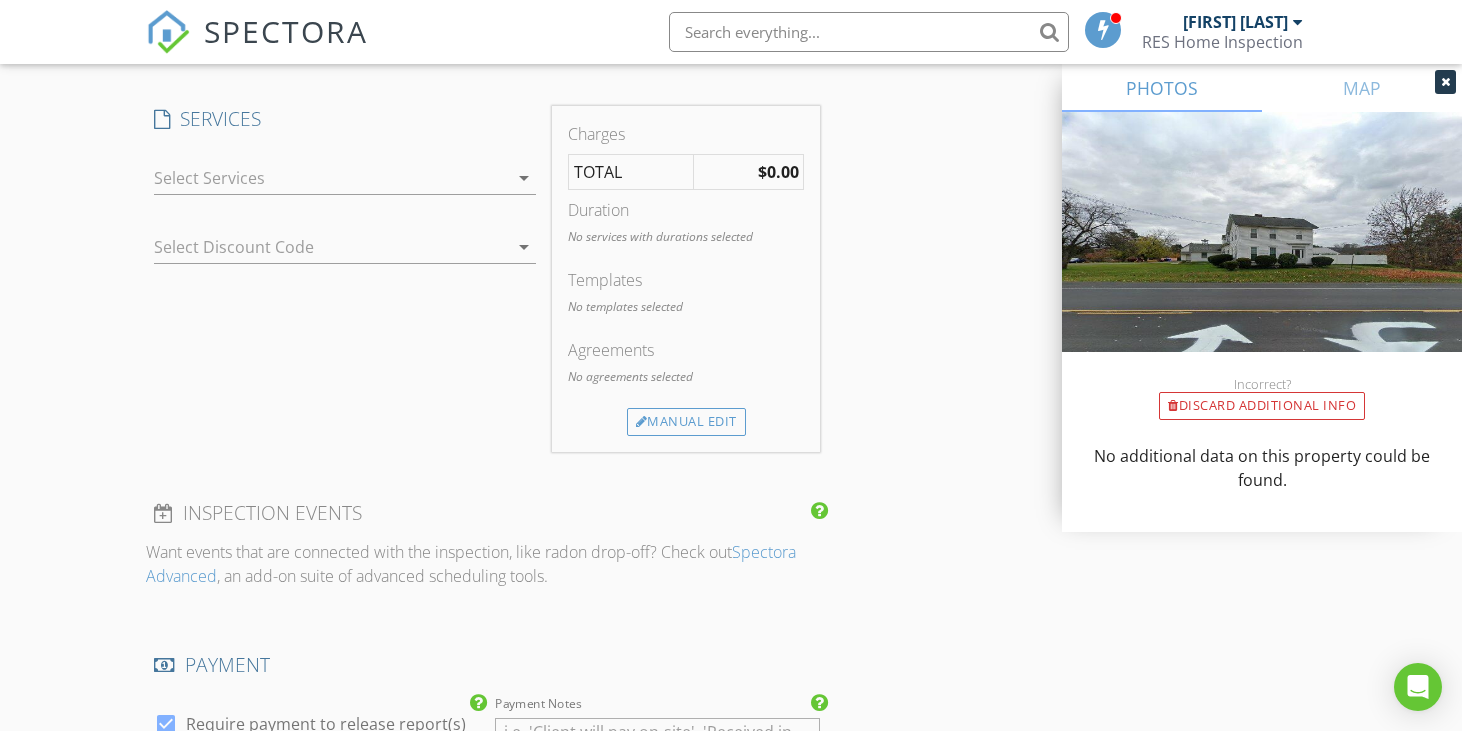 scroll, scrollTop: 1800, scrollLeft: 0, axis: vertical 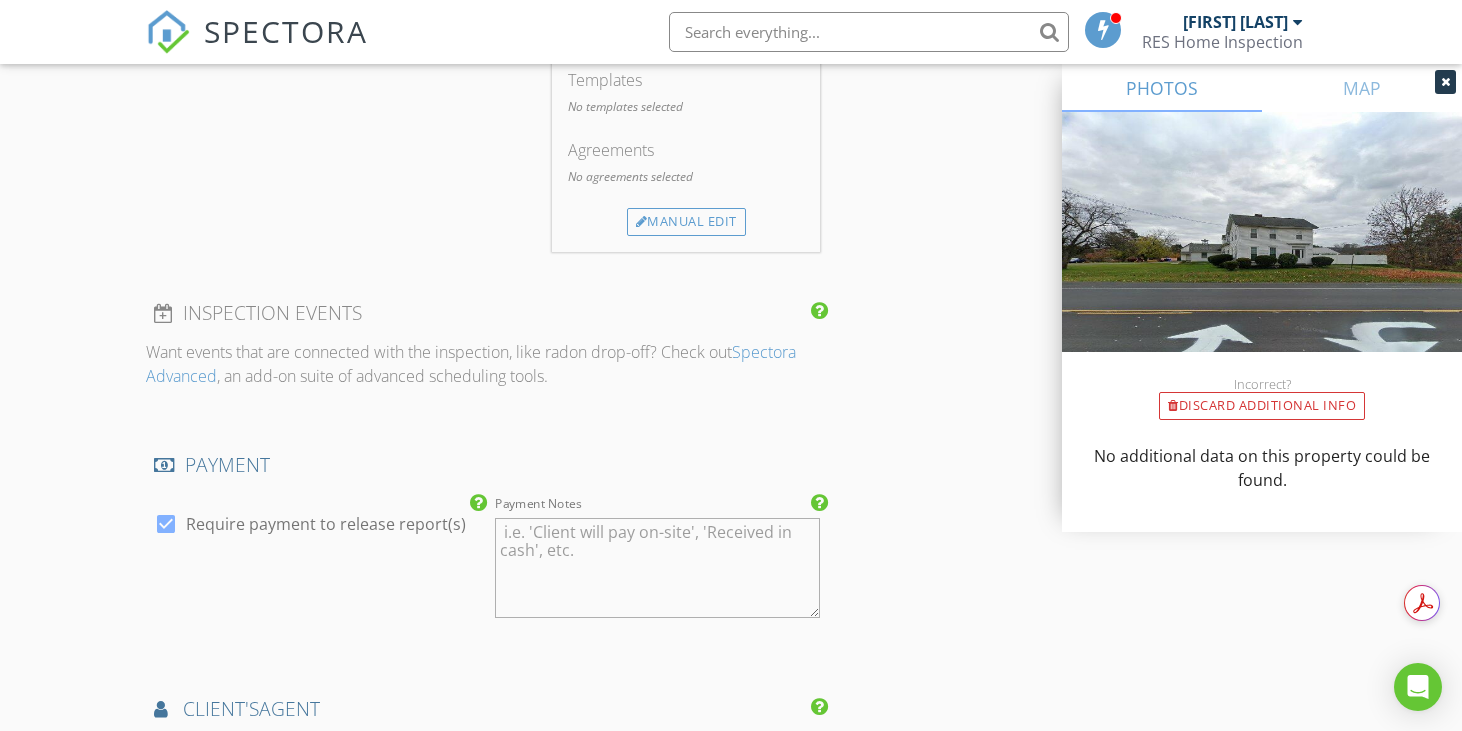 type on "Client to pay with cash at Inspection." 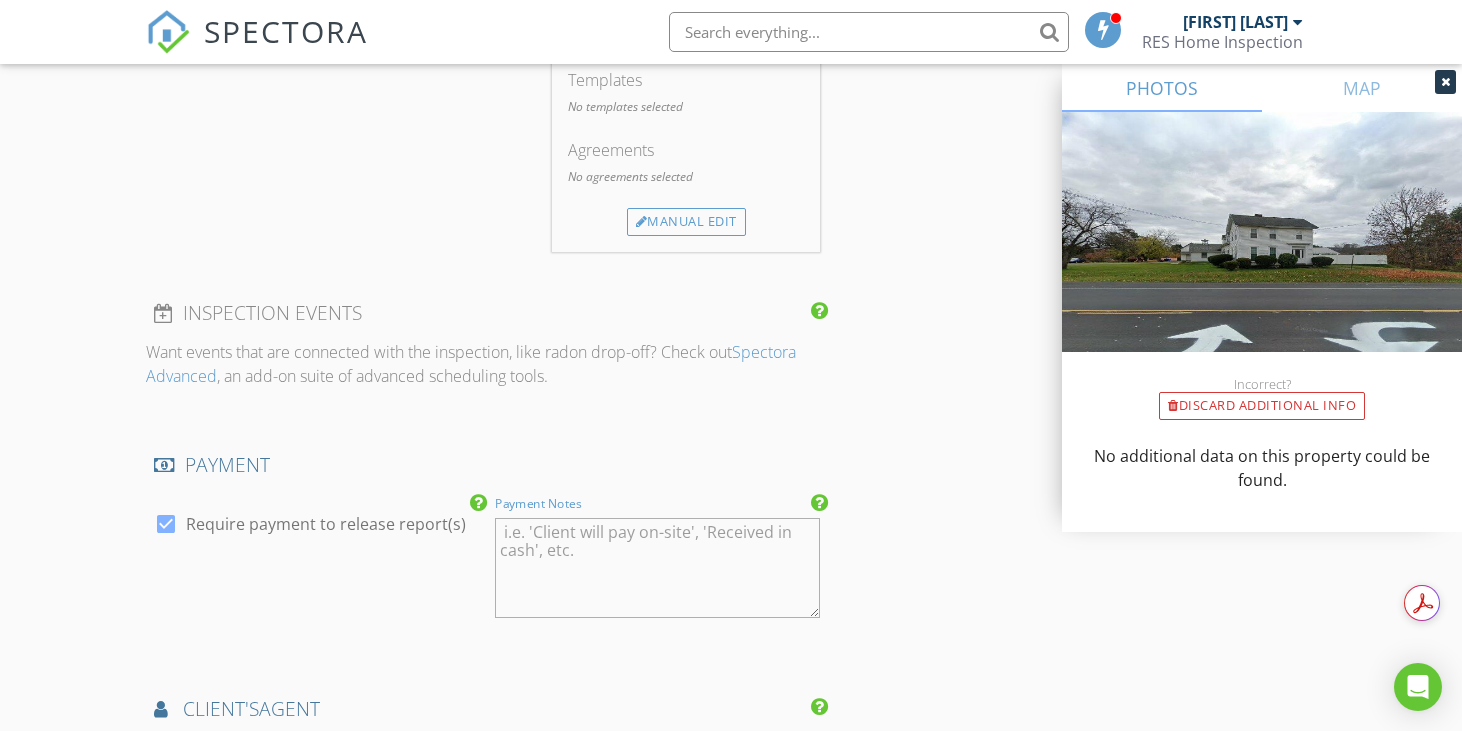 paste on "Client to pay with cash at Inspection." 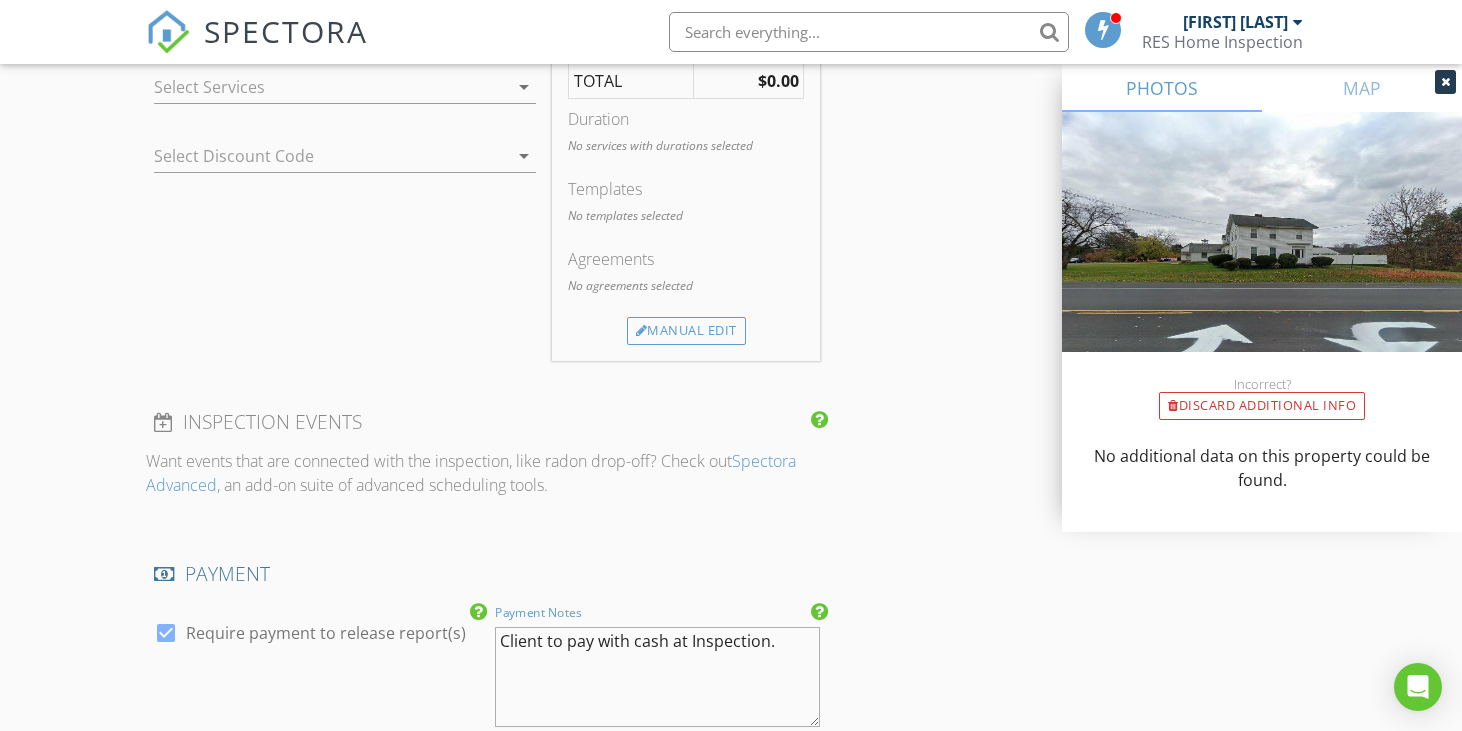 scroll, scrollTop: 1400, scrollLeft: 0, axis: vertical 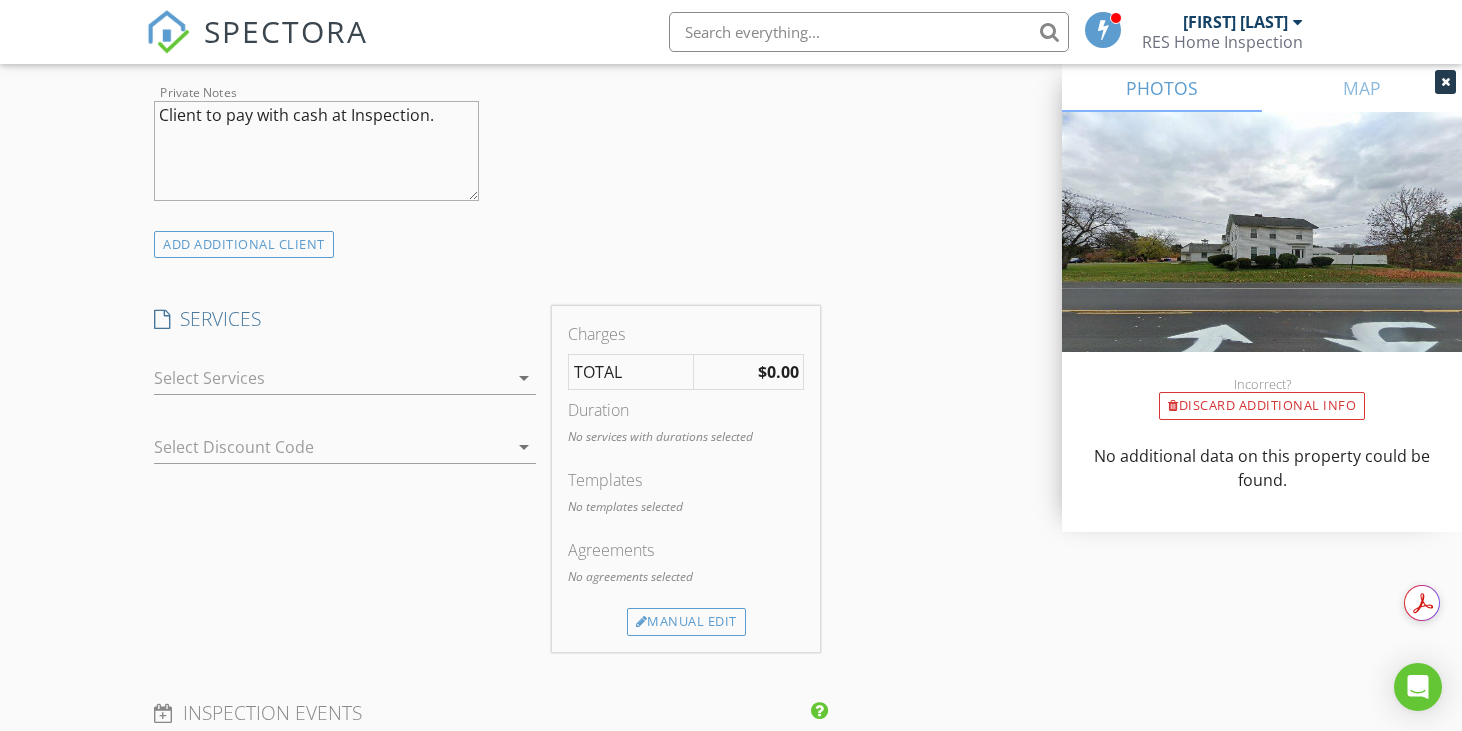 type on "Client to pay with cash at Inspection." 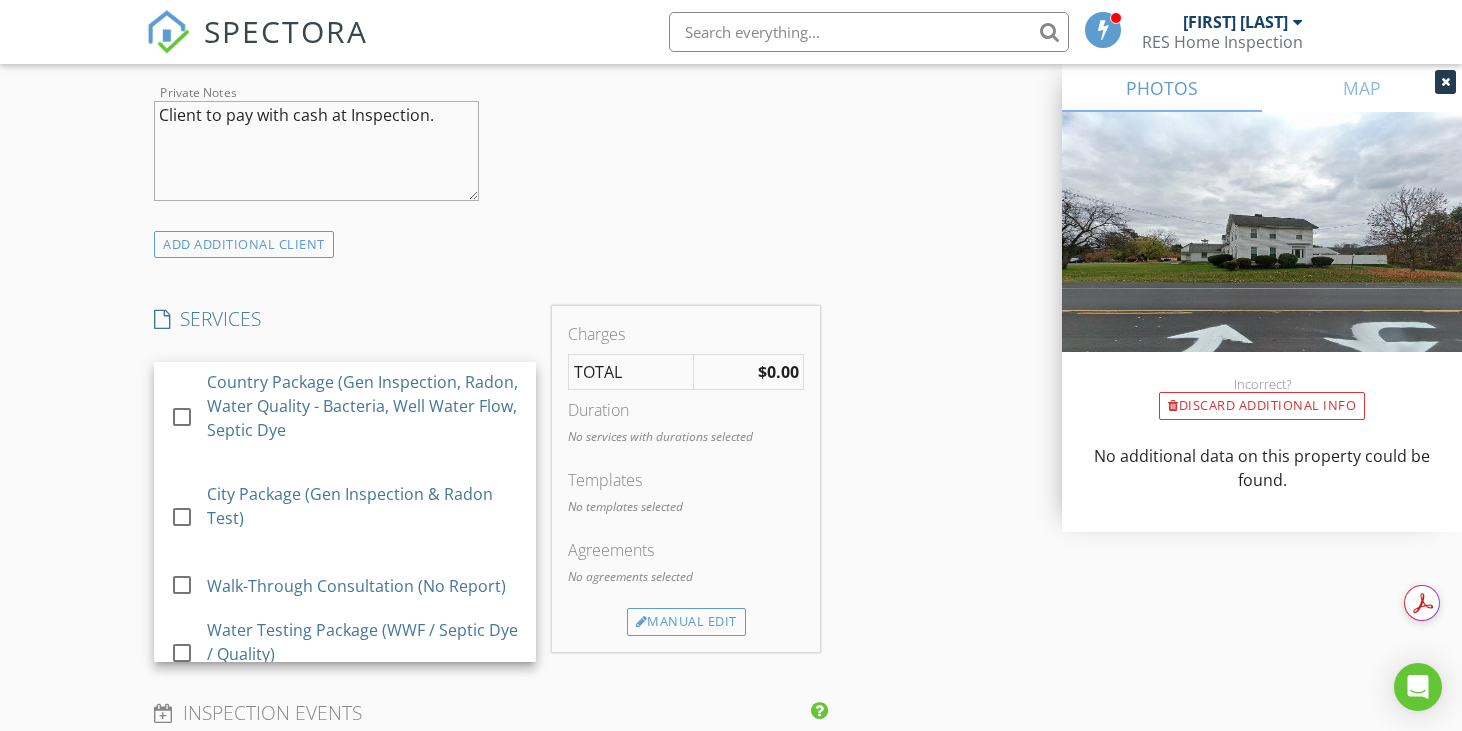 click on "INSPECTOR(S)
check_box   Shane Storman   PRIMARY   Shane Storman arrow_drop_down   check_box_outline_blank Shane Storman specifically requested
Date/Time
08/08/2025 3:00 PM
Location
Address Search       Address 1960 NY-12   Unit   City Binghamton   State NY   Zip 13901   County Broome     Square Feet 3200   Year Built 1880   Foundation Basement arrow_drop_down     Shane Storman     11.5 miles     (18 minutes)
client
check_box Enable Client CC email for this inspection   Client Search     check_box_outline_blank Client is a Company/Organization     First Name Ricky   Last Name Rought   Email rickyrought@icloud.com   CC Email   Phone 607-759-3835           Notes Meeting client on site to review Inspection at 6:00 PM.  Client to pay with cash at Inspection.   Private Notes Client to pay with cash at Inspection.
SERVICES" at bounding box center [487, 446] 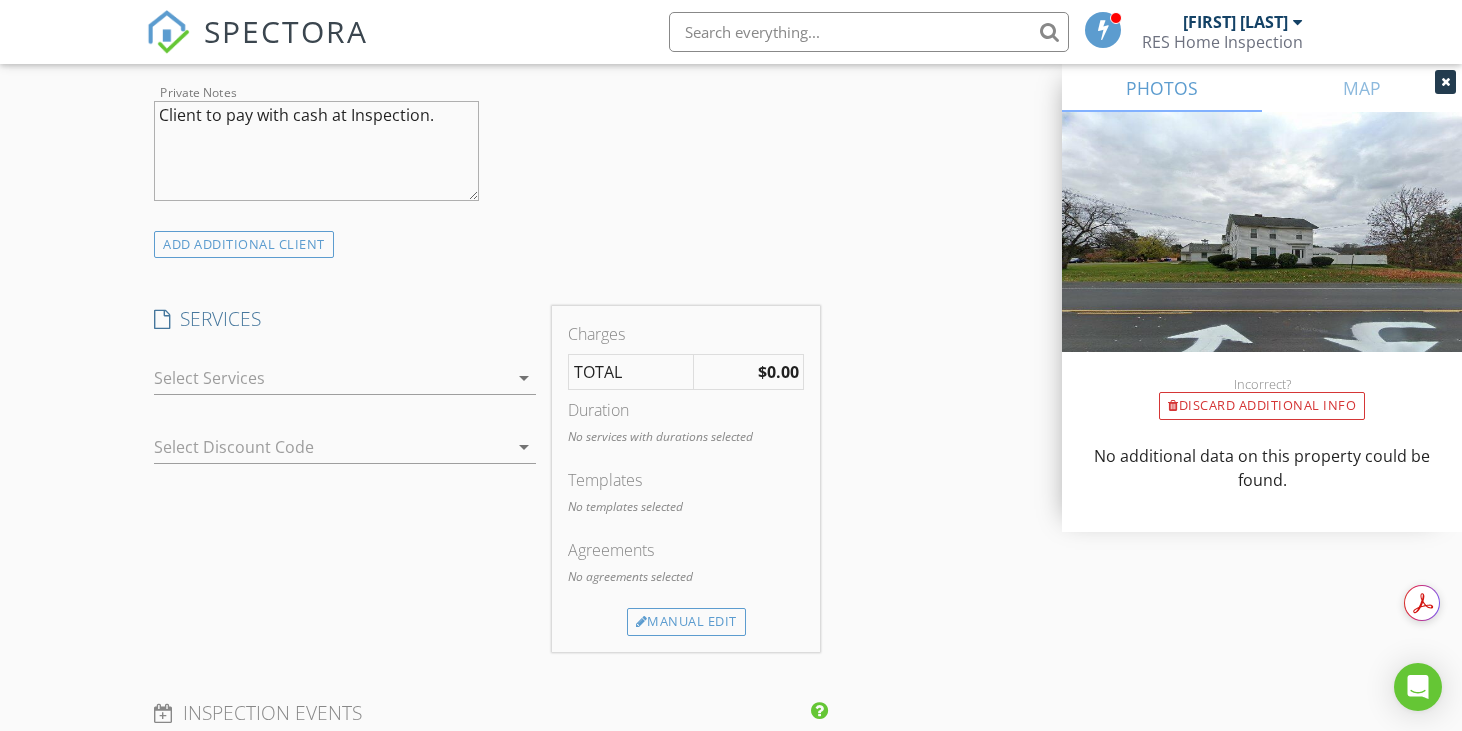 click on "arrow_drop_down" at bounding box center [524, 378] 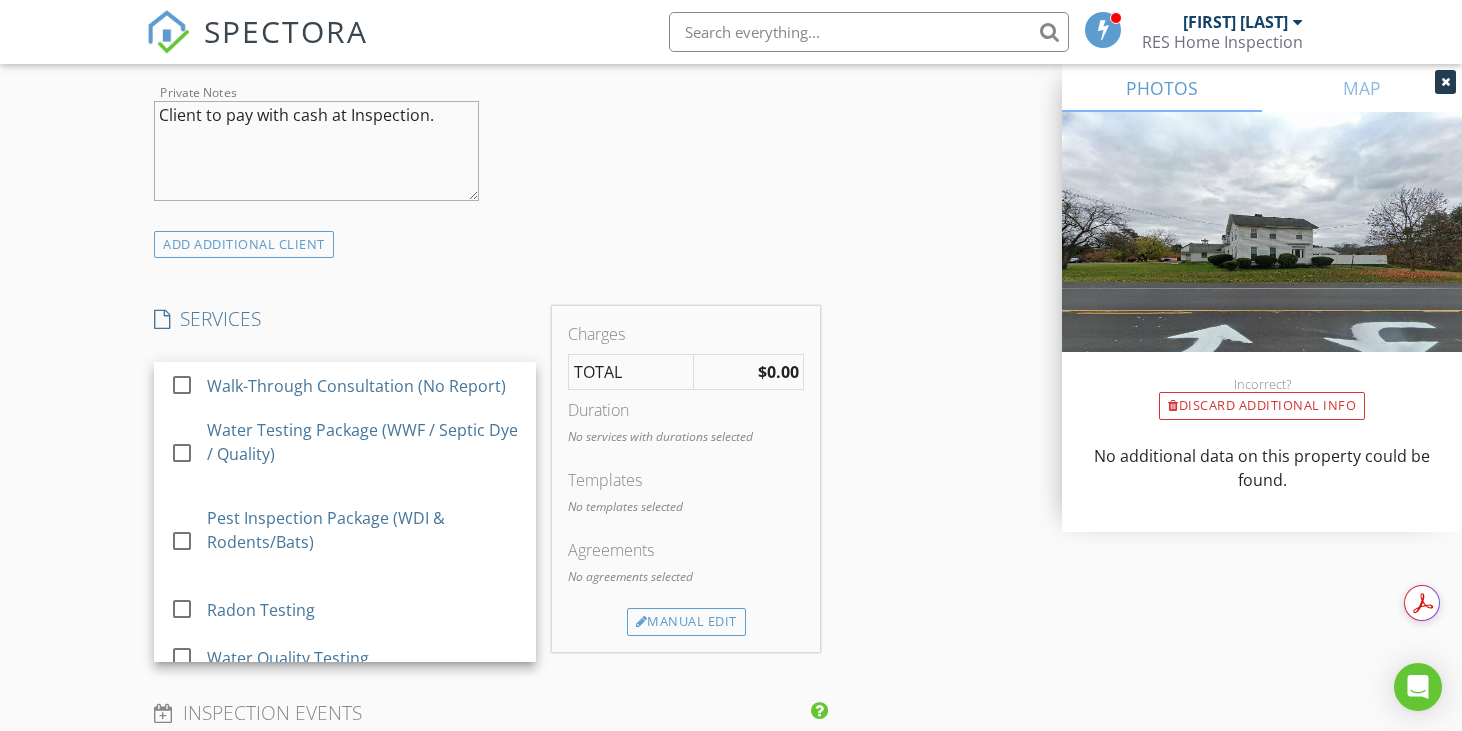 scroll, scrollTop: 316, scrollLeft: 0, axis: vertical 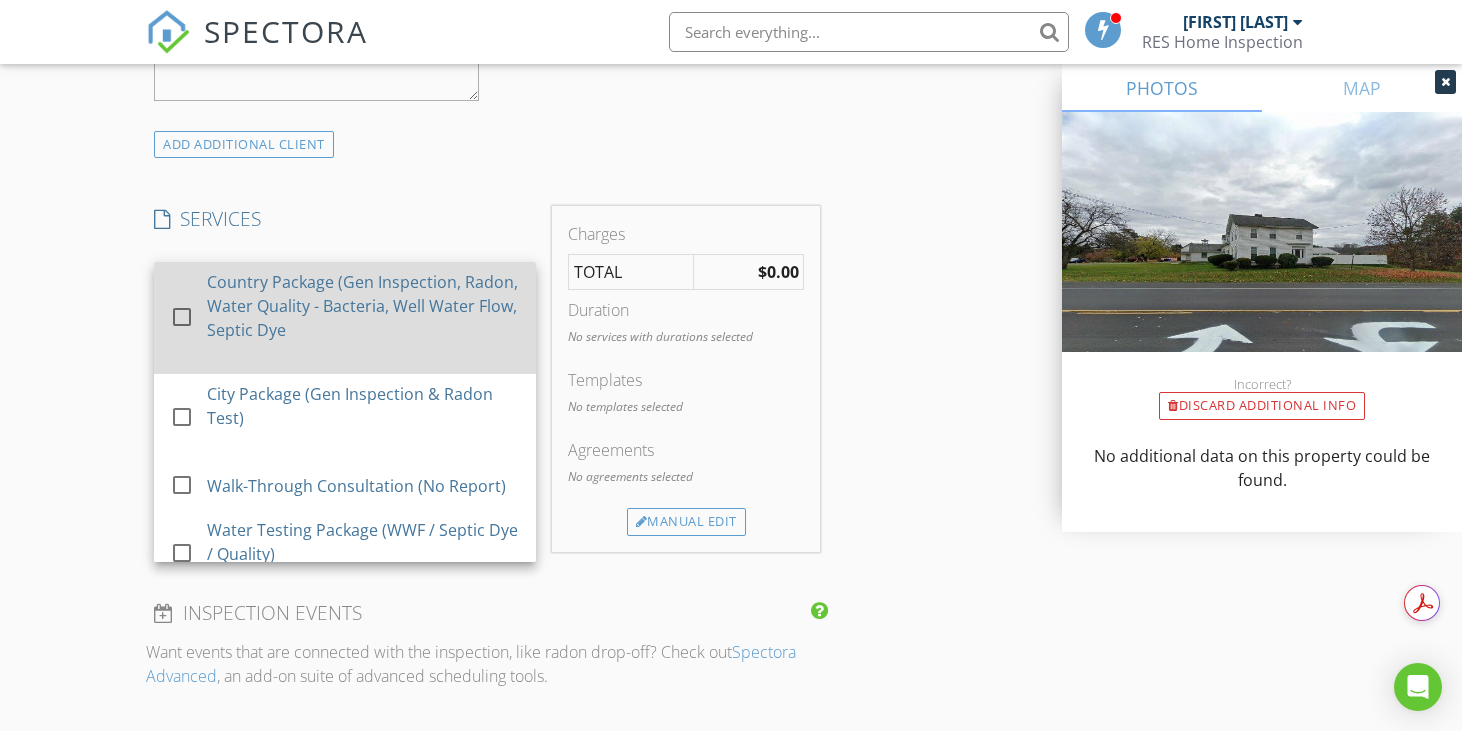 drag, startPoint x: 182, startPoint y: 316, endPoint x: 191, endPoint y: 321, distance: 10.29563 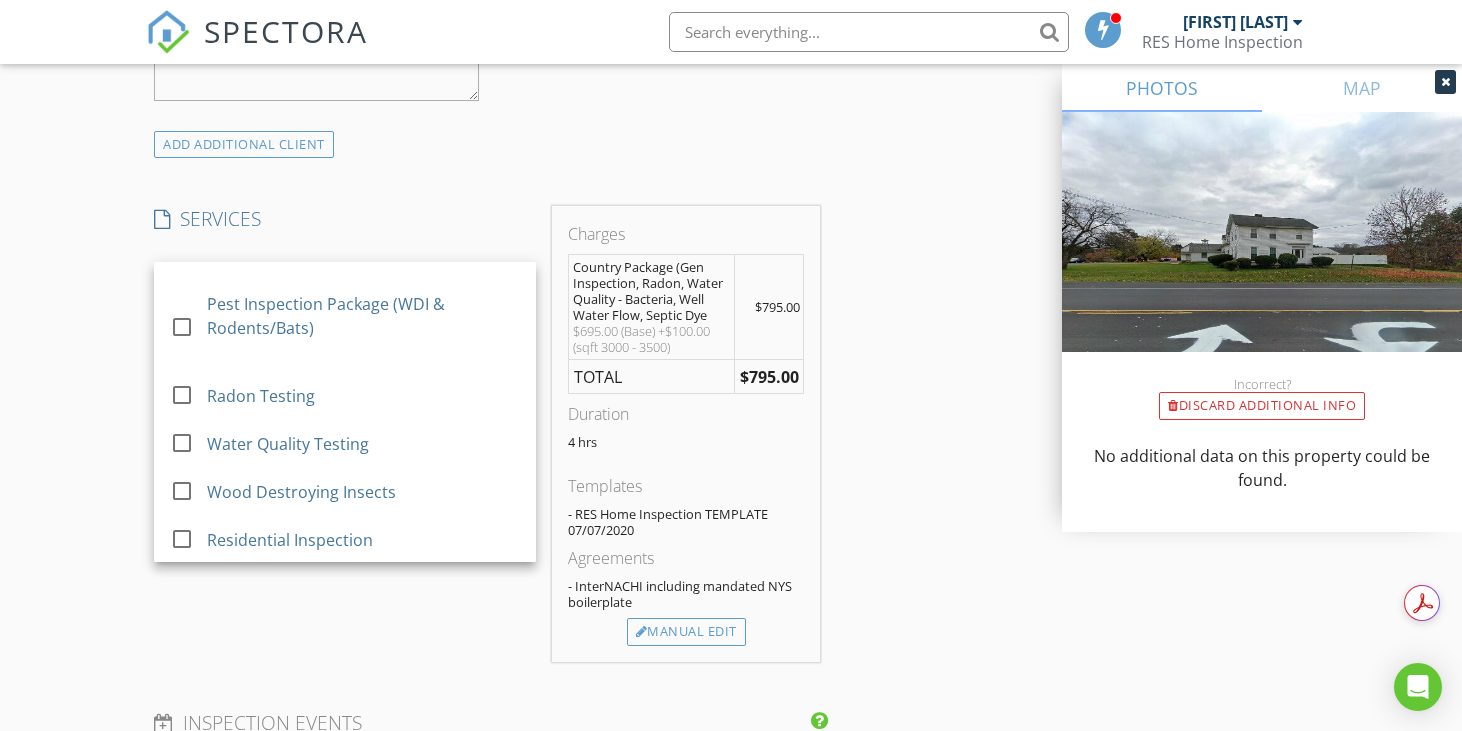 scroll, scrollTop: 316, scrollLeft: 0, axis: vertical 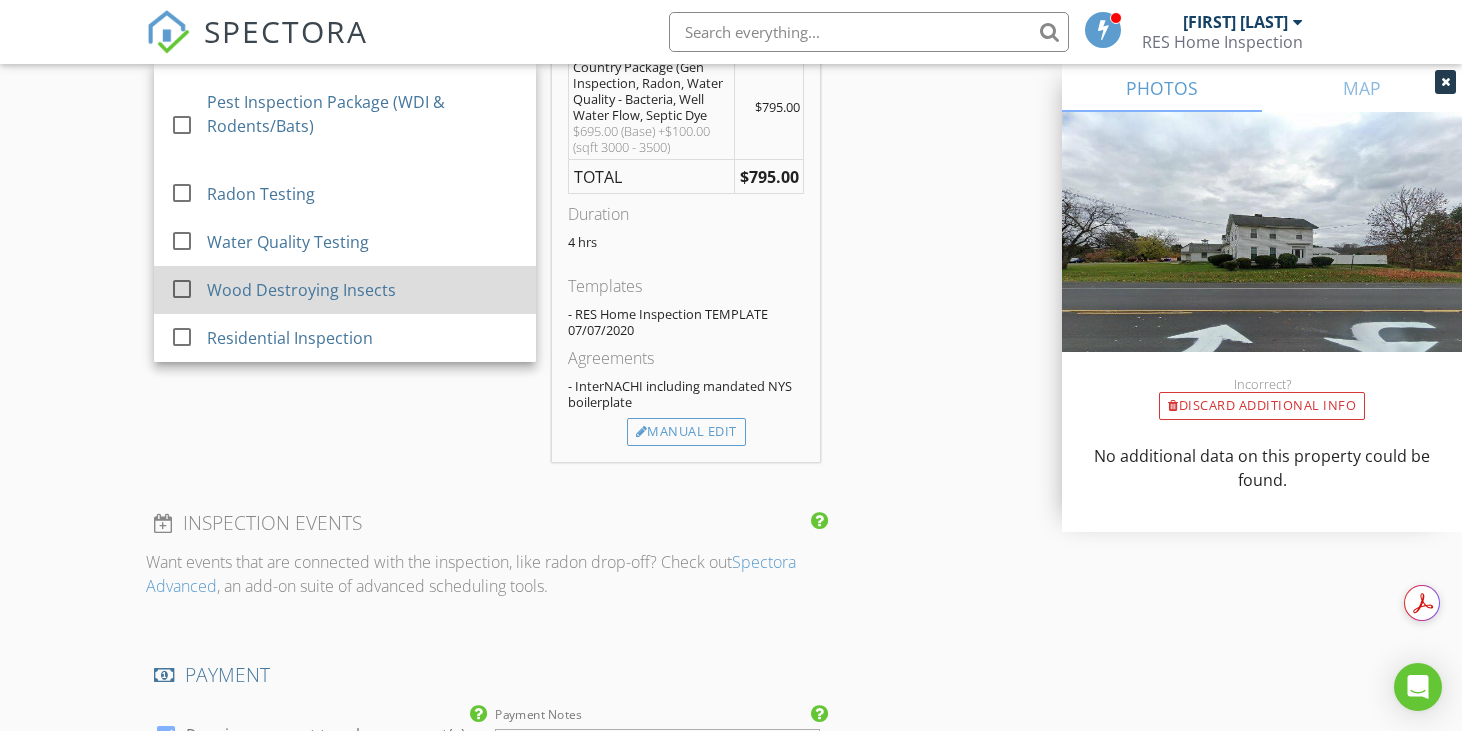 click at bounding box center (182, 289) 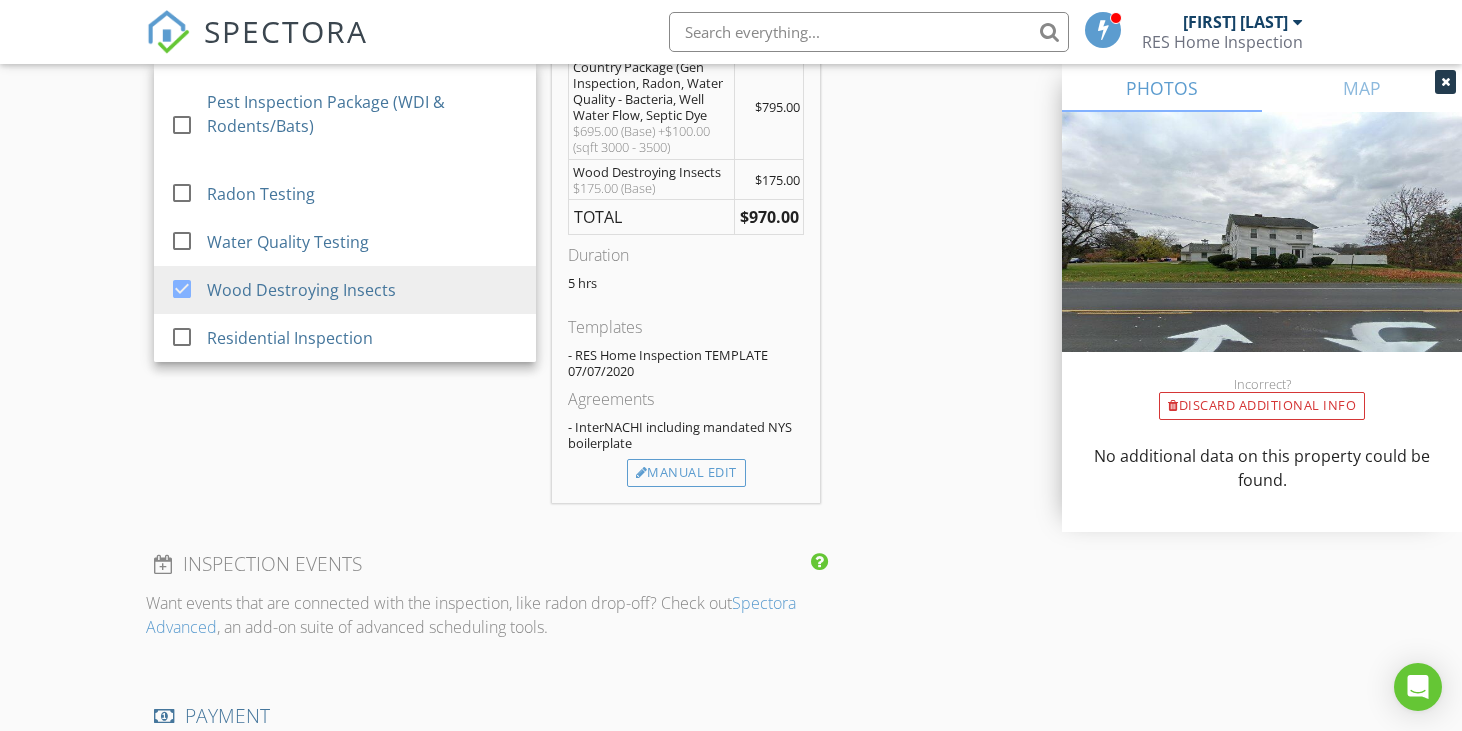 scroll, scrollTop: 1600, scrollLeft: 0, axis: vertical 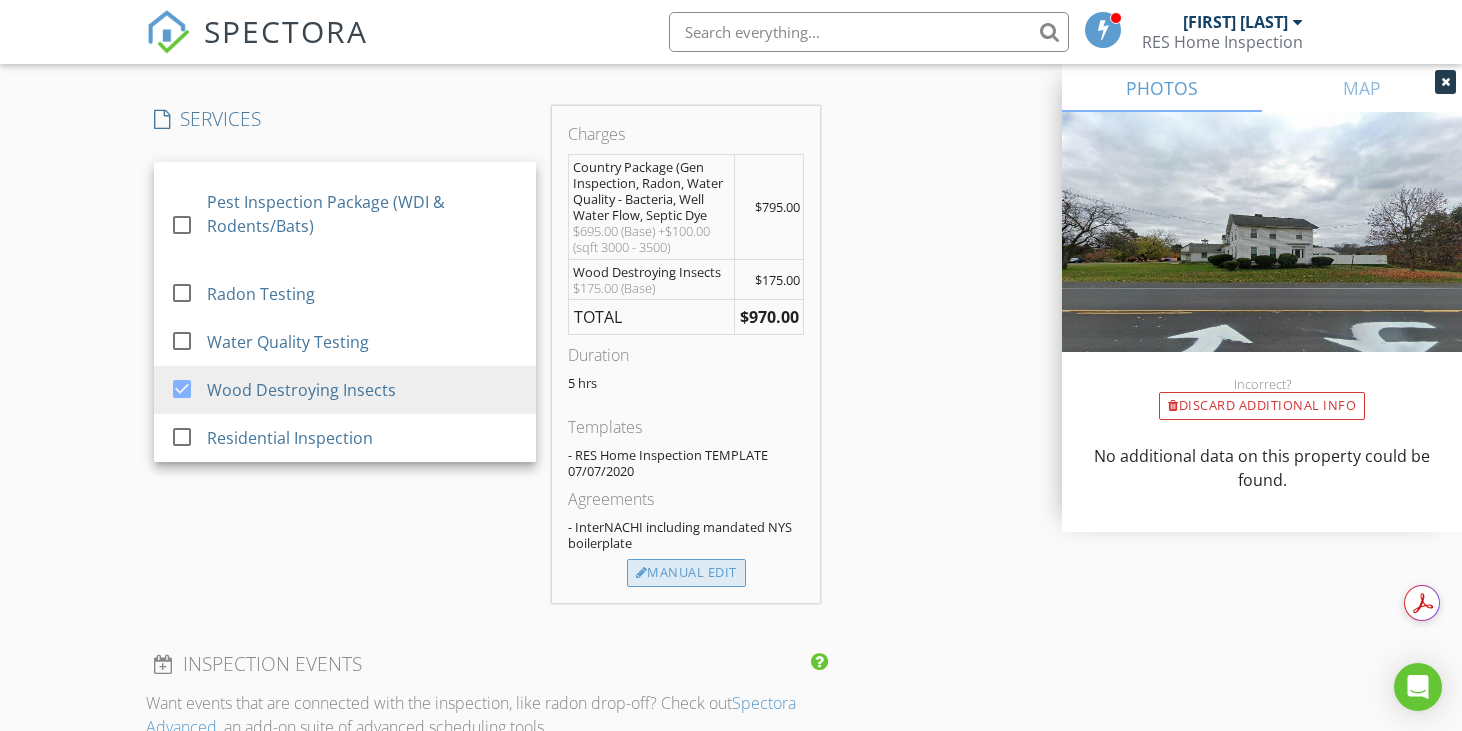 click on "Manual Edit" at bounding box center (686, 573) 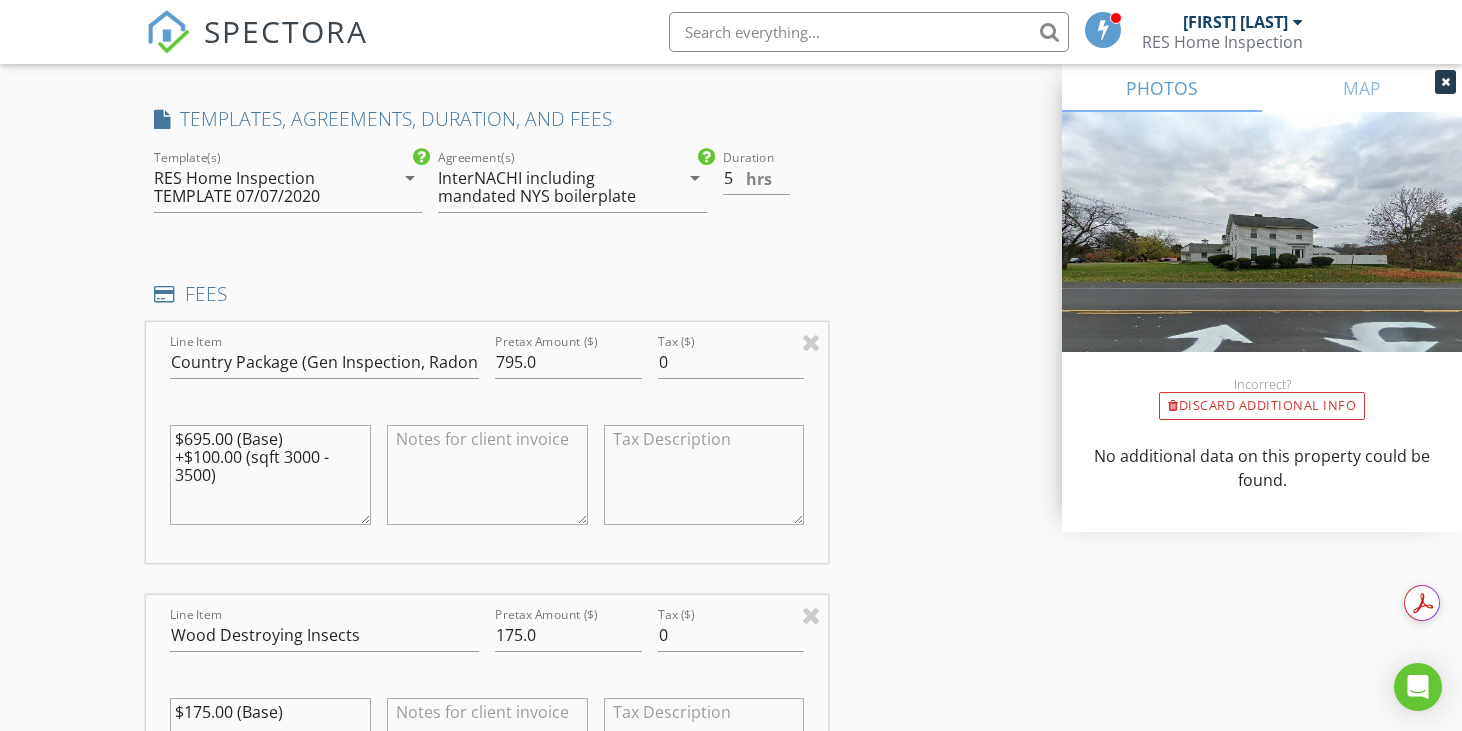click on "$695.00 (Base)
+$100.00 (sqft 3000 - 3500)" at bounding box center (270, 475) 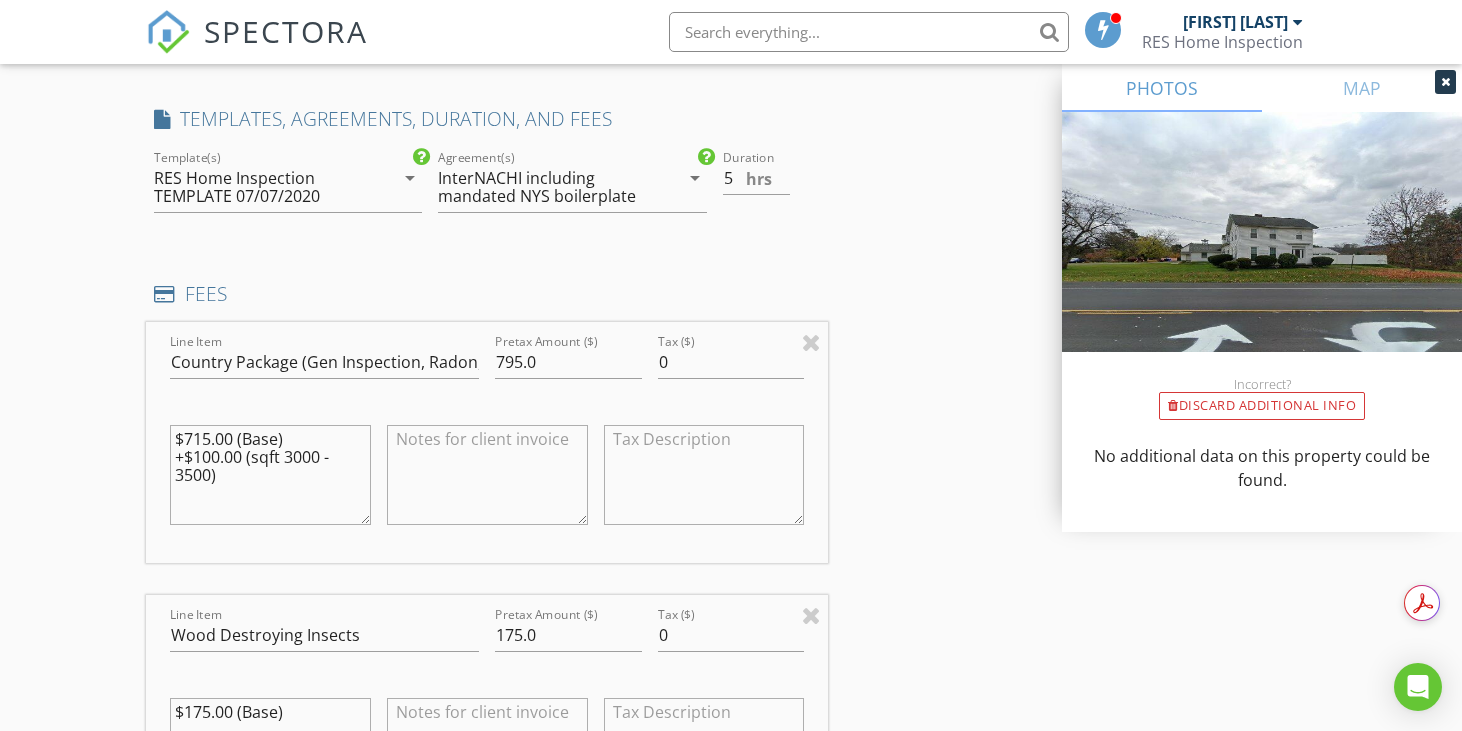 type on "$715.00 (Base)
+$100.00 (sqft 3000 - 3500)" 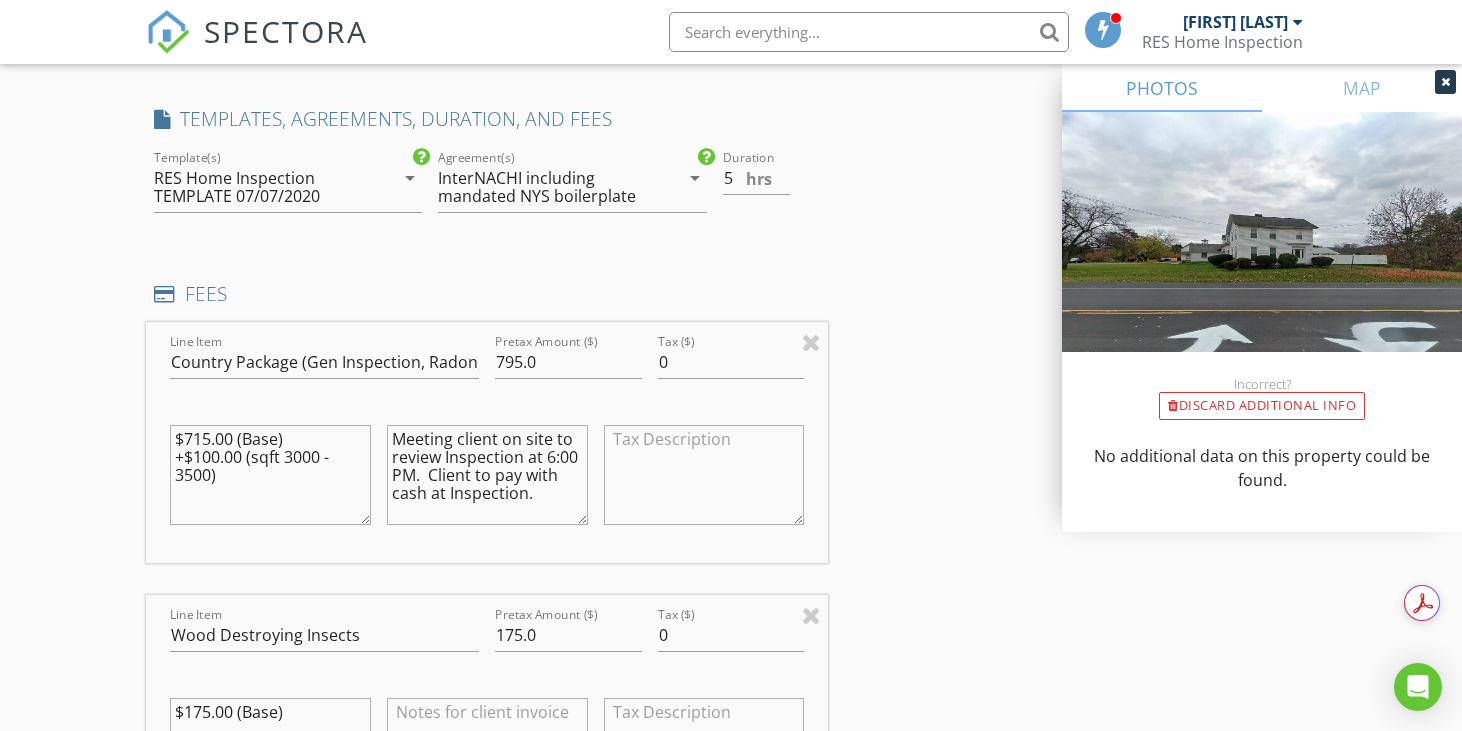 type on "$60 reduction for elimination of Well Water Flow Testing.  $40 reduction for elimination of Bacteria Testing." 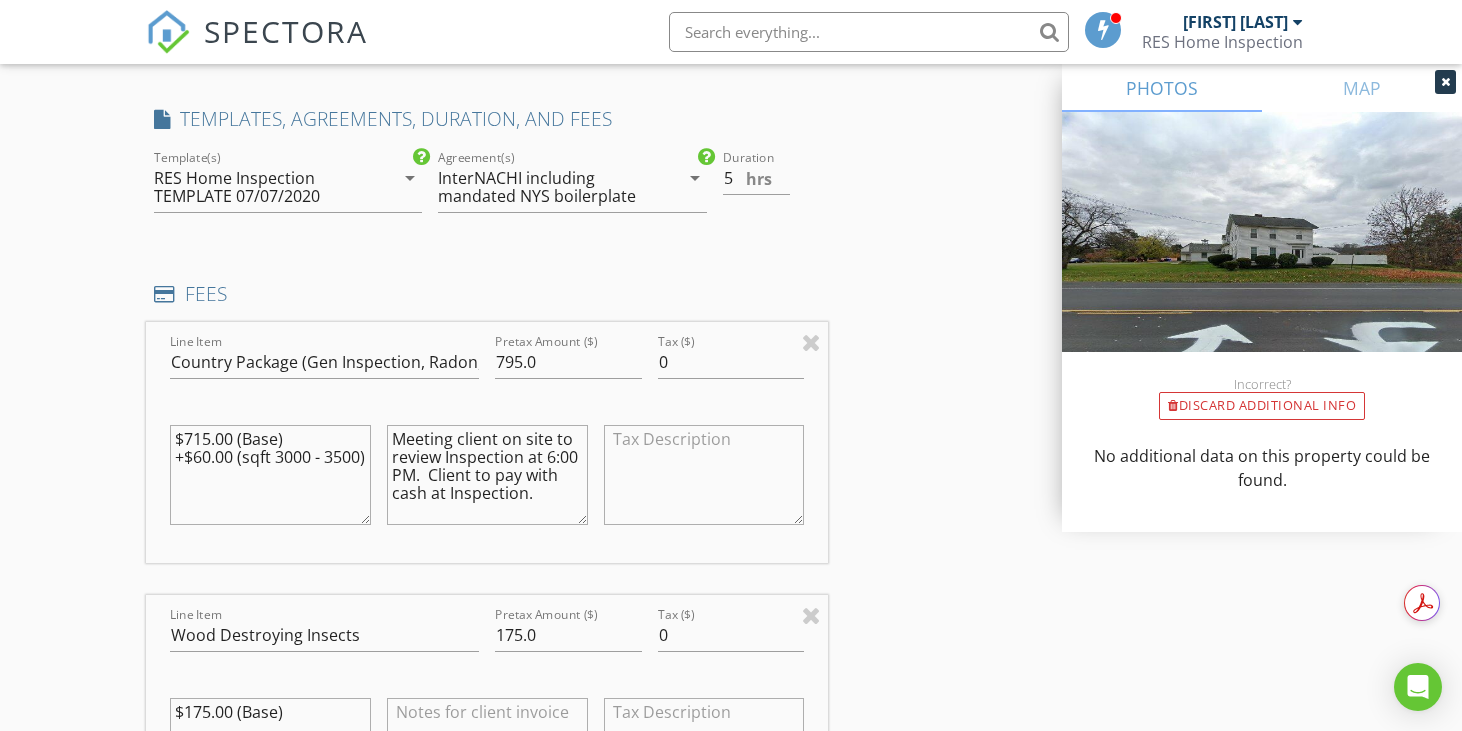 click on "$715.00 (Base)
+$60.00 (sqft 3000 - 3500)" at bounding box center (270, 475) 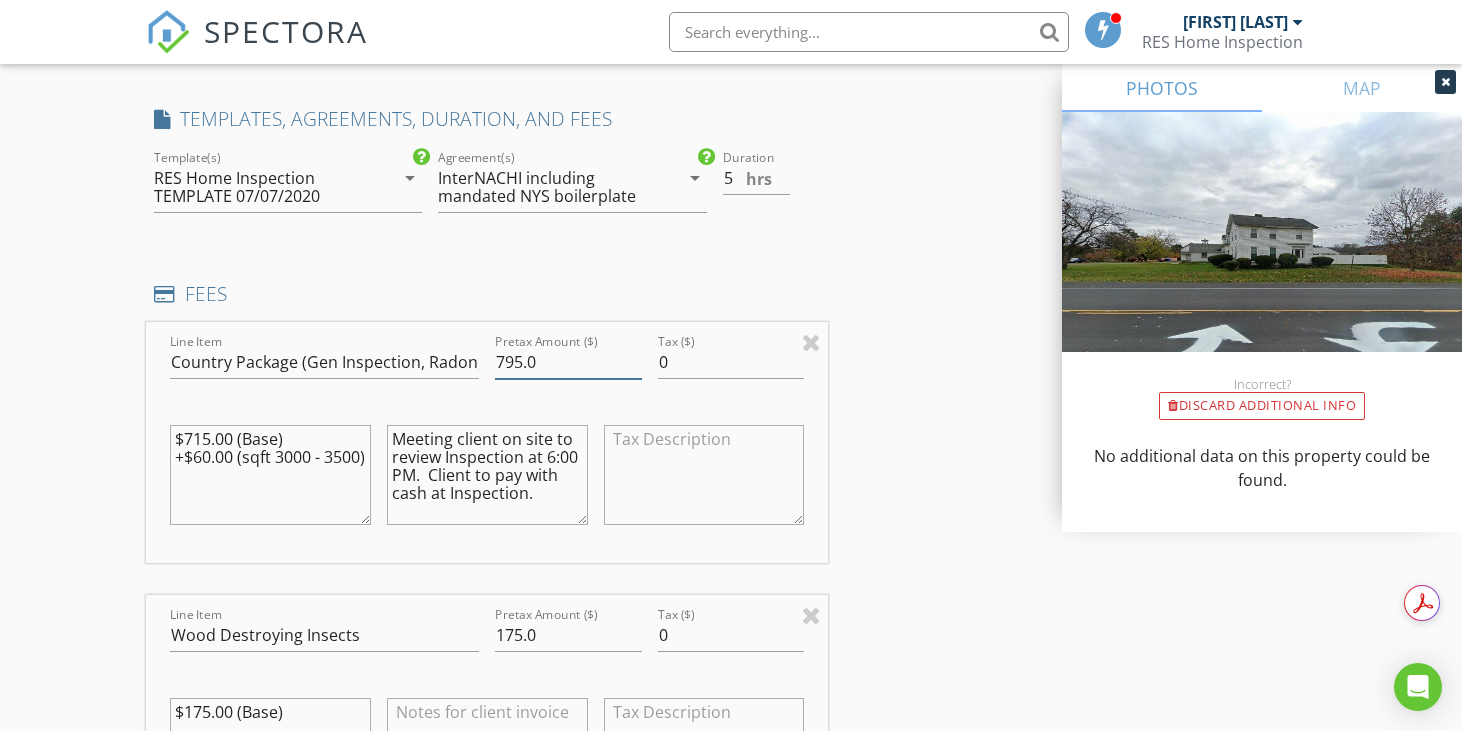 click on "795.0" at bounding box center [568, 362] 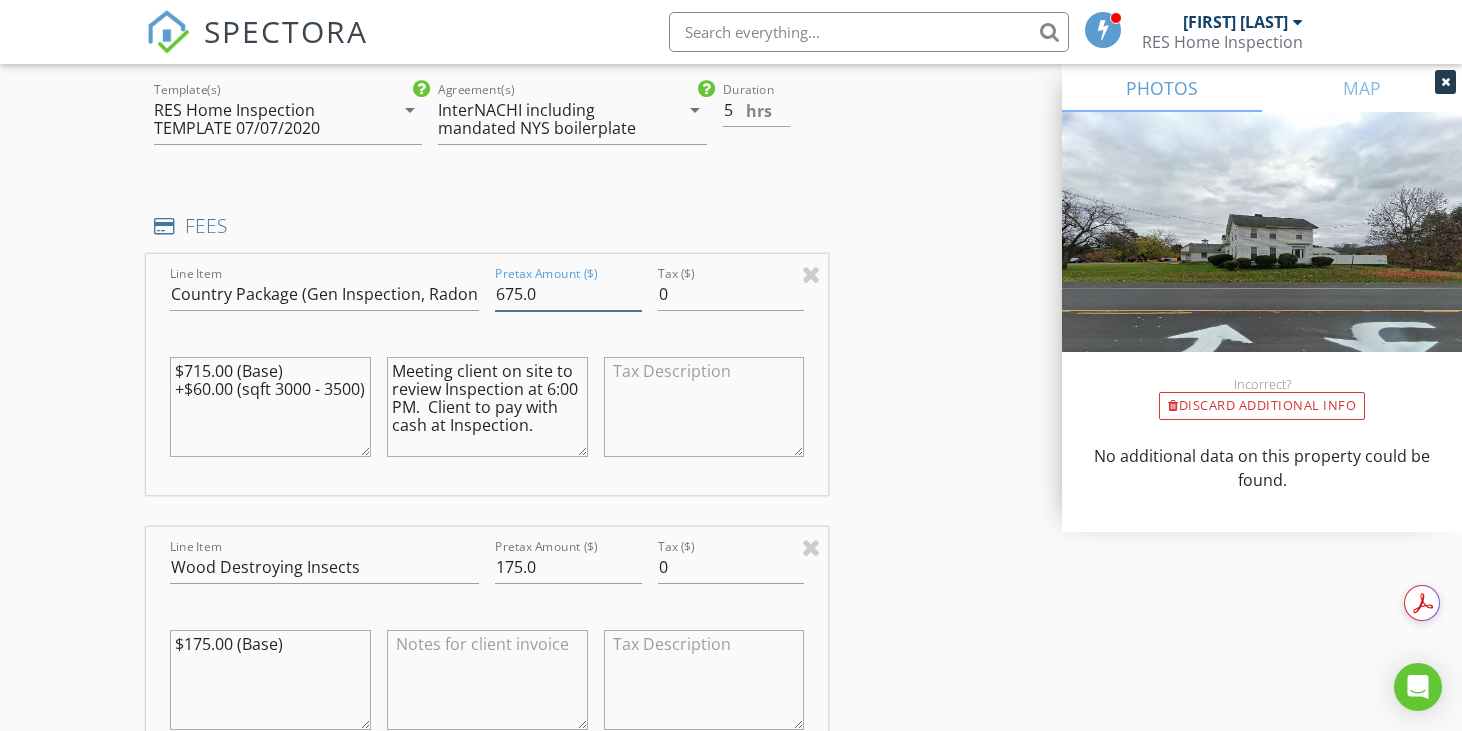 scroll, scrollTop: 1700, scrollLeft: 0, axis: vertical 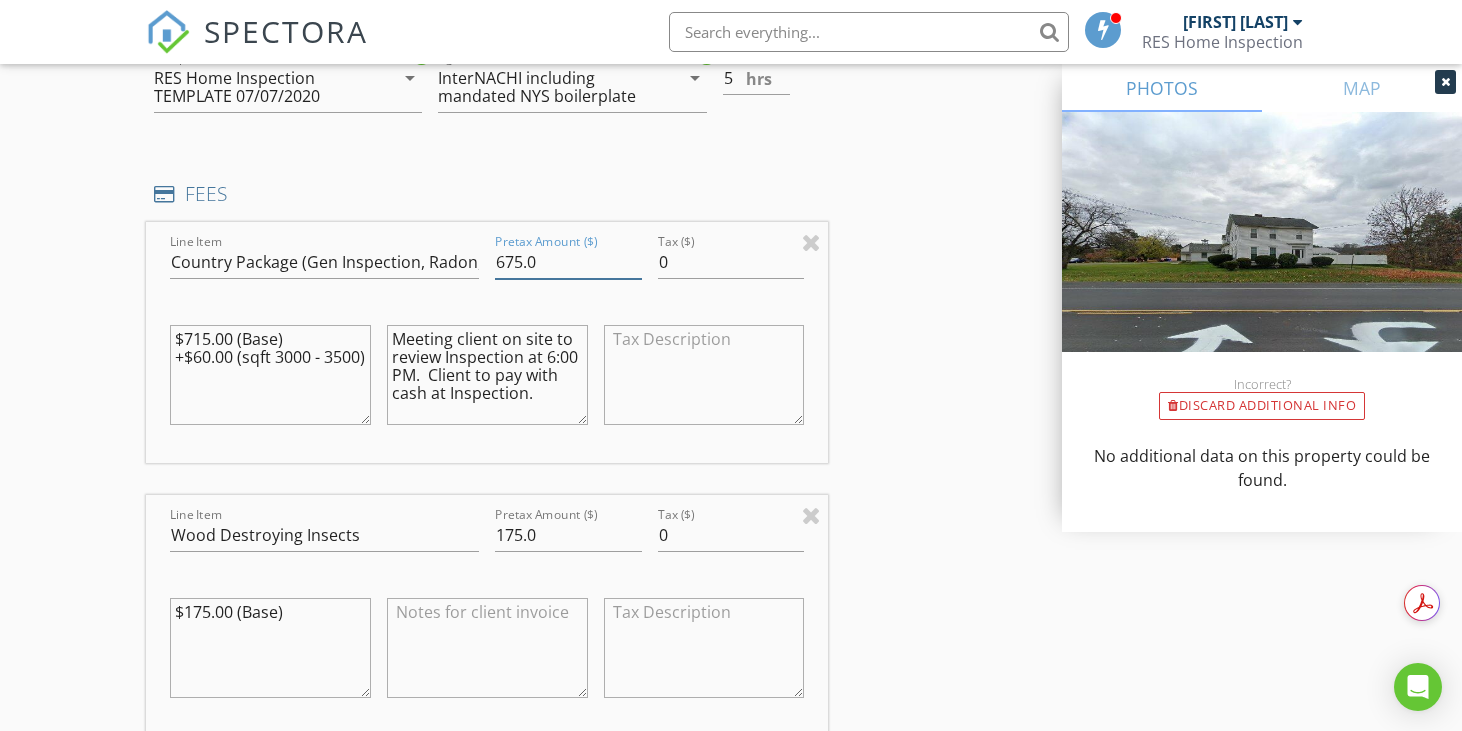type on "675.0" 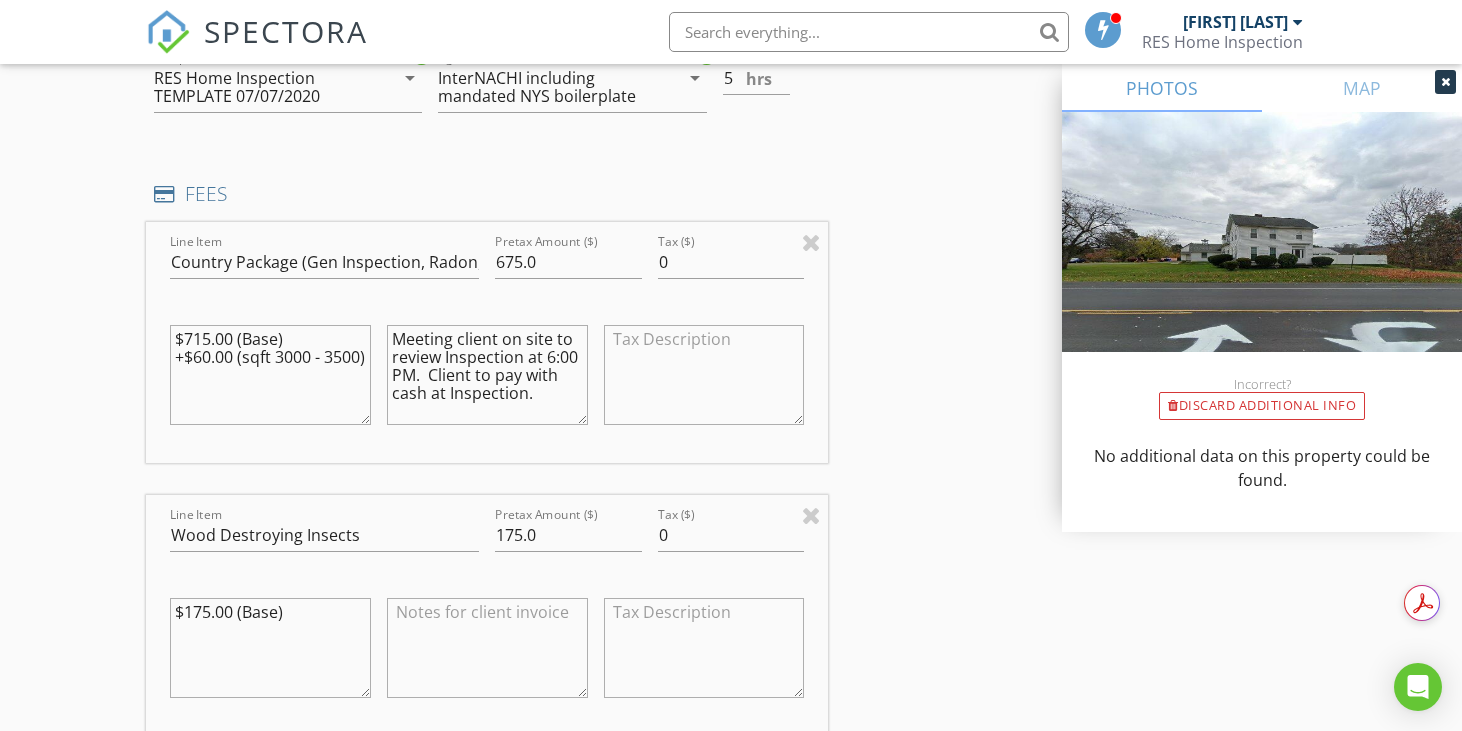 click at bounding box center (487, 648) 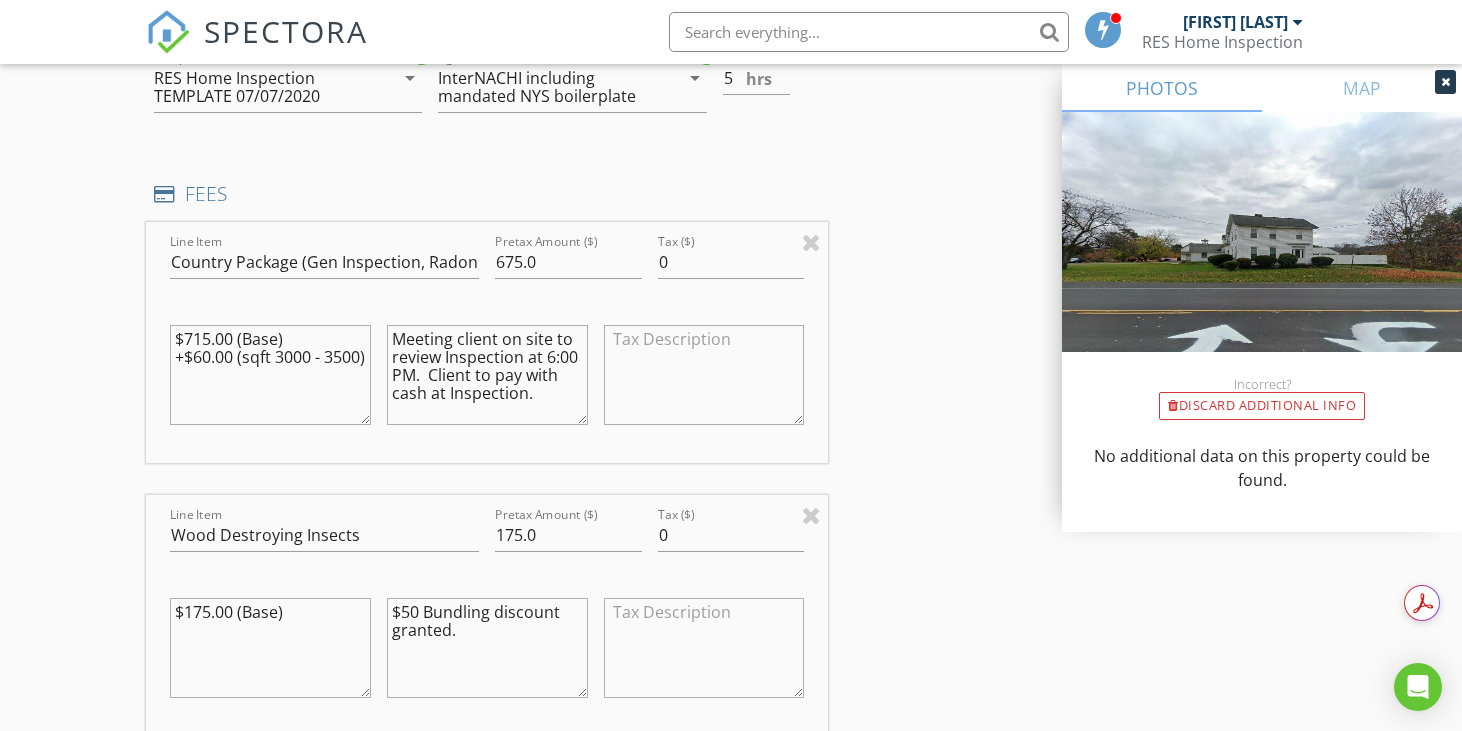type on "$50 Bundling discount granted." 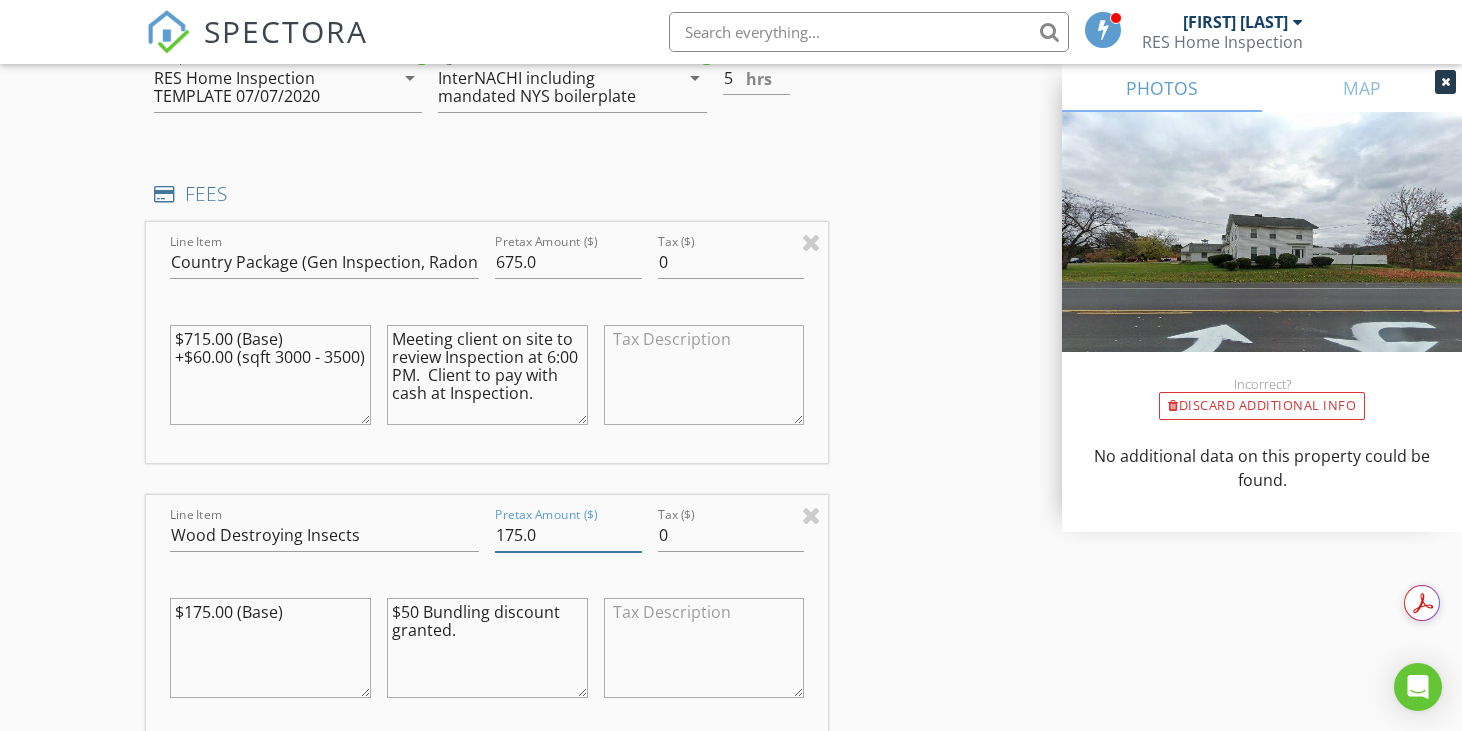 click on "175.0" at bounding box center (568, 535) 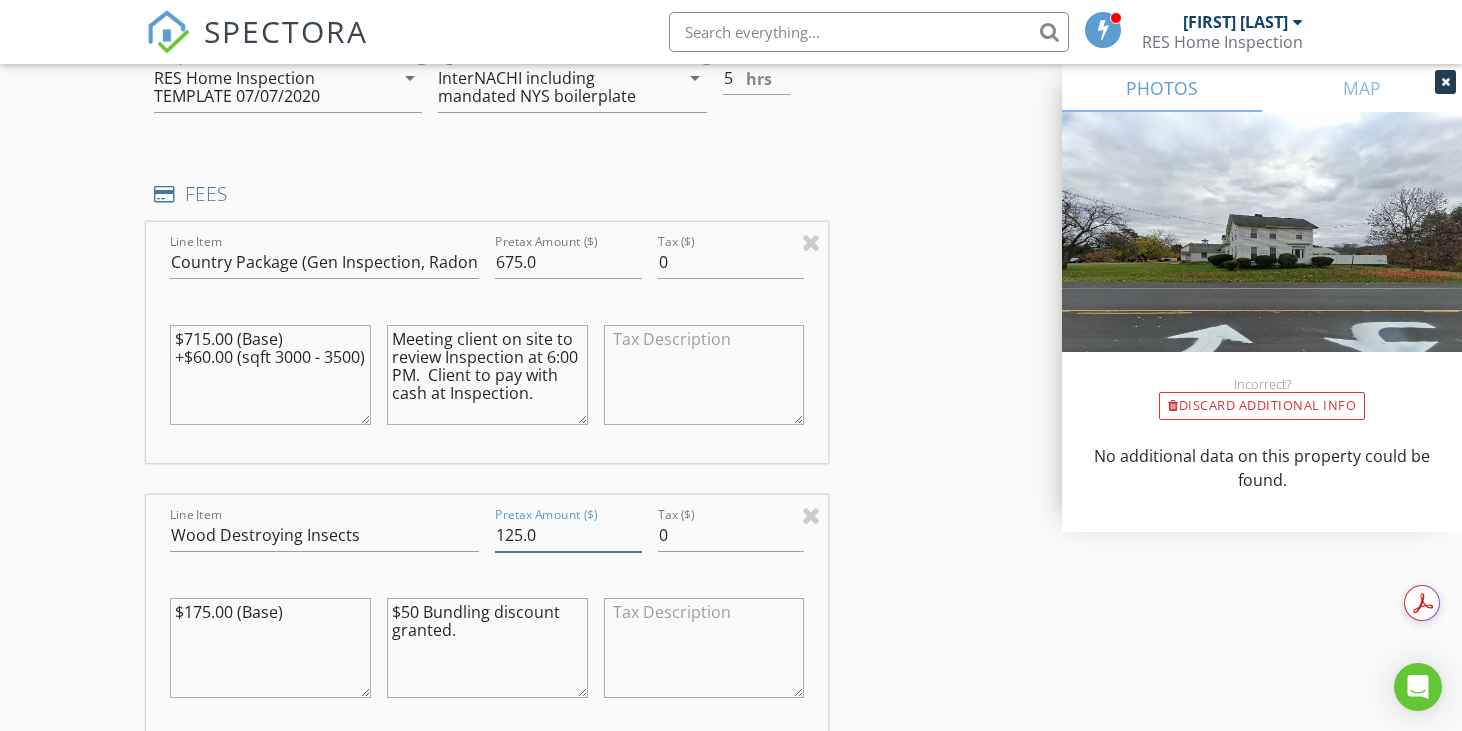 type on "125.0" 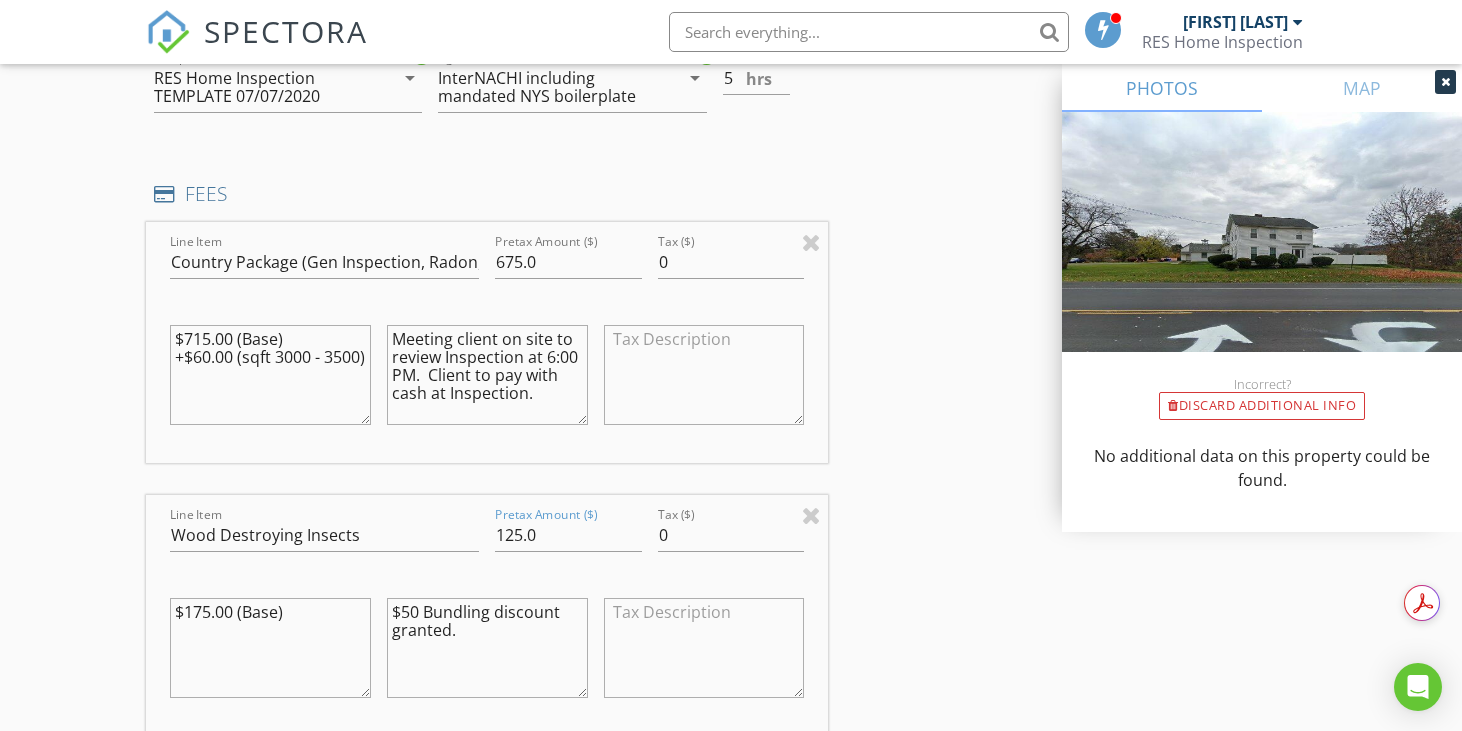 click on "INSPECTOR(S)
check_box   Shane Storman   PRIMARY   Shane Storman arrow_drop_down   check_box_outline_blank Shane Storman specifically requested
Date/Time
08/08/2025 3:00 PM
Location
Address Search       Address 1960 NY-12   Unit   City Binghamton   State NY   Zip 13901   County Broome     Square Feet 3200   Year Built 1880   Foundation Basement arrow_drop_down     Shane Storman     11.5 miles     (18 minutes)
client
check_box Enable Client CC email for this inspection   Client Search     check_box_outline_blank Client is a Company/Organization     First Name Ricky   Last Name Rought   Email rickyrought@icloud.com   CC Email   Phone 607-759-3835           Notes Meeting client on site to review Inspection at 6:00 PM.  Client to pay with cash at Inspection.   Private Notes Client to pay with cash at Inspection.          check_box     check_box_outline_blank" at bounding box center (731, 460) 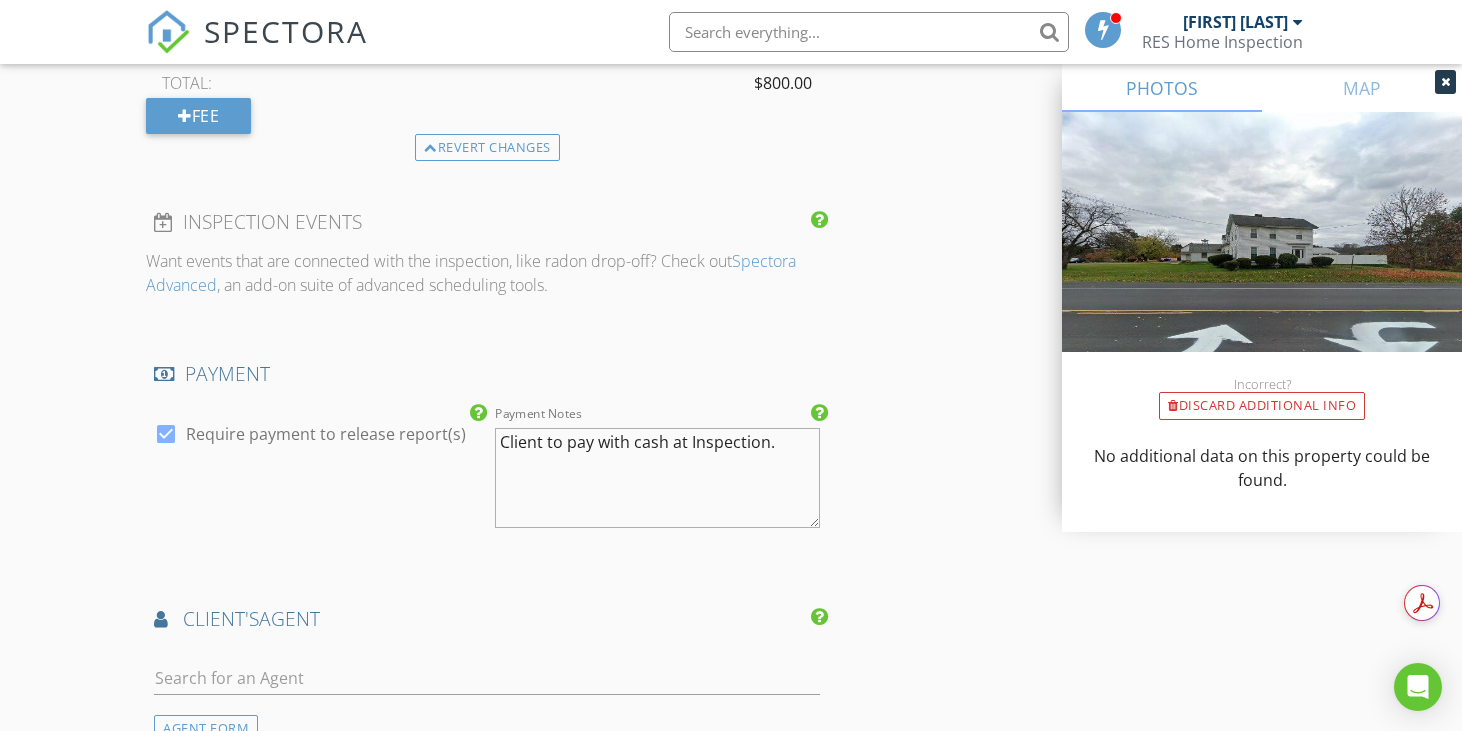 scroll, scrollTop: 2600, scrollLeft: 0, axis: vertical 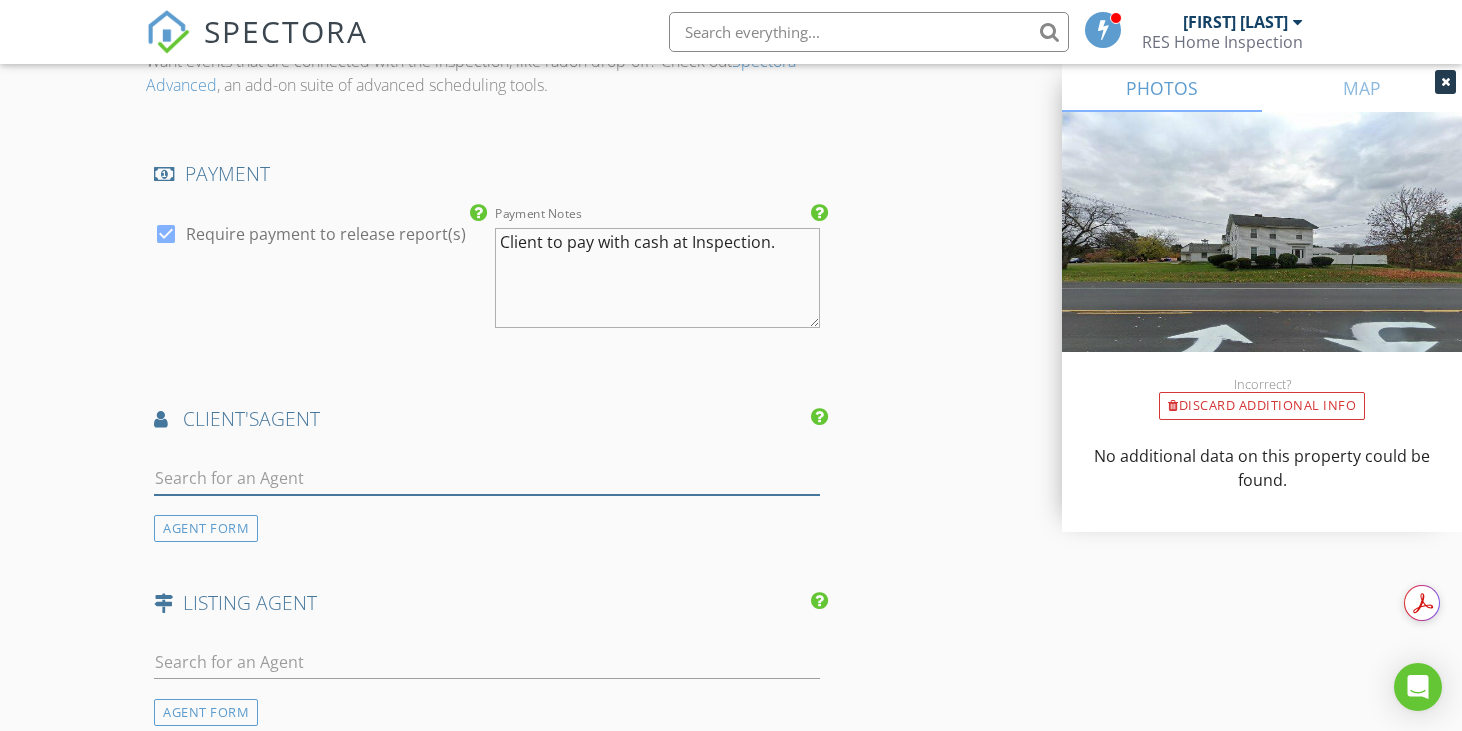 click at bounding box center (487, 478) 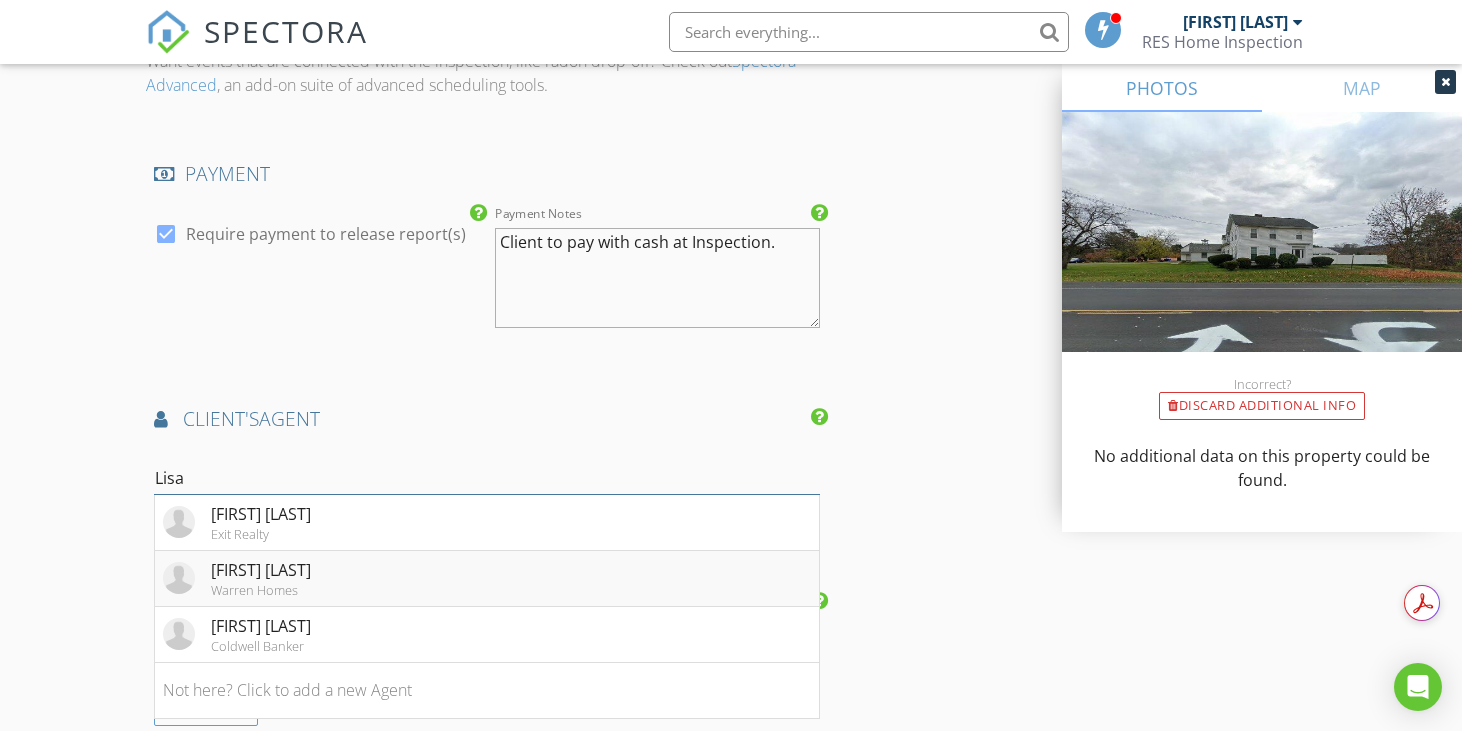 type on "Lisa" 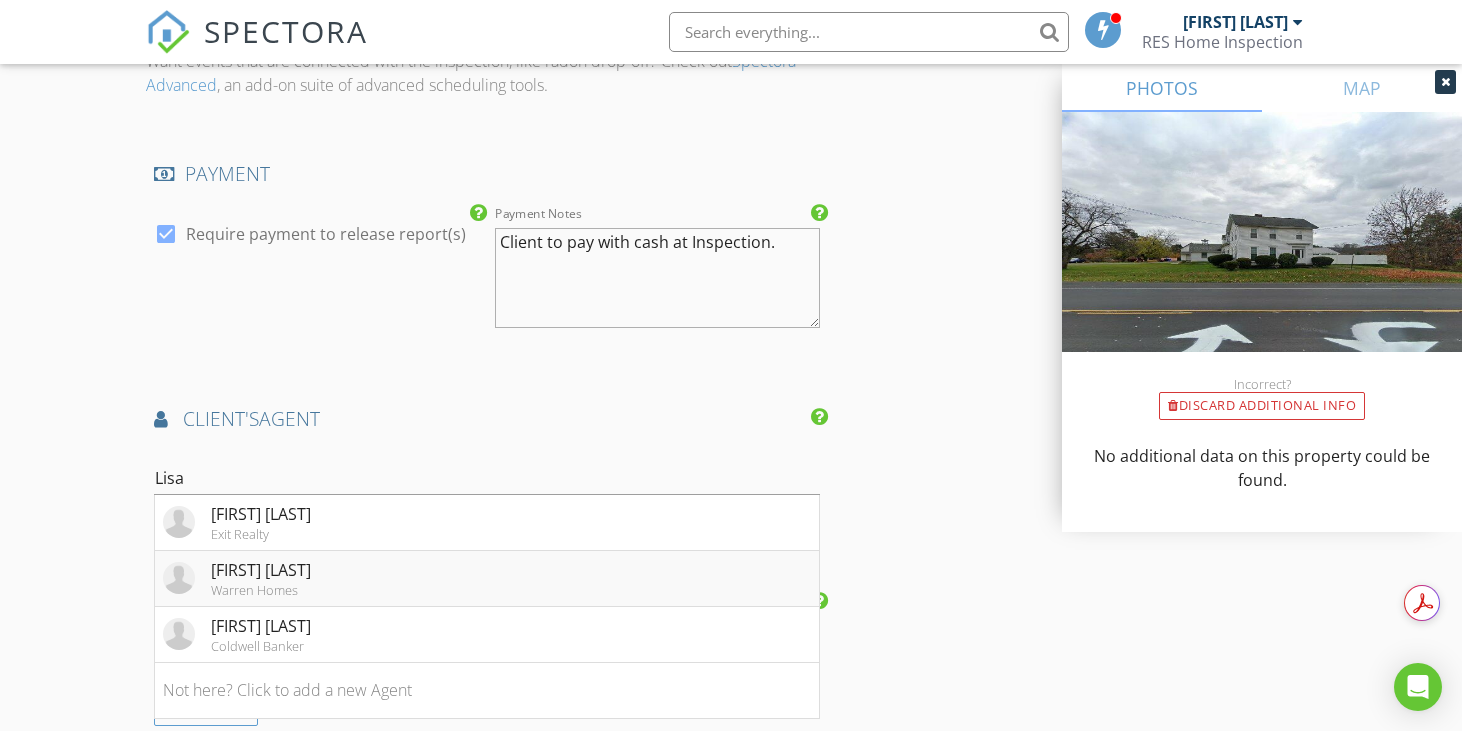 click on "[FIRST] [LAST]" at bounding box center (261, 570) 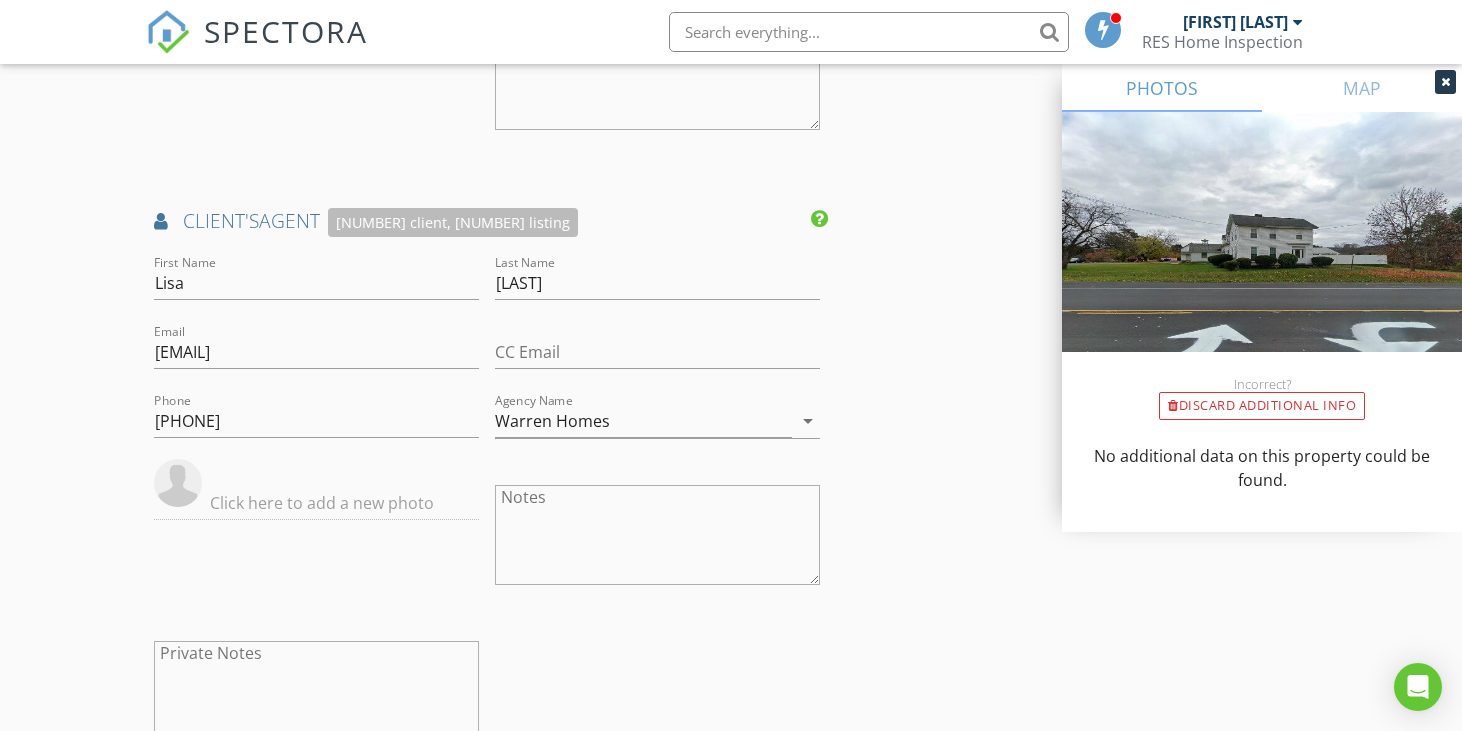 scroll, scrollTop: 2800, scrollLeft: 0, axis: vertical 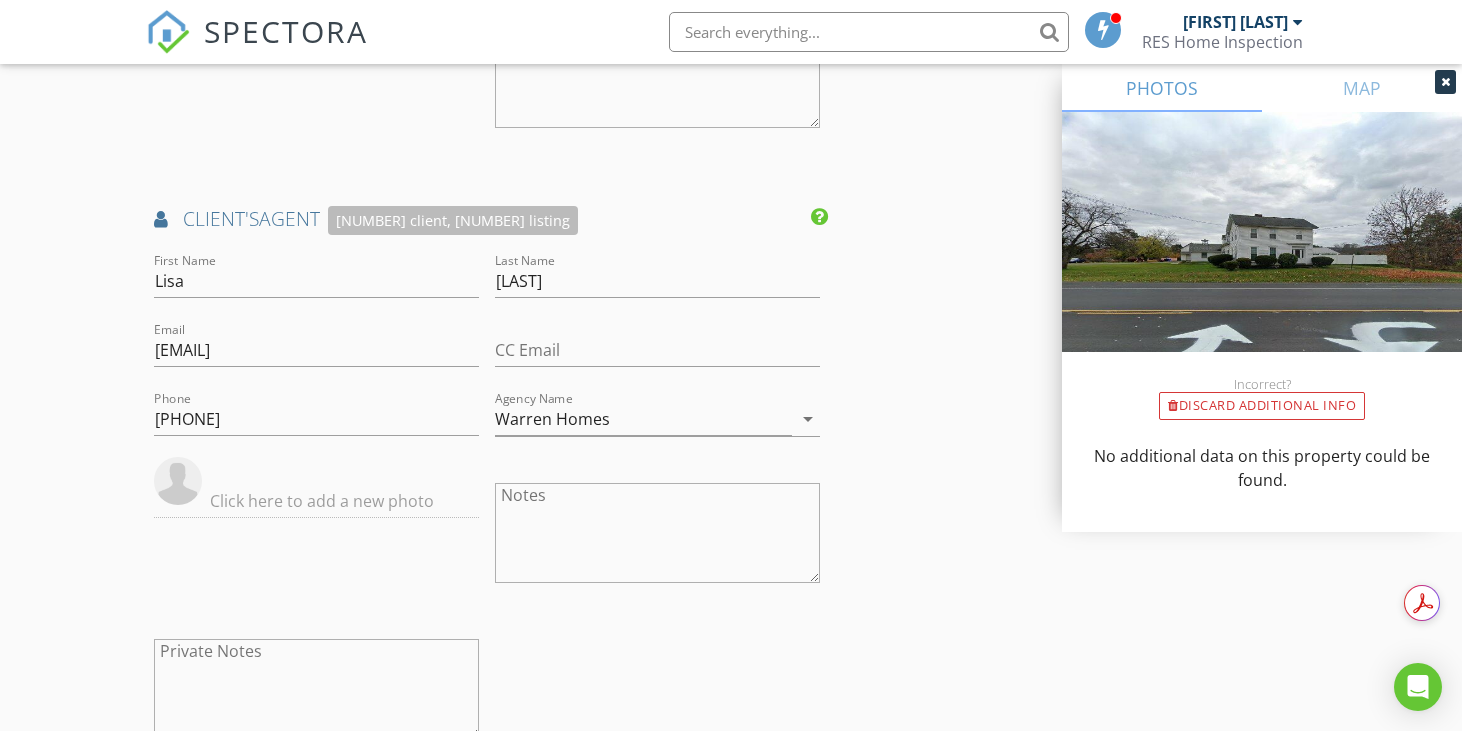 click on "First Name Lisa   Last Name Barrows   Email lisa@warrenhomes.com   CC Email   Phone 607-760-9925   Agency Name Warren Homes arrow_drop_down               Notes   Private Notes" at bounding box center [487, 509] 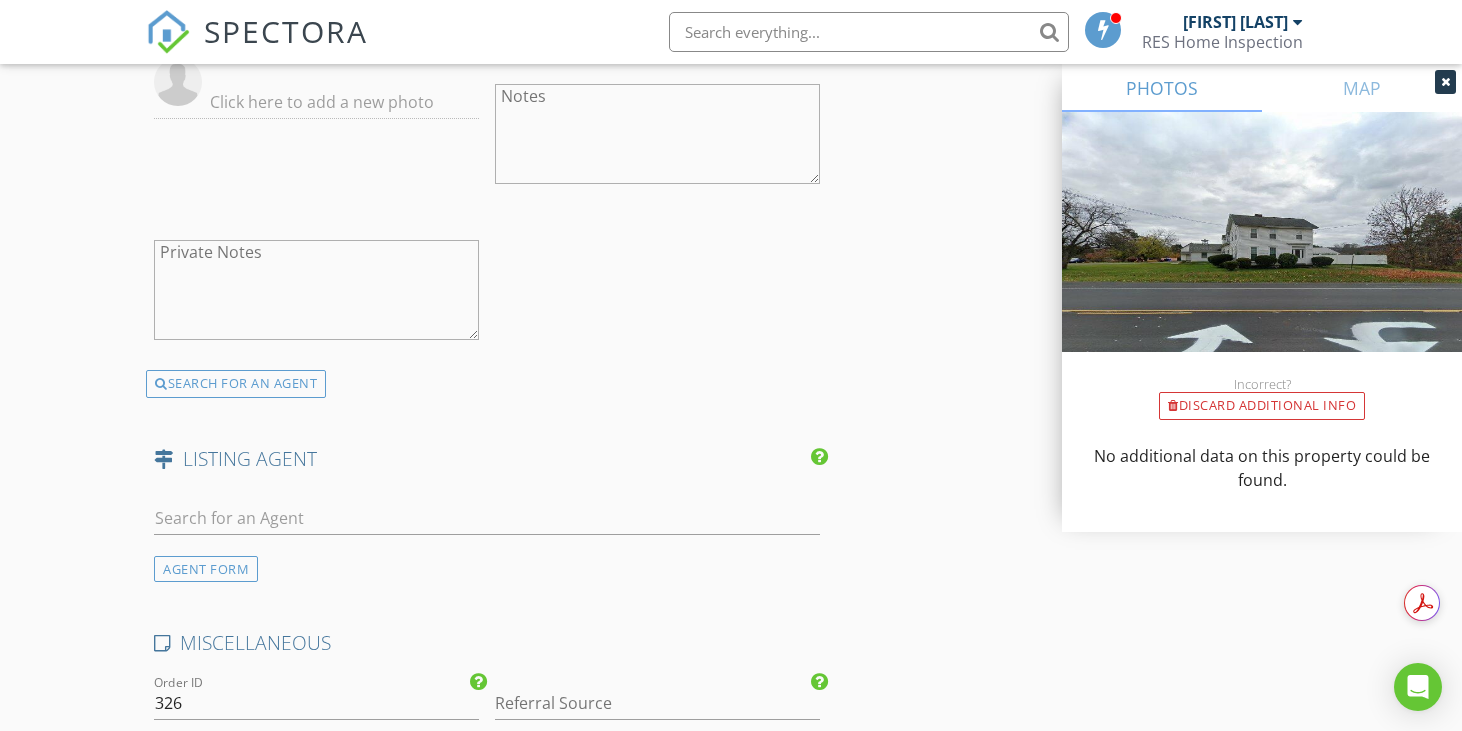 scroll, scrollTop: 3200, scrollLeft: 0, axis: vertical 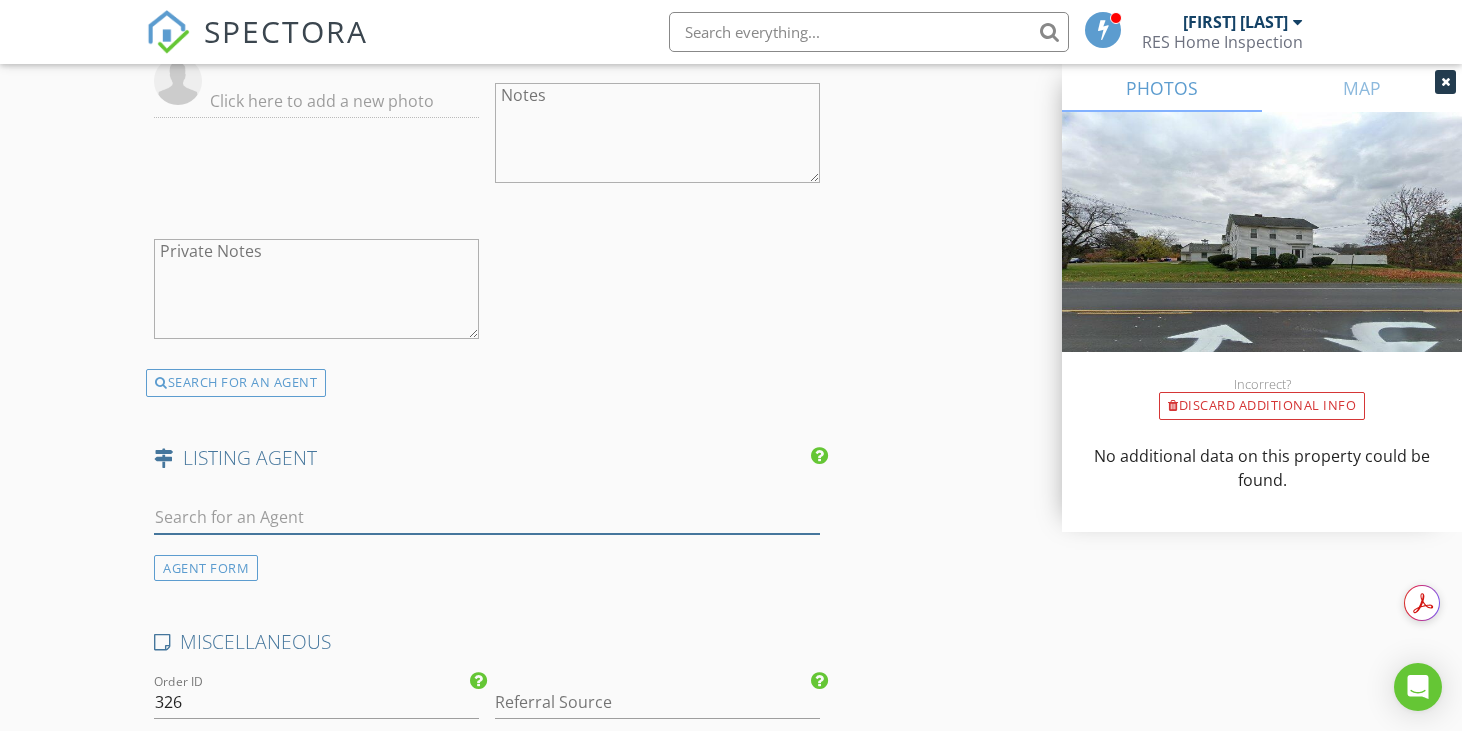 click at bounding box center [487, 517] 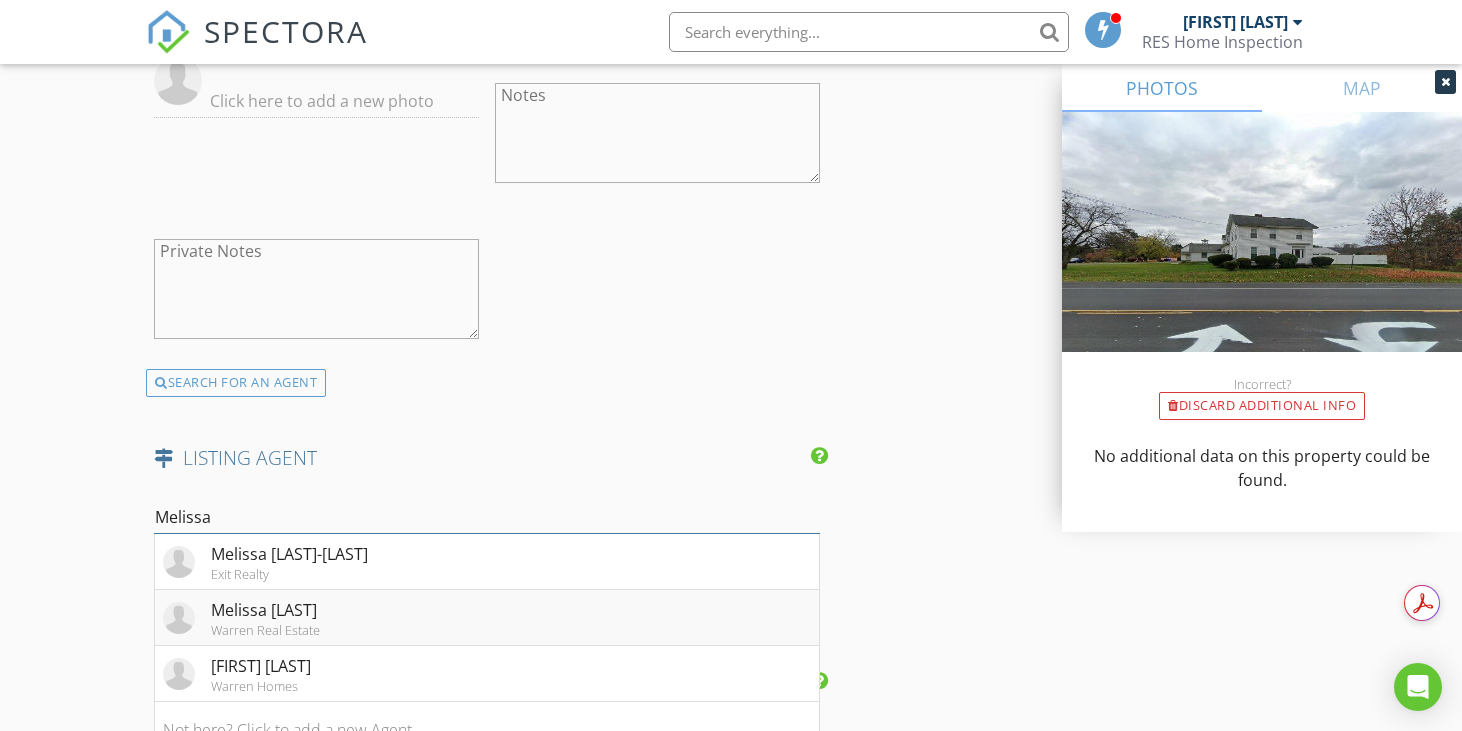 type on "Melissa" 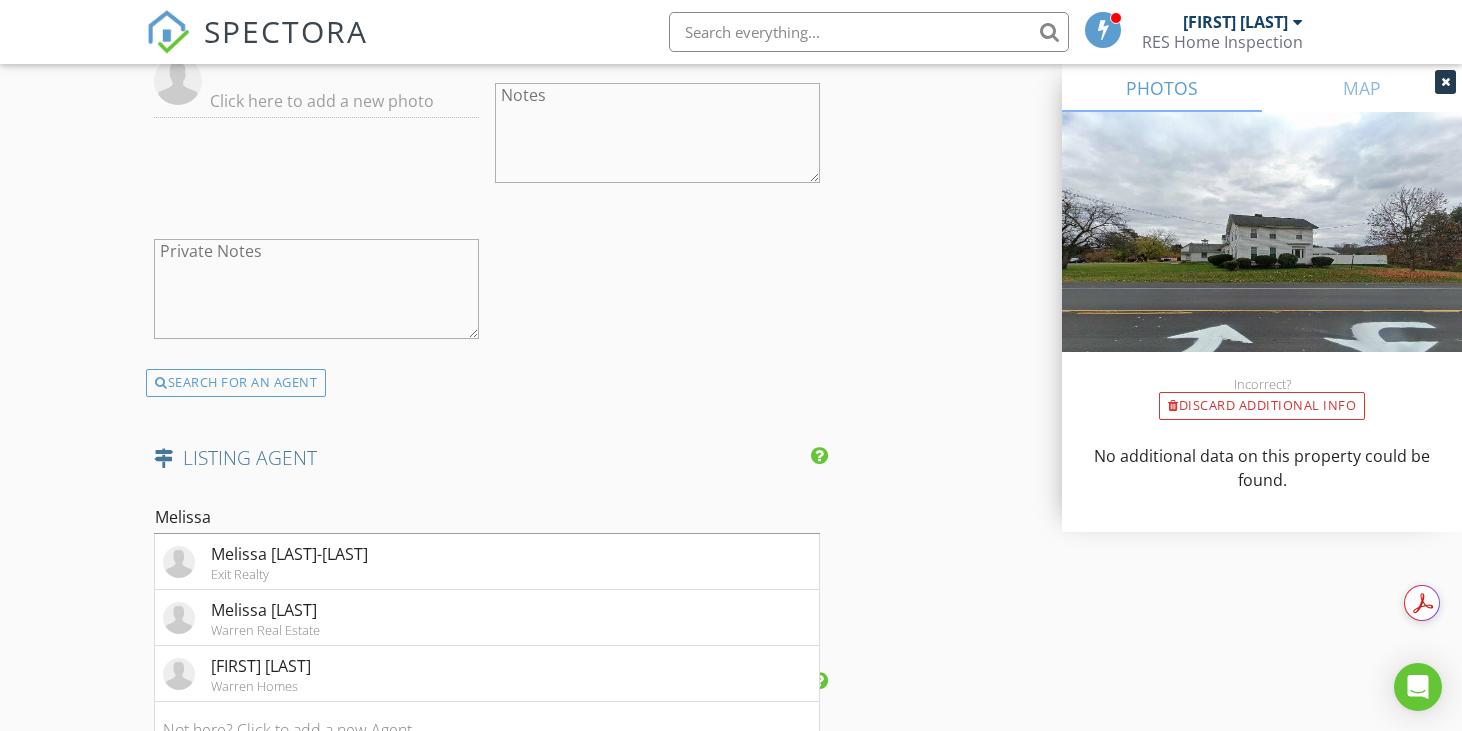 click on "[FIRST] [LAST]" at bounding box center [265, 610] 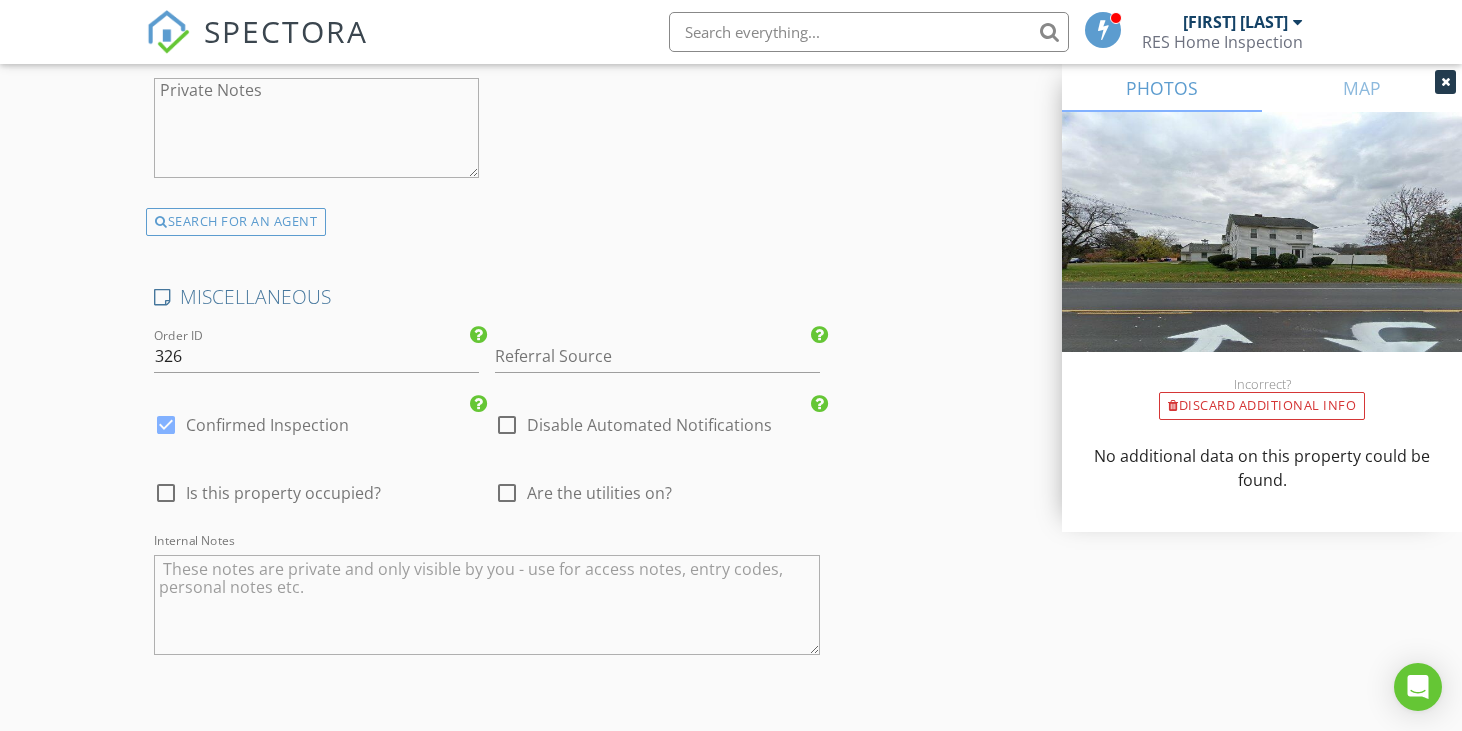 scroll, scrollTop: 4100, scrollLeft: 0, axis: vertical 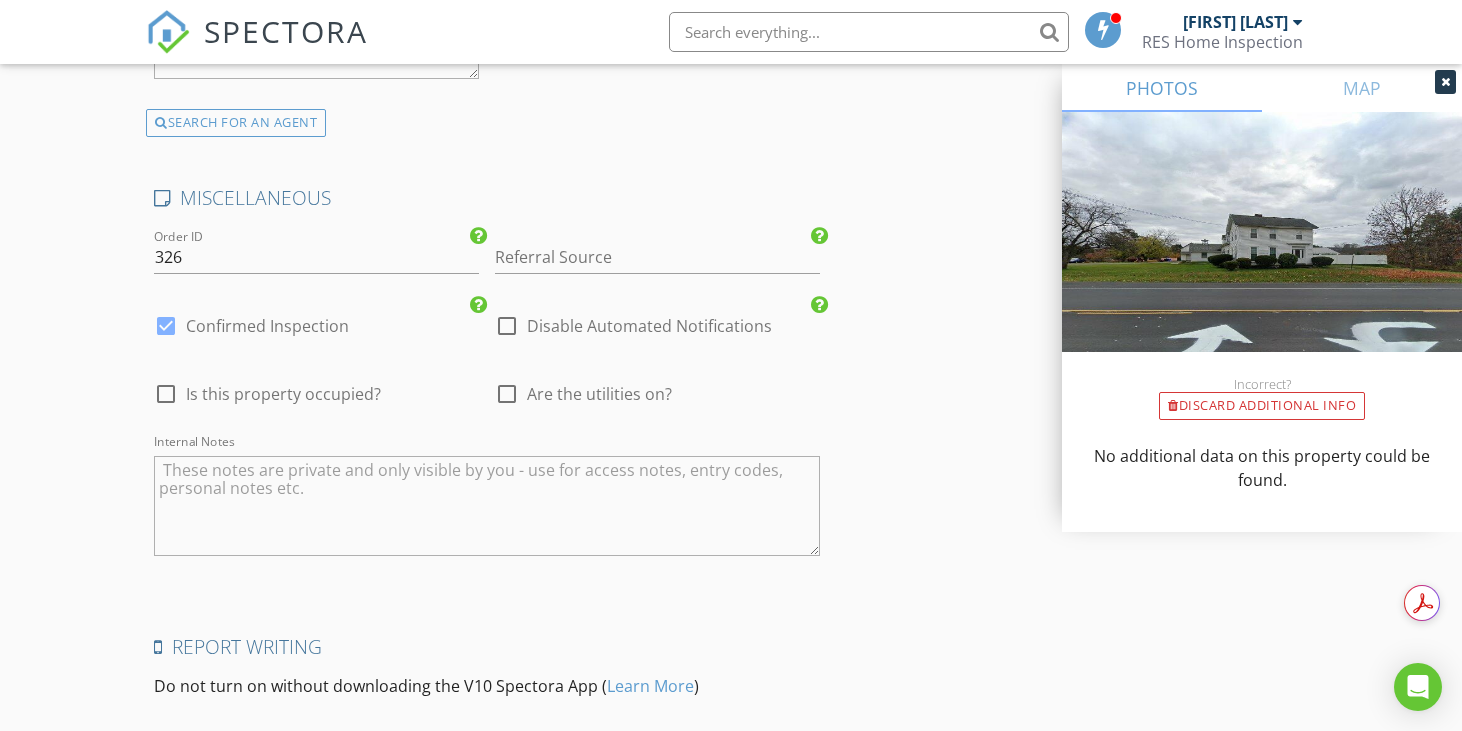 click at bounding box center [487, 506] 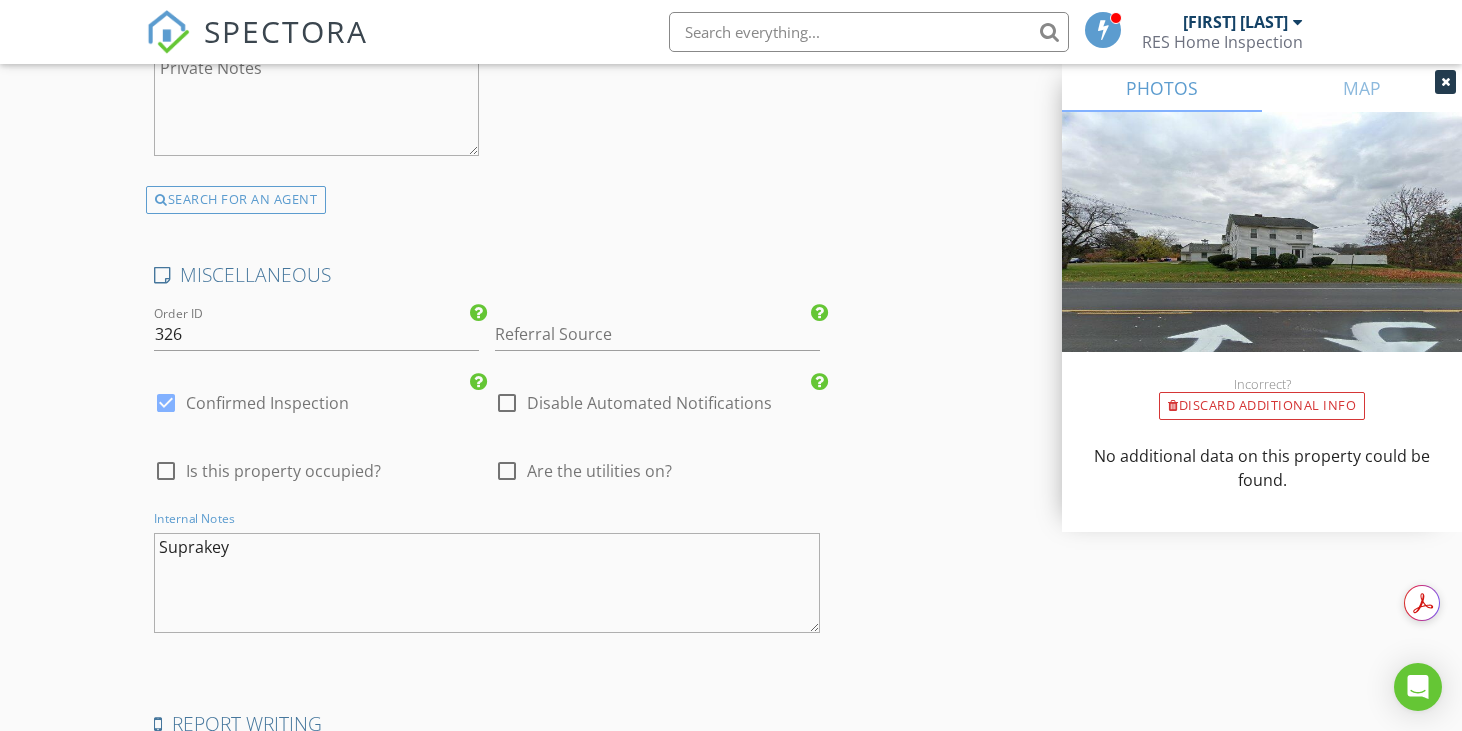 scroll, scrollTop: 4316, scrollLeft: 0, axis: vertical 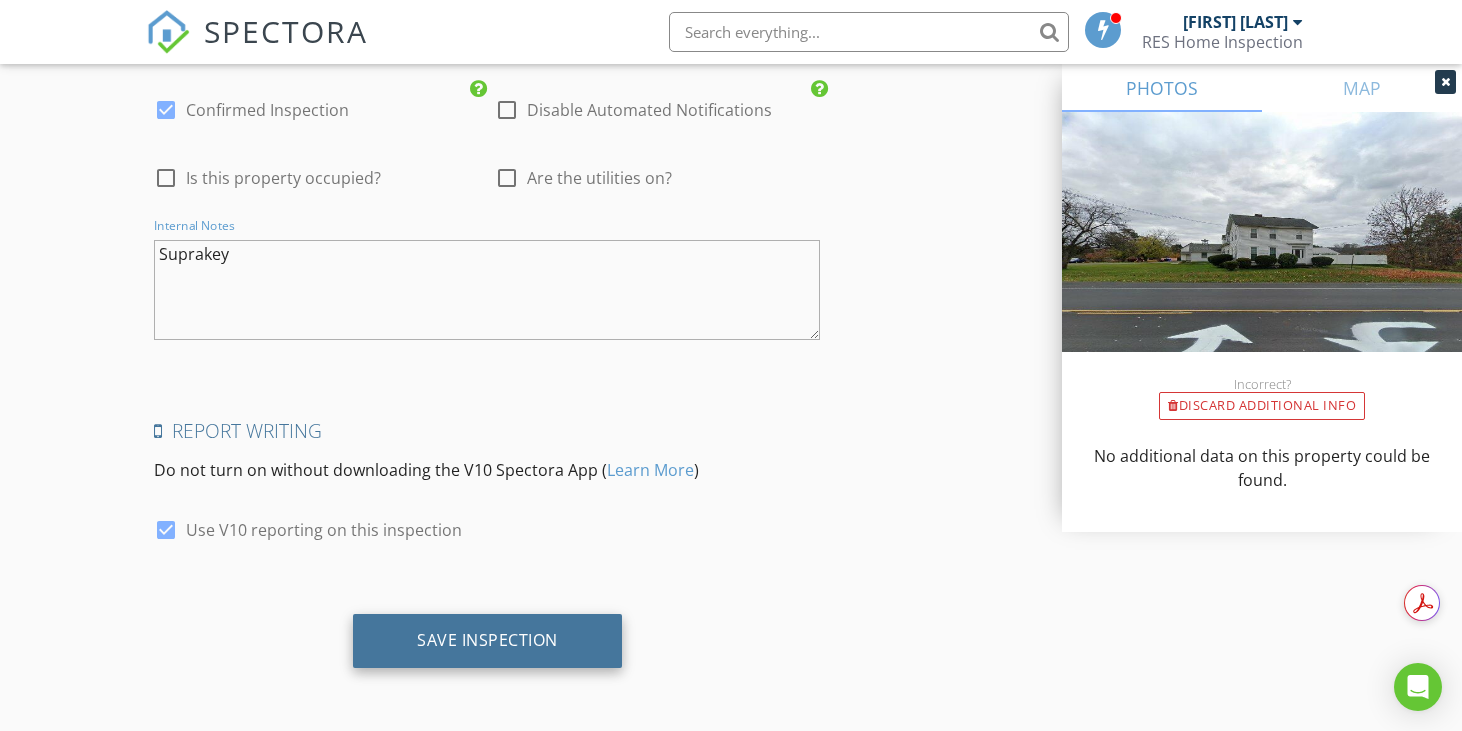 type on "Suprakey" 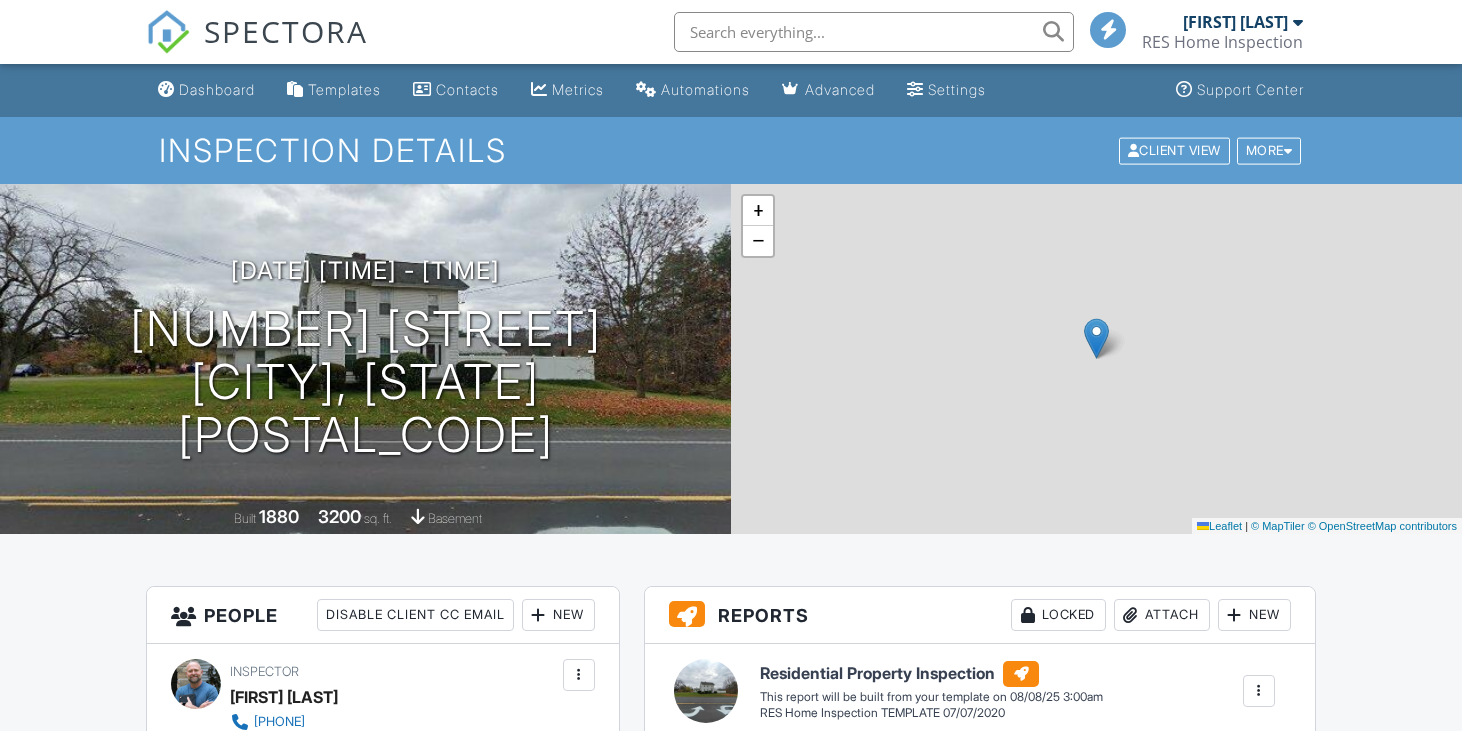 scroll, scrollTop: 0, scrollLeft: 0, axis: both 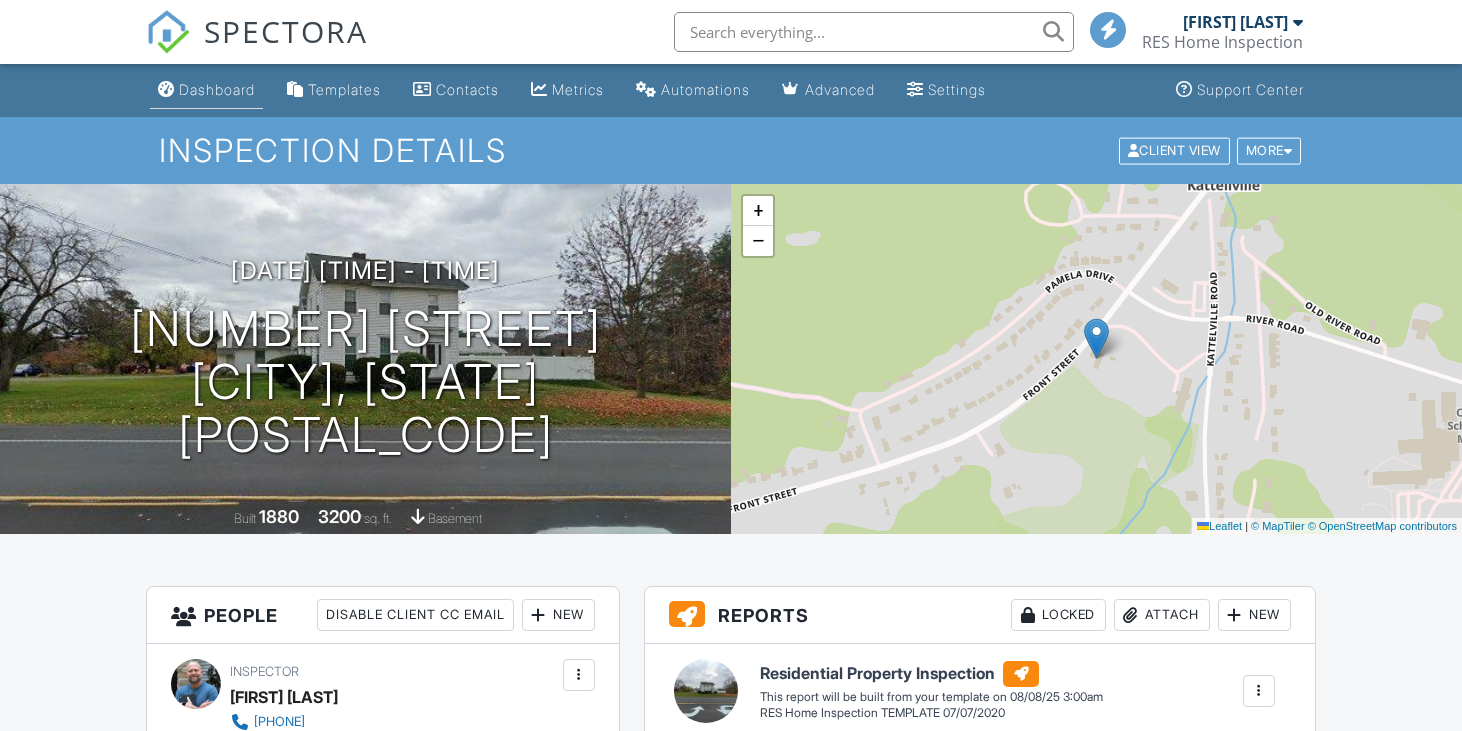 click on "Dashboard" at bounding box center [217, 89] 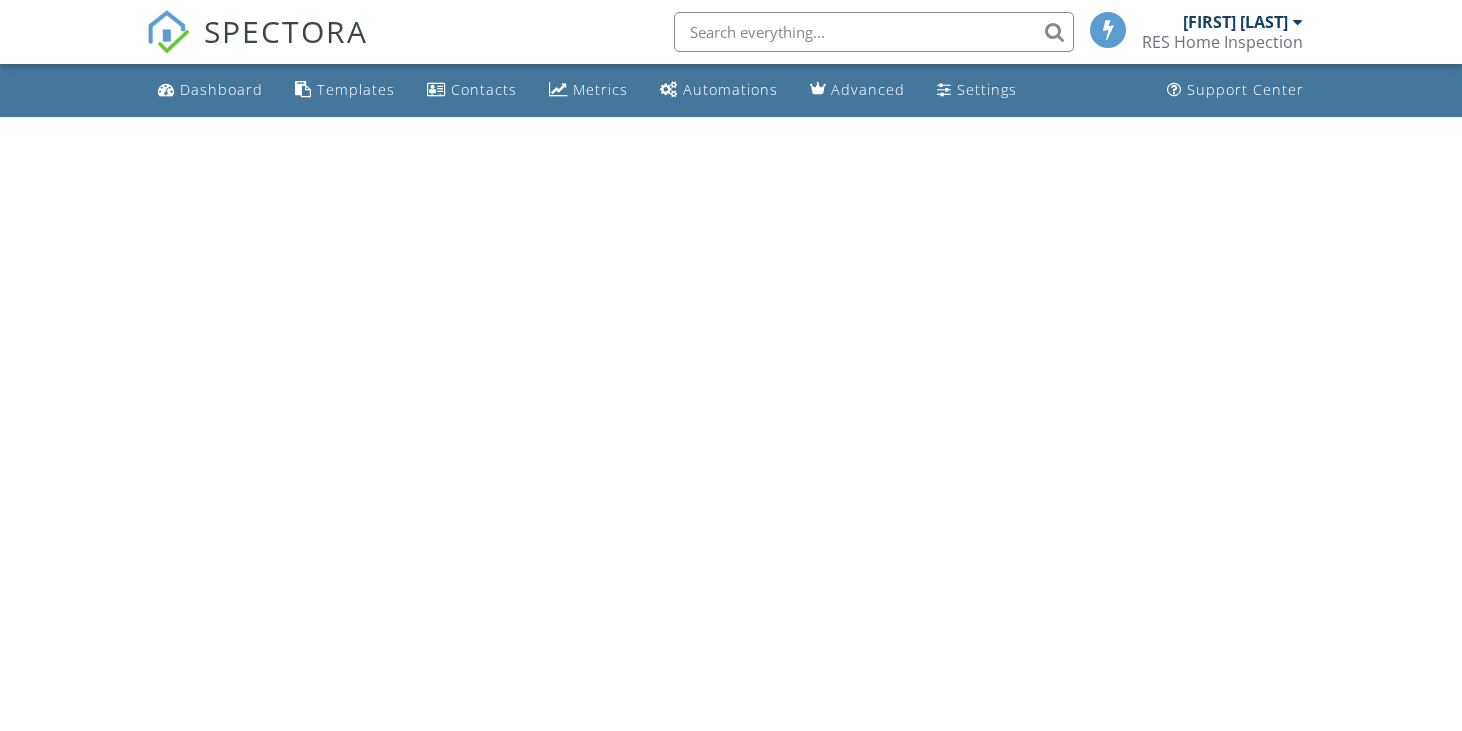 scroll, scrollTop: 0, scrollLeft: 0, axis: both 